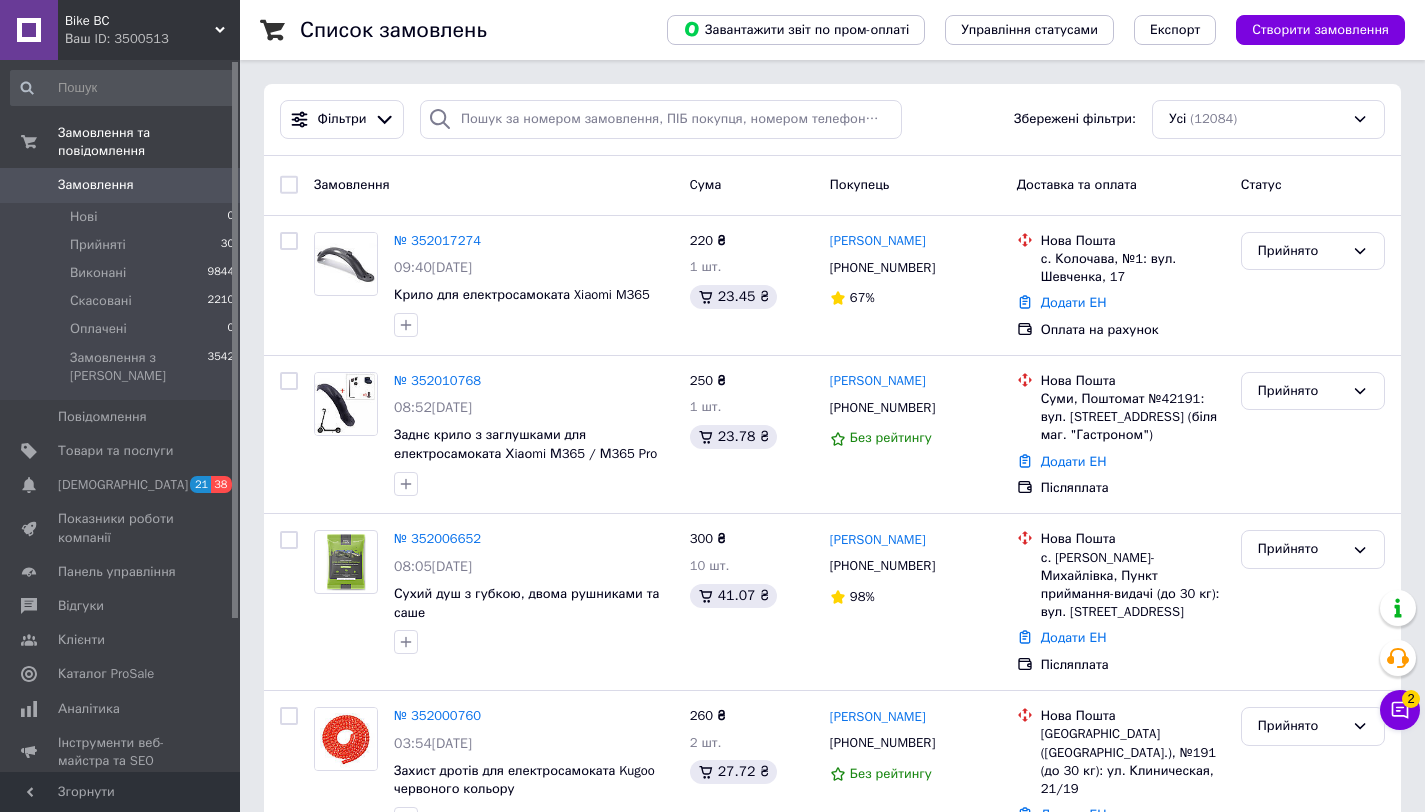 scroll, scrollTop: 0, scrollLeft: 0, axis: both 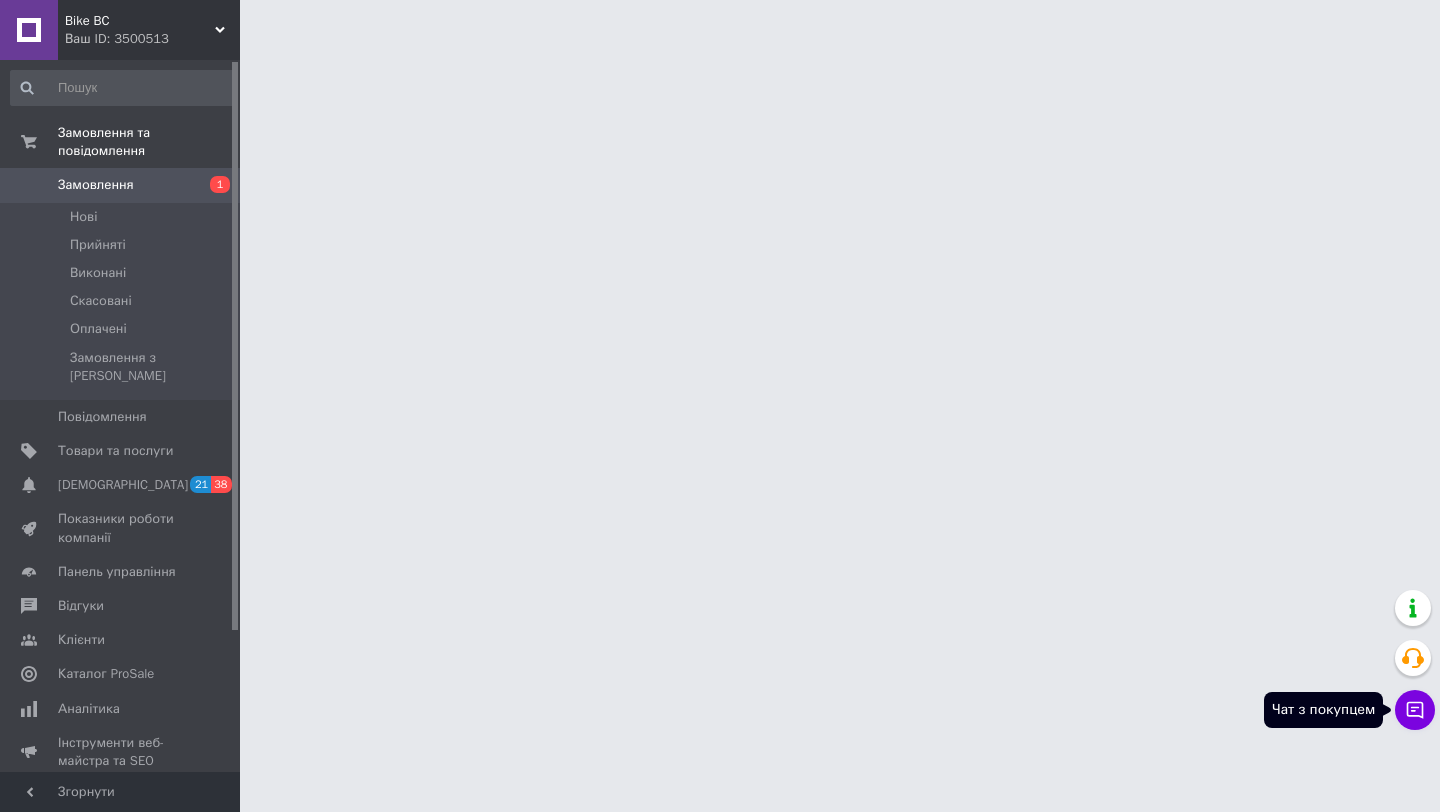 click 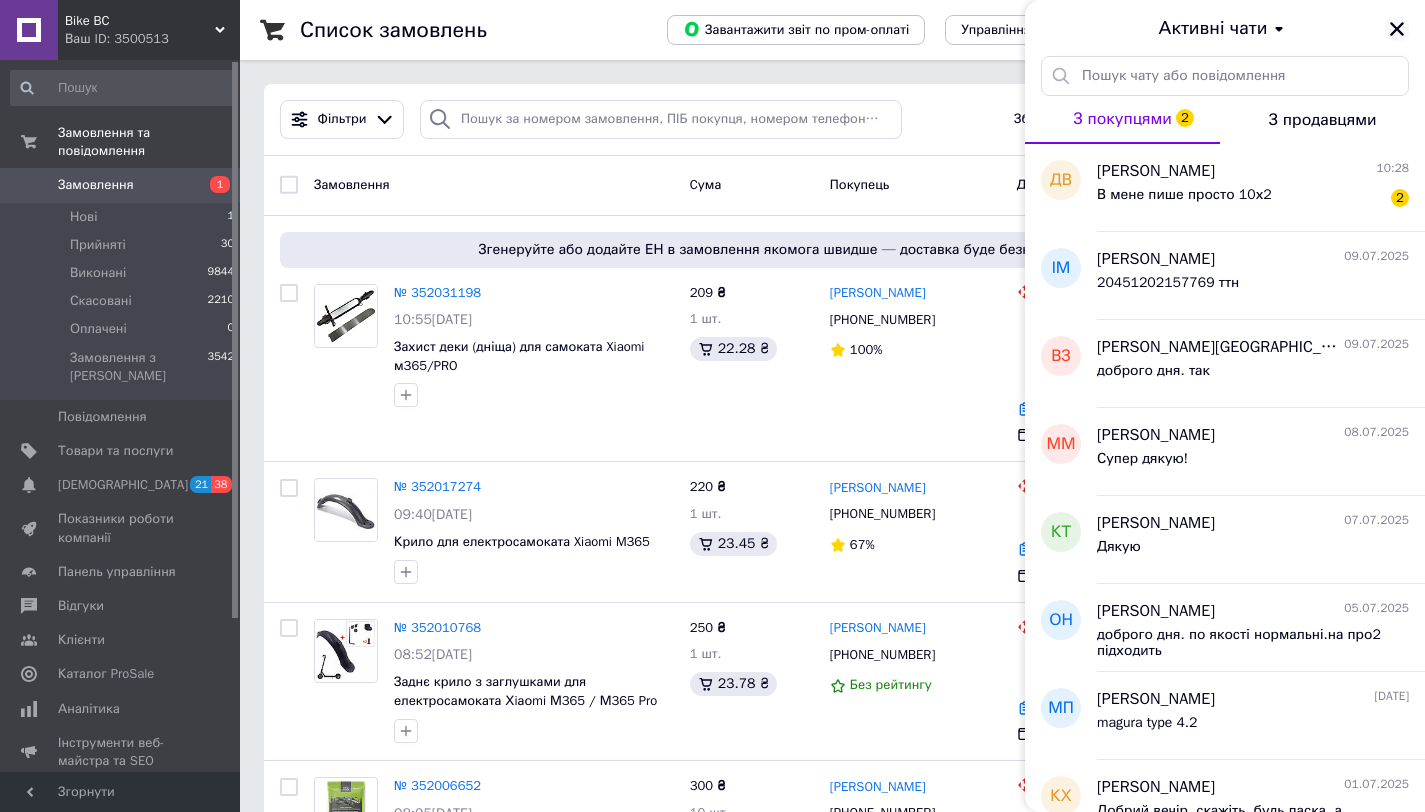 click 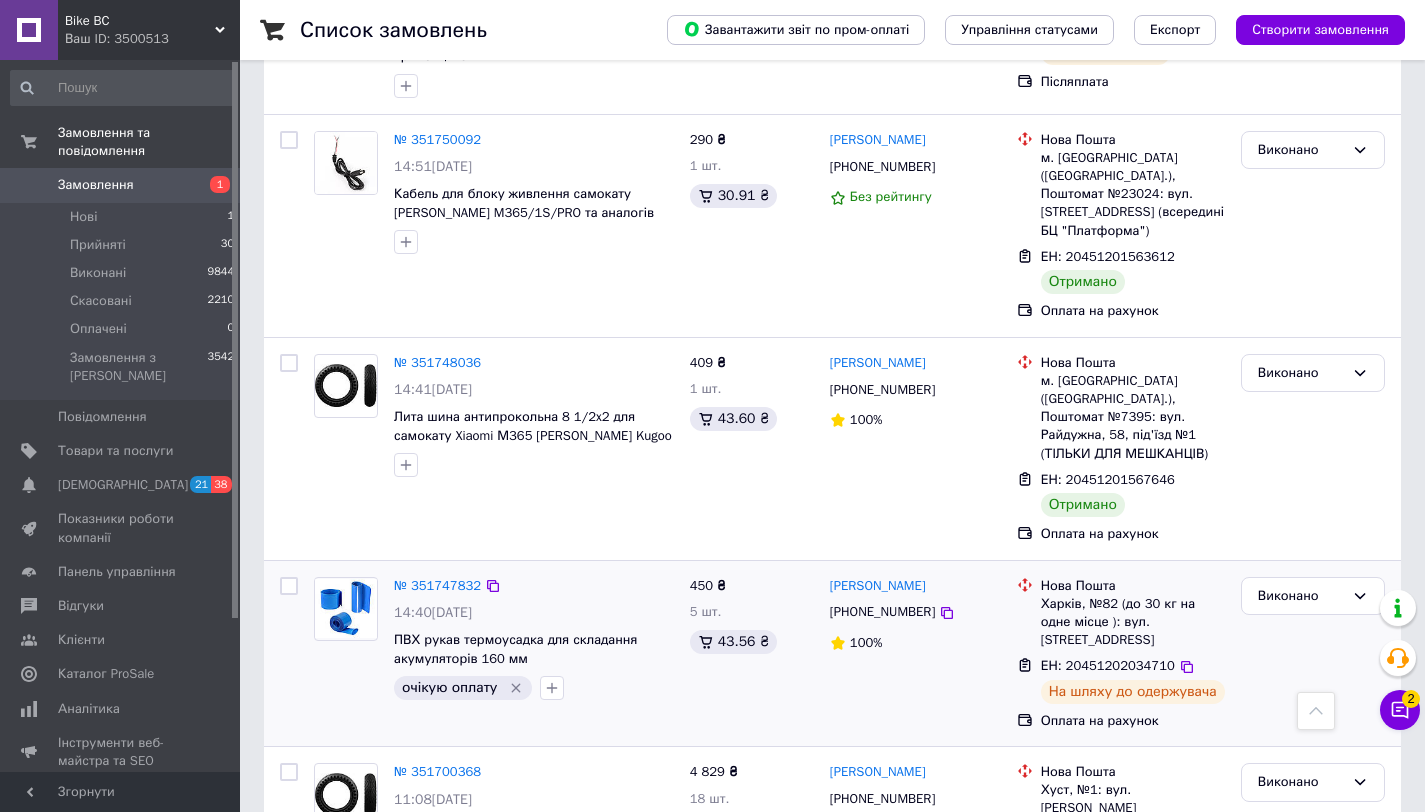 scroll, scrollTop: 2184, scrollLeft: 0, axis: vertical 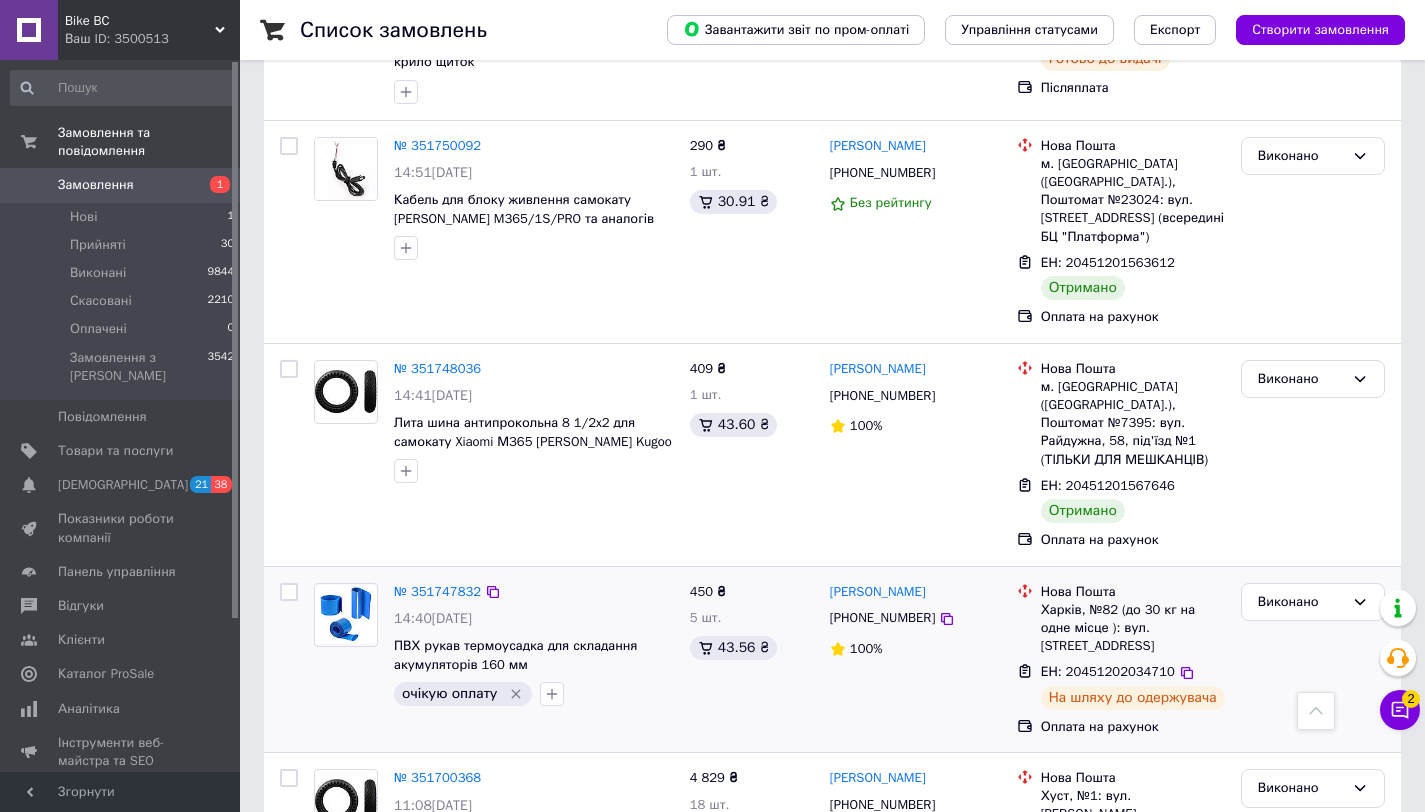 click 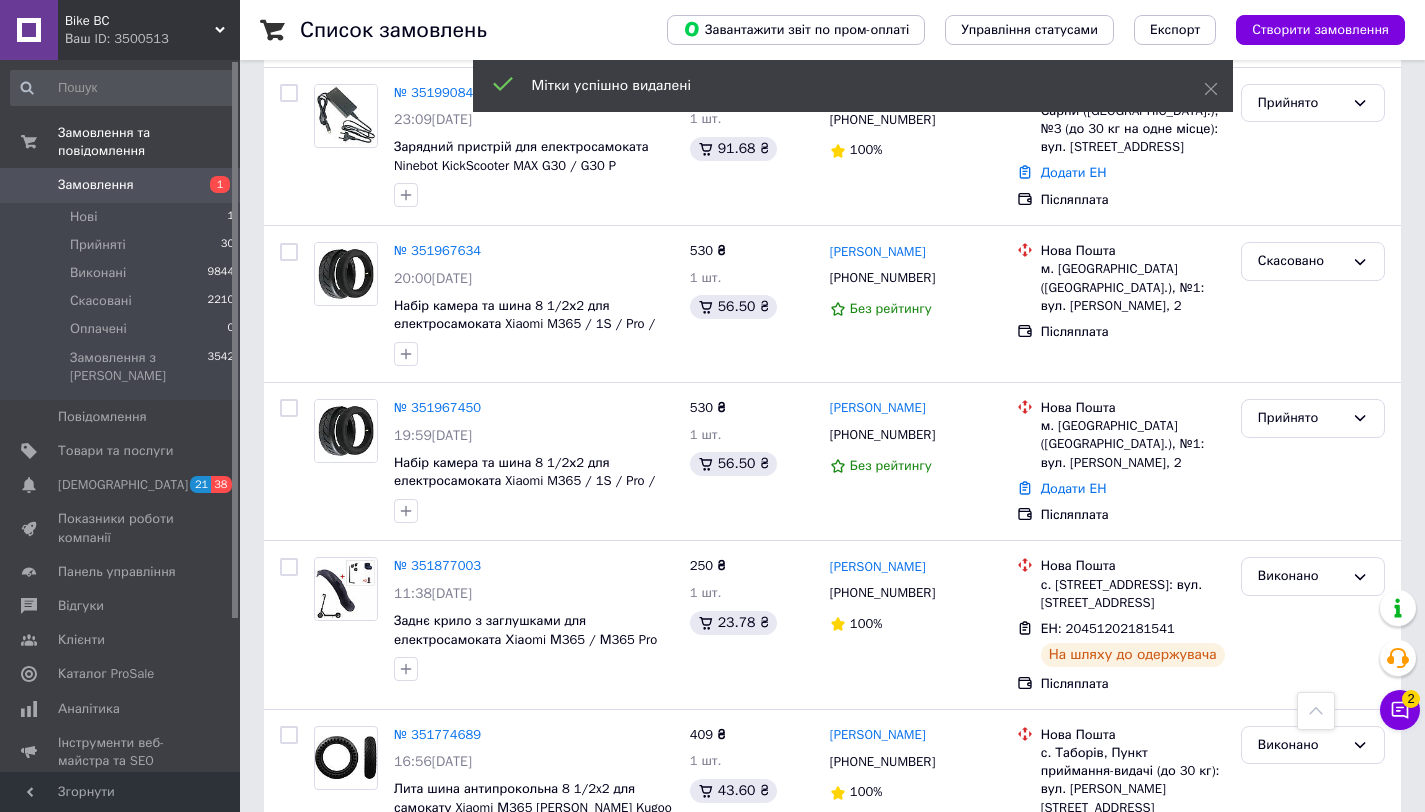 scroll, scrollTop: 1030, scrollLeft: 0, axis: vertical 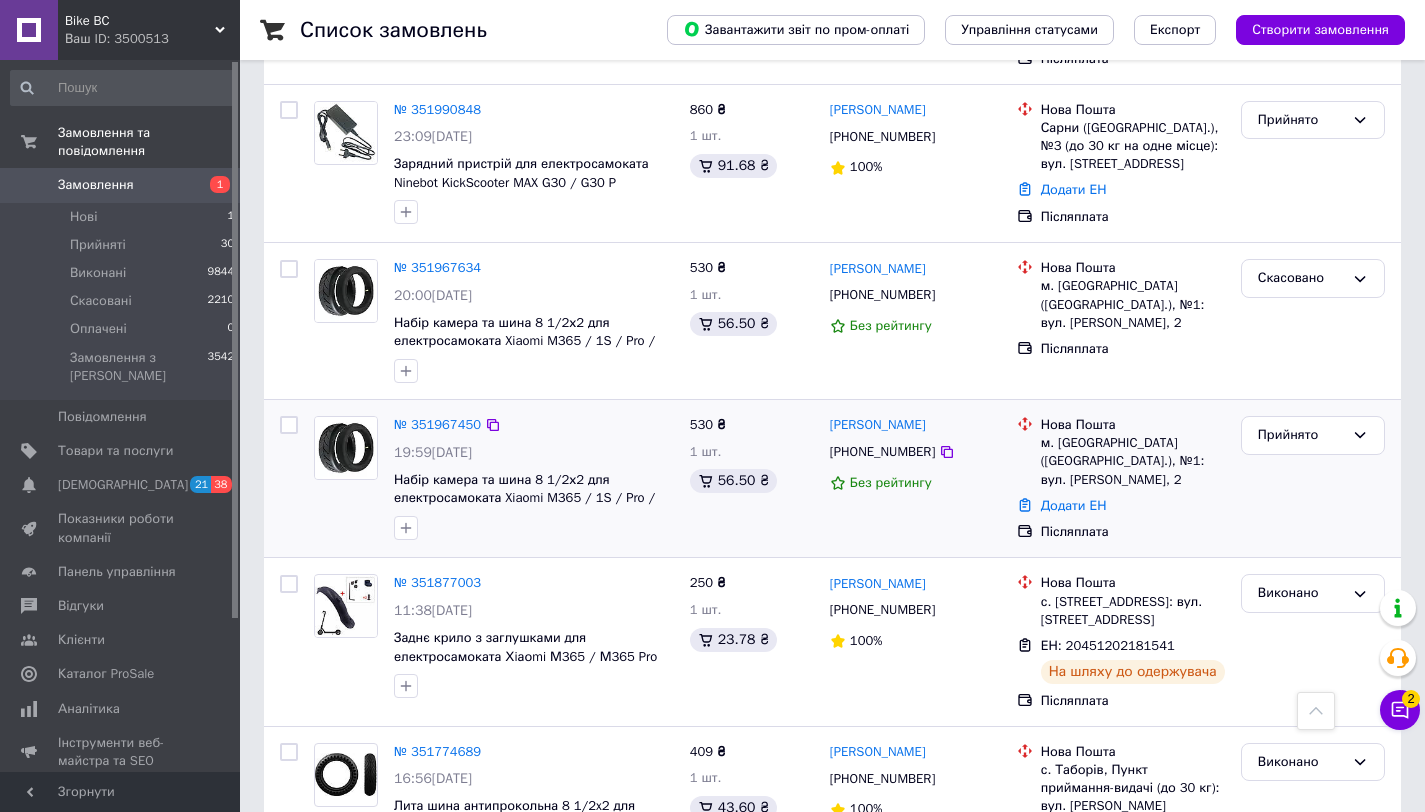 click on "№ 351967450" at bounding box center [437, 425] 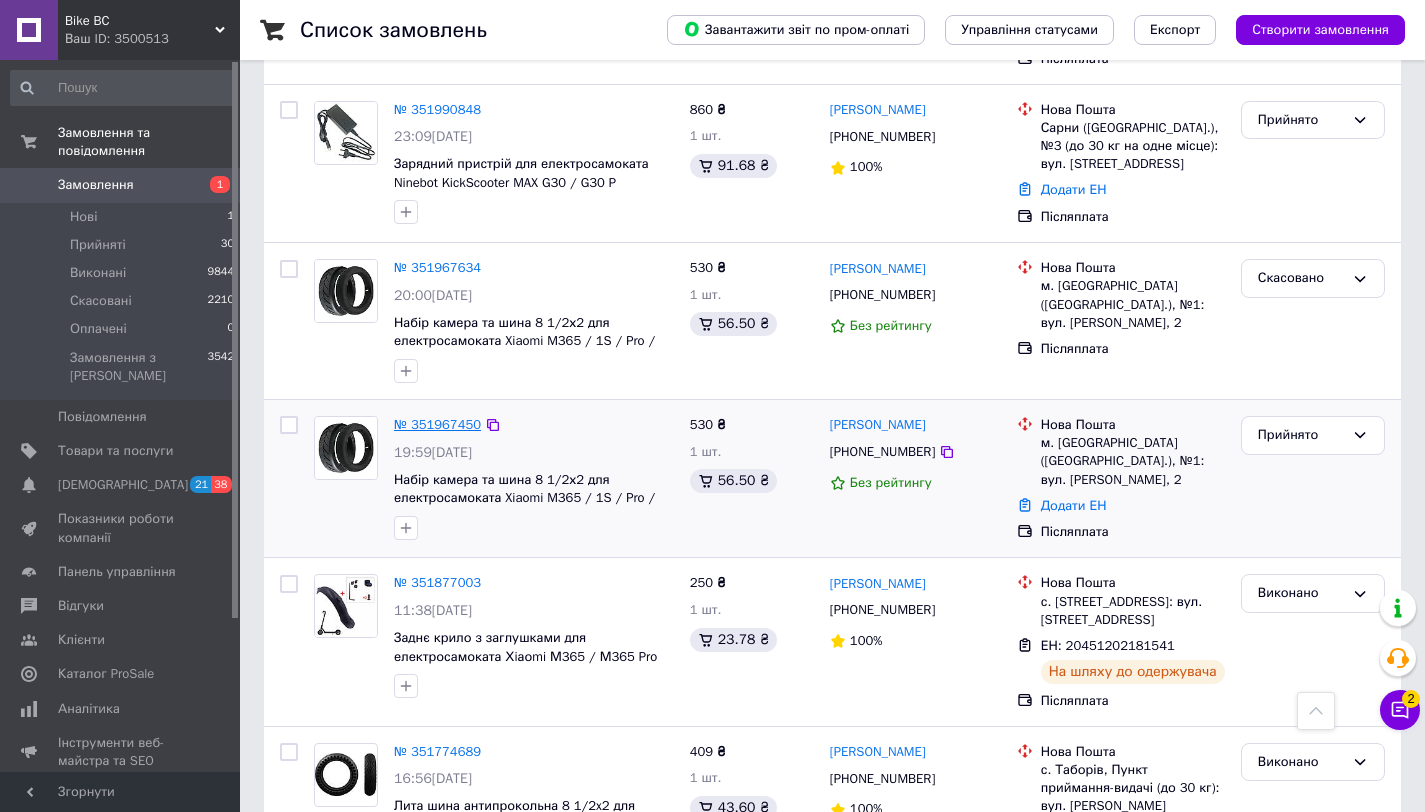 click on "№ 351967450" at bounding box center (437, 424) 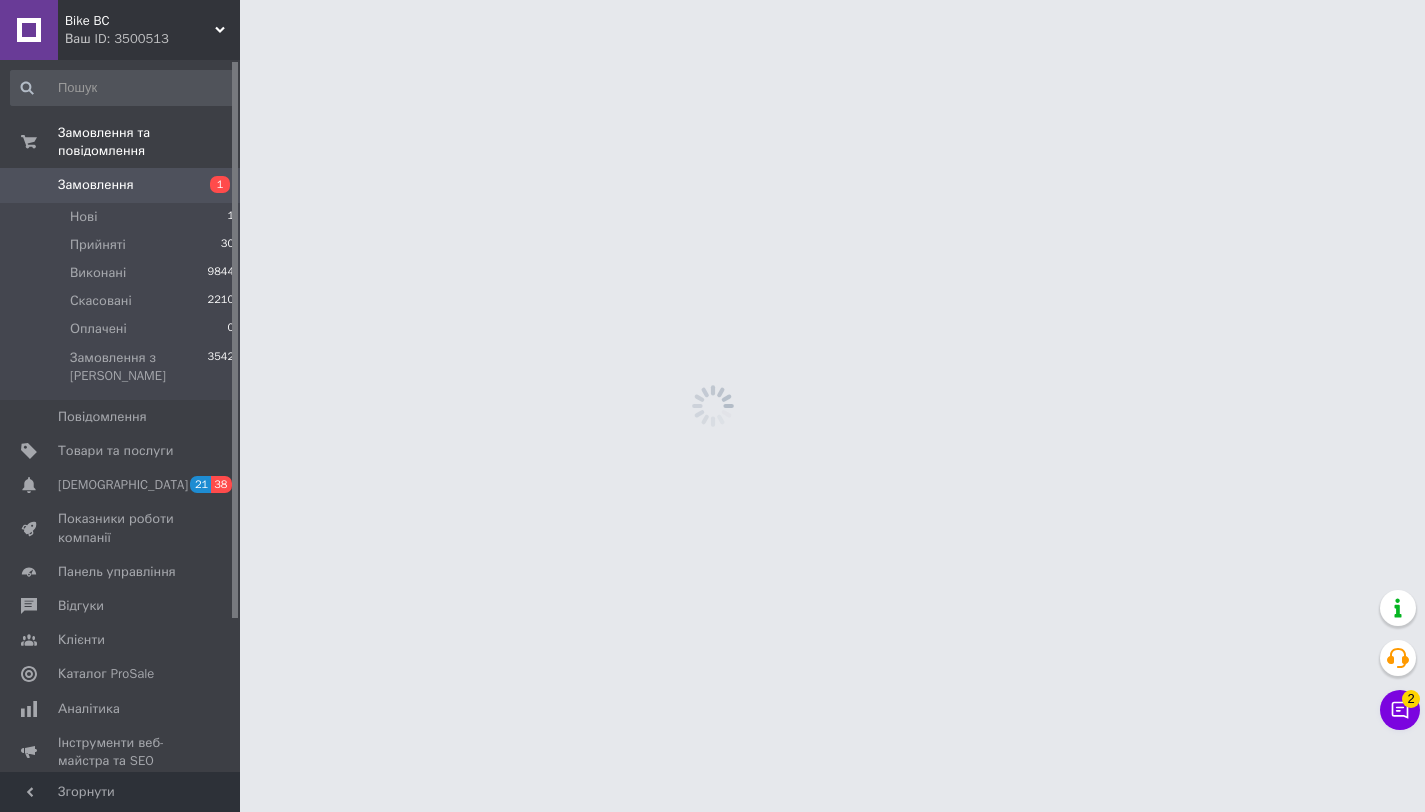 scroll, scrollTop: 0, scrollLeft: 0, axis: both 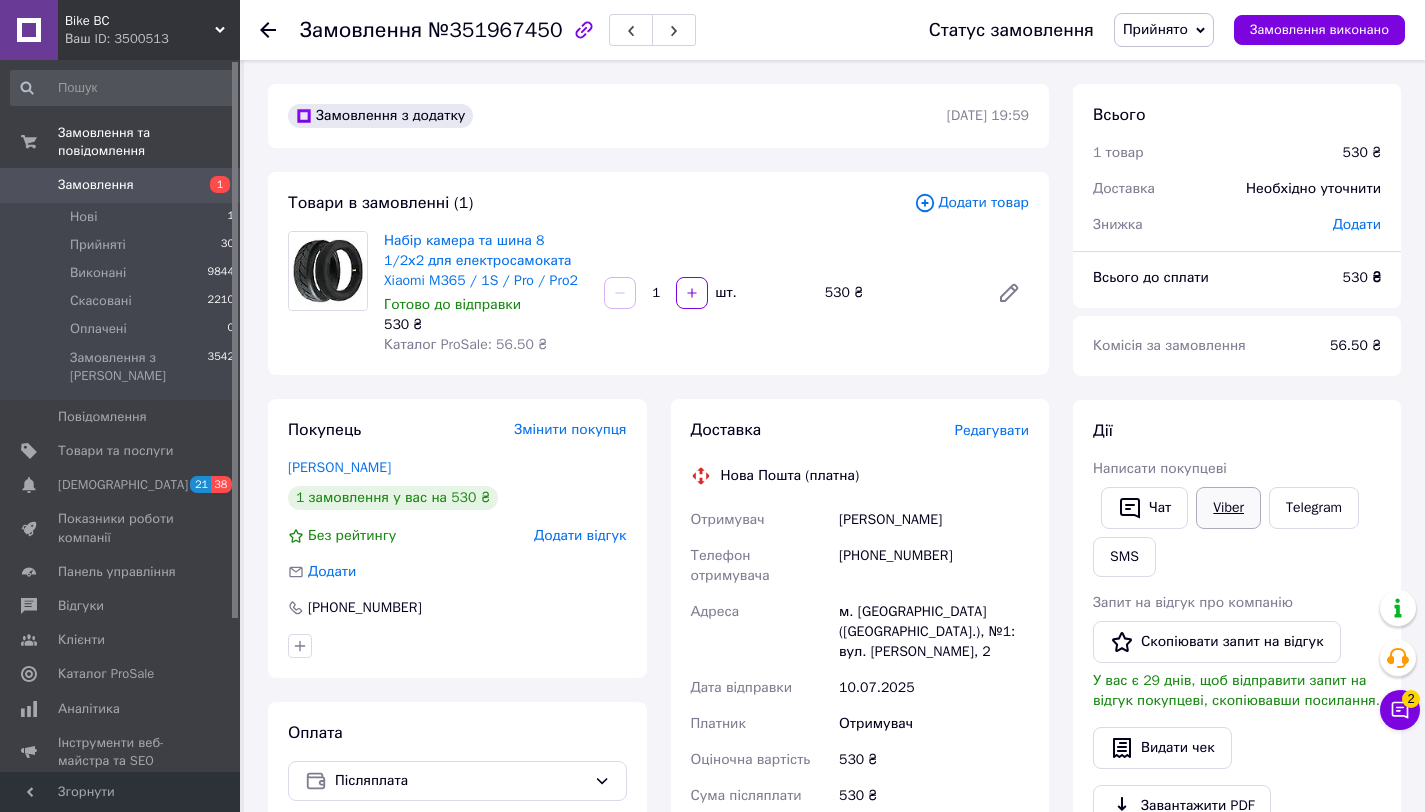 click on "Viber" at bounding box center (1228, 508) 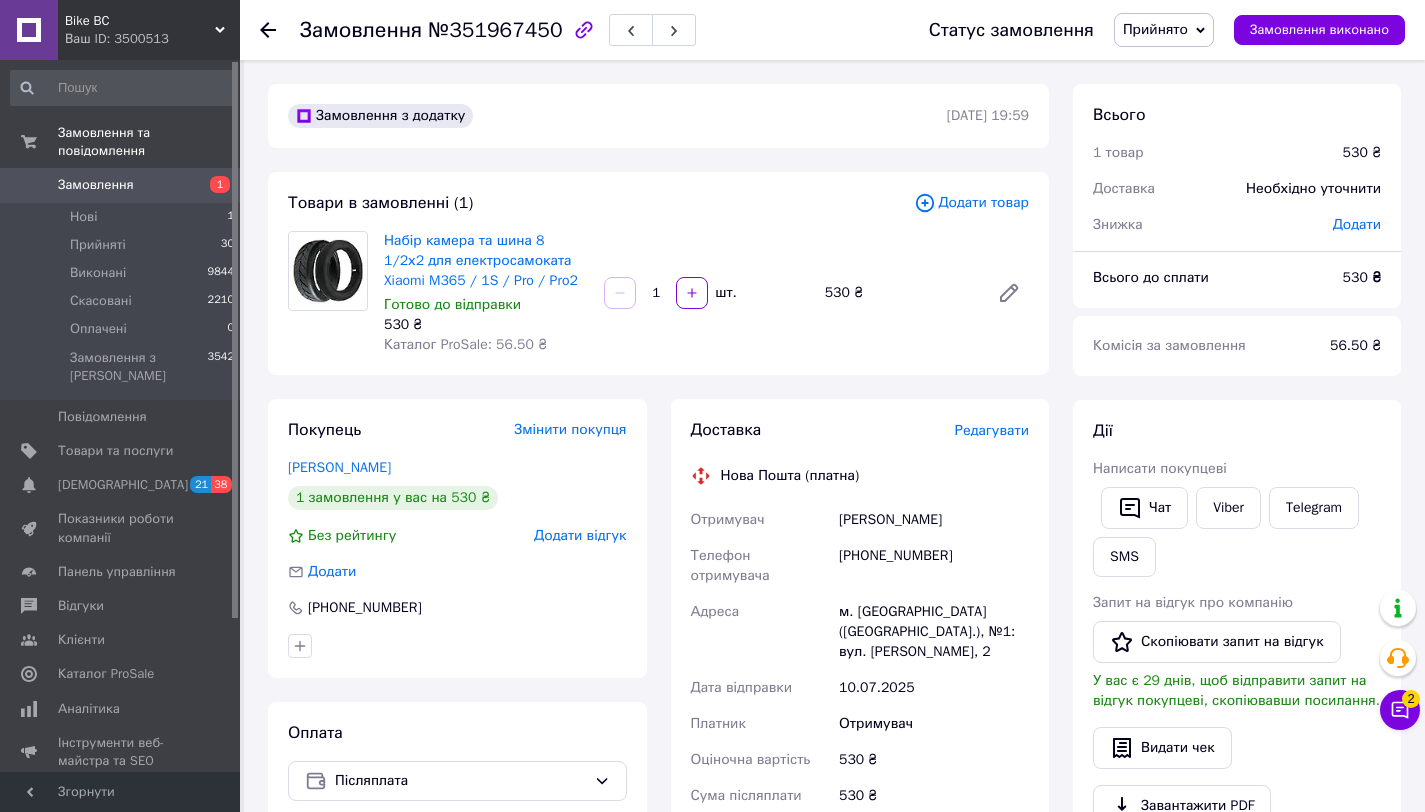 click 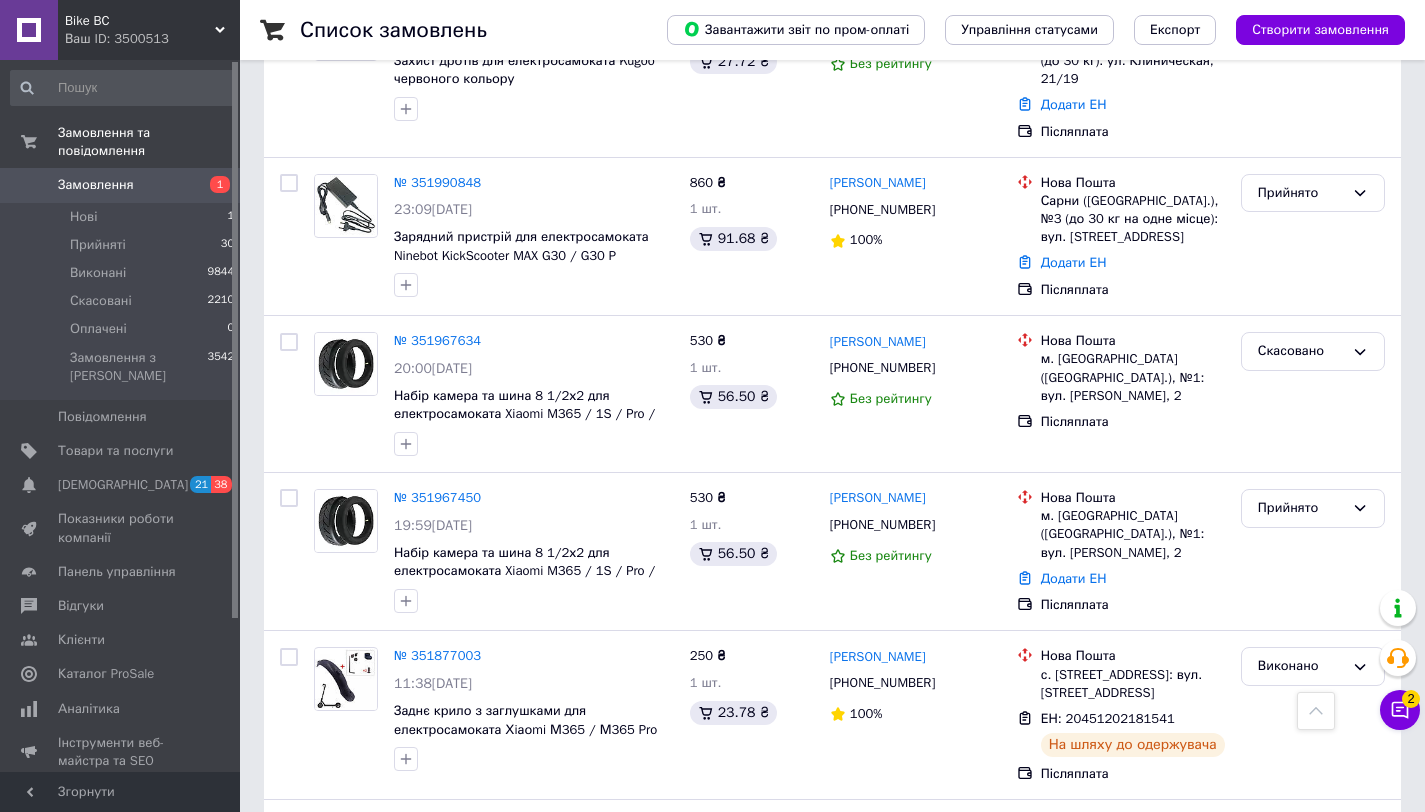 scroll, scrollTop: 958, scrollLeft: 0, axis: vertical 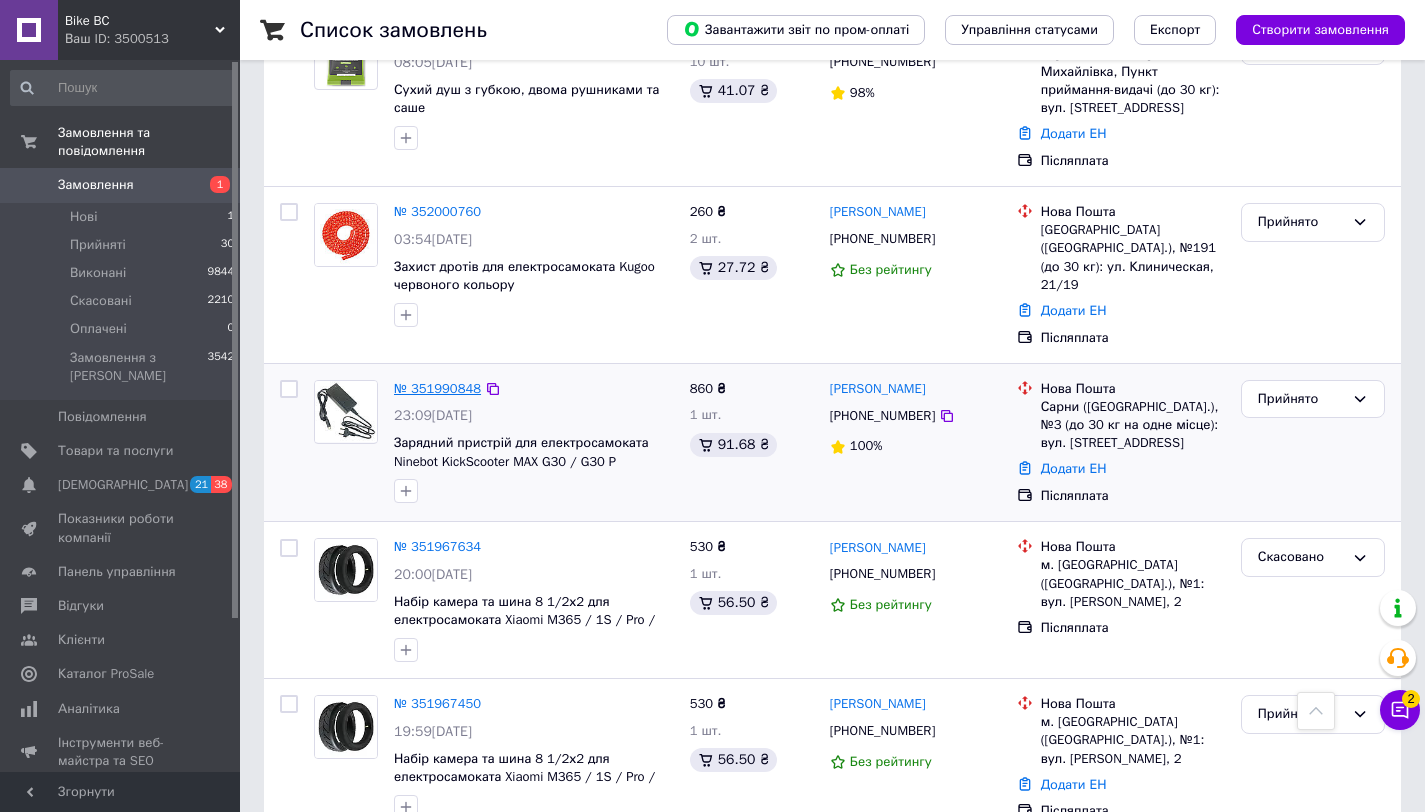 click on "№ 351990848" at bounding box center (437, 388) 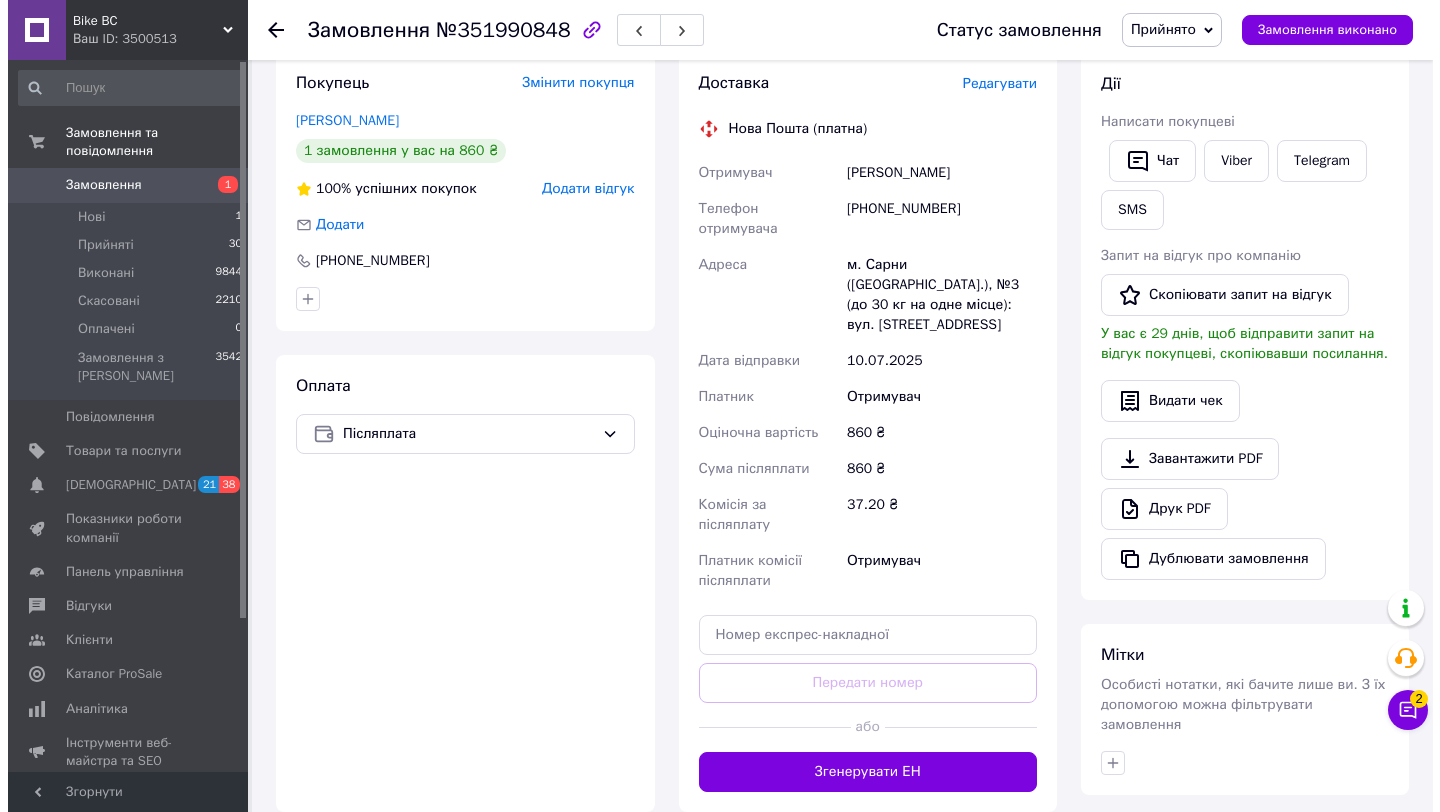 scroll, scrollTop: 0, scrollLeft: 0, axis: both 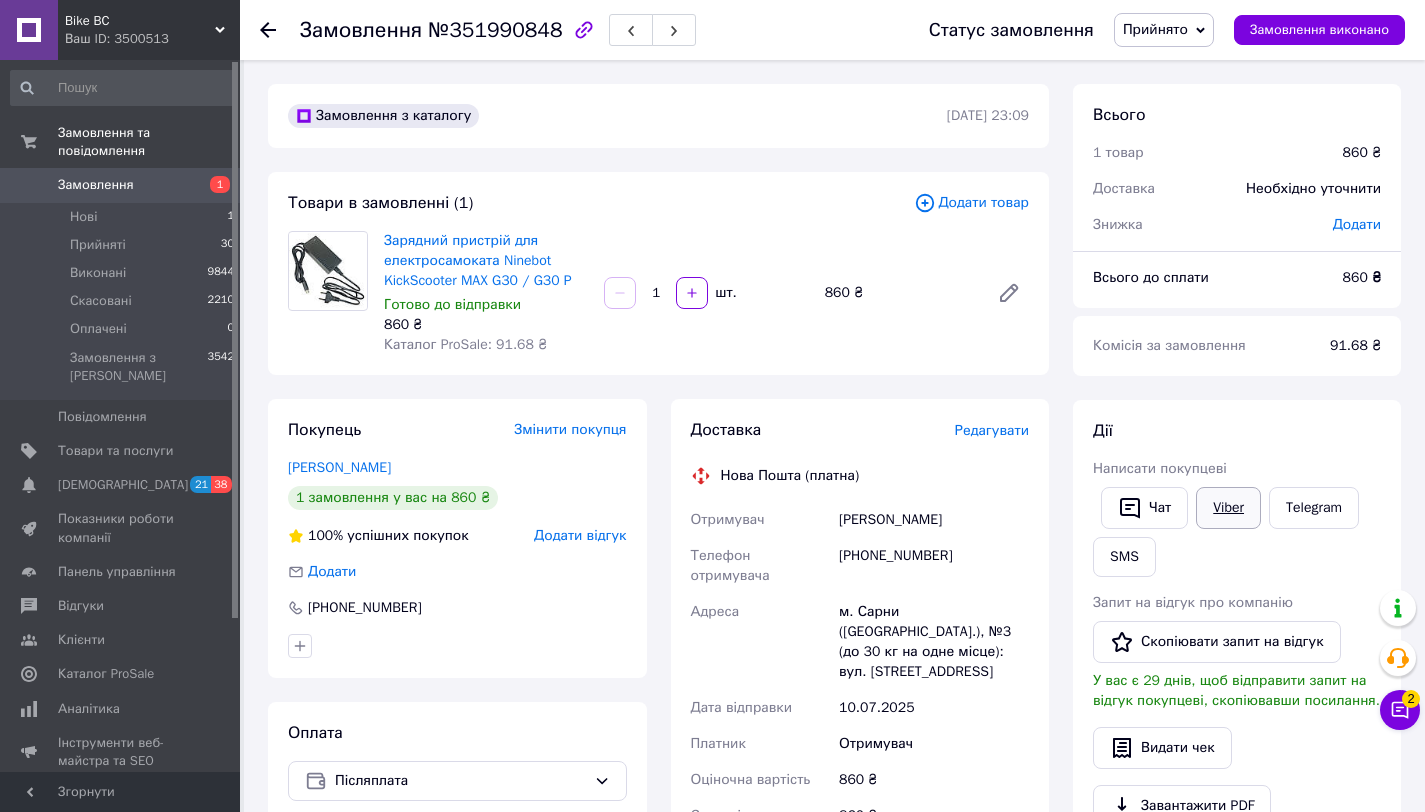 click on "Viber" at bounding box center (1228, 508) 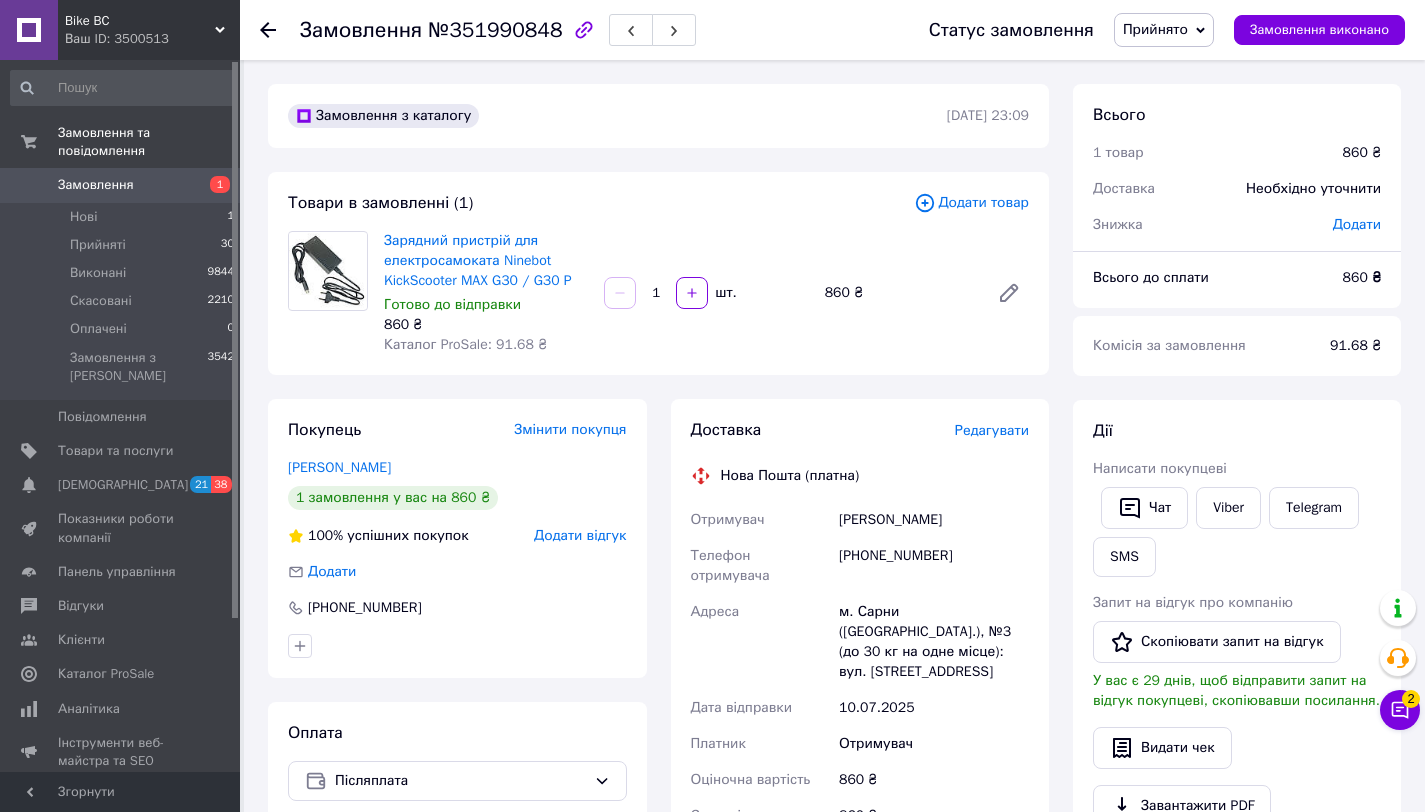 click on "Редагувати" at bounding box center [992, 430] 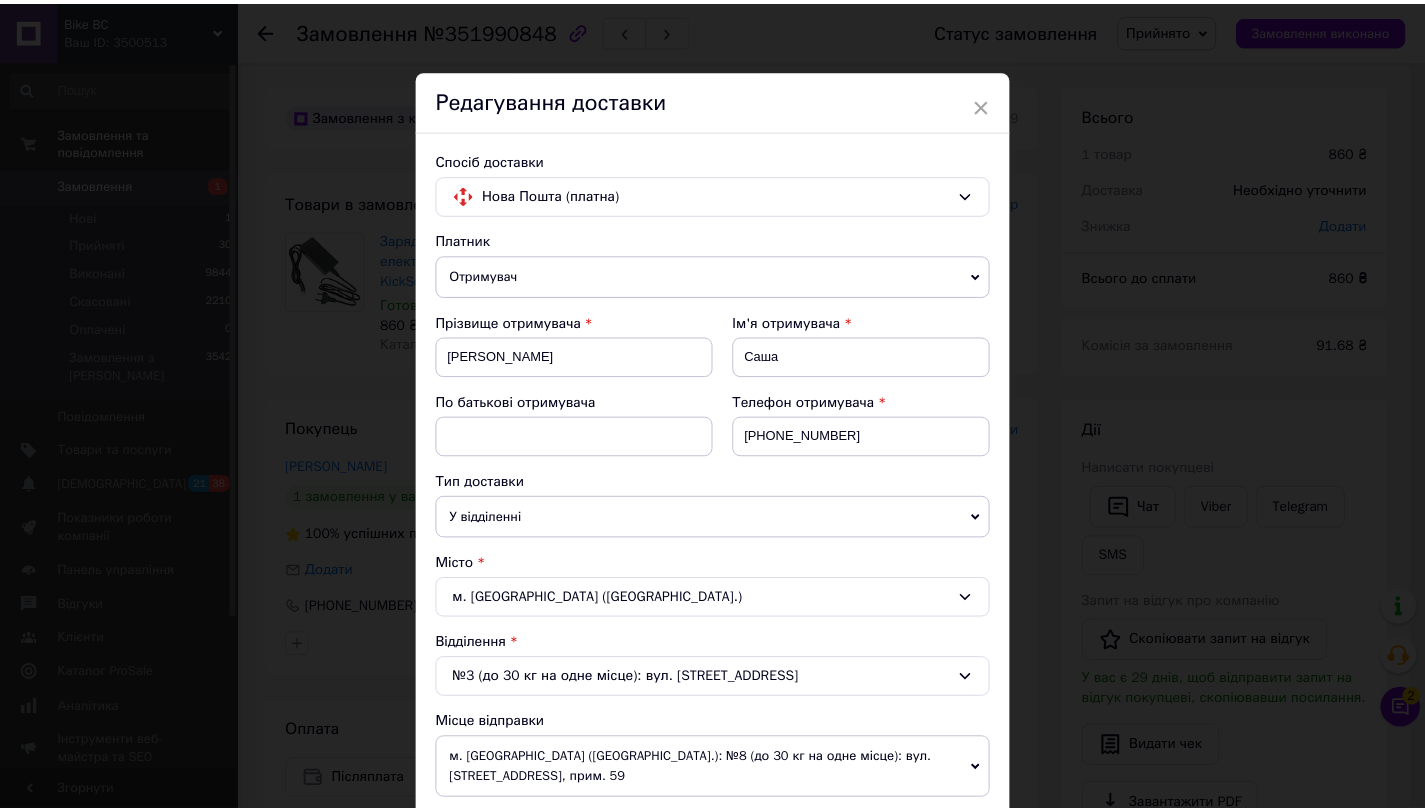 scroll, scrollTop: 978, scrollLeft: 0, axis: vertical 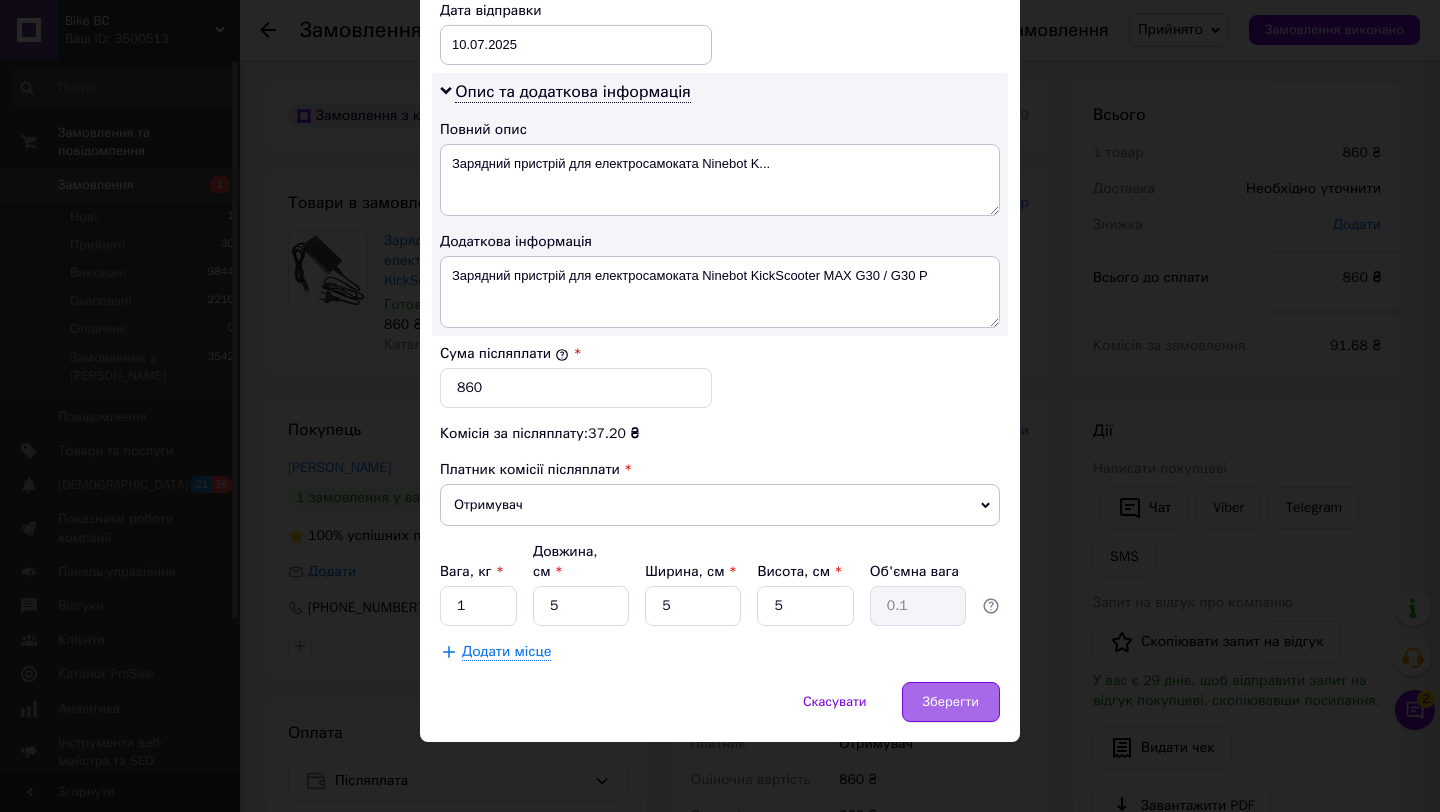click on "Зберегти" at bounding box center [951, 702] 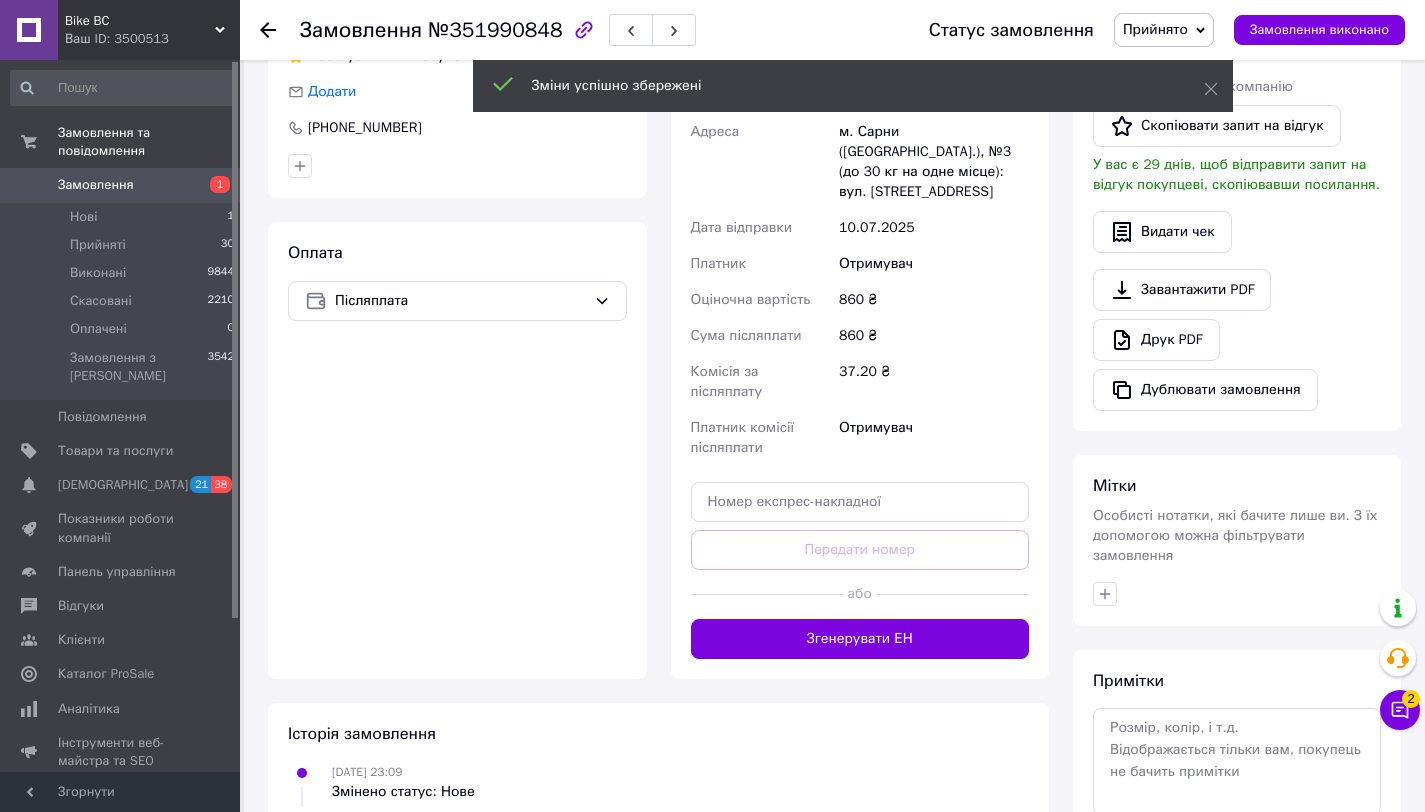 scroll, scrollTop: 495, scrollLeft: 0, axis: vertical 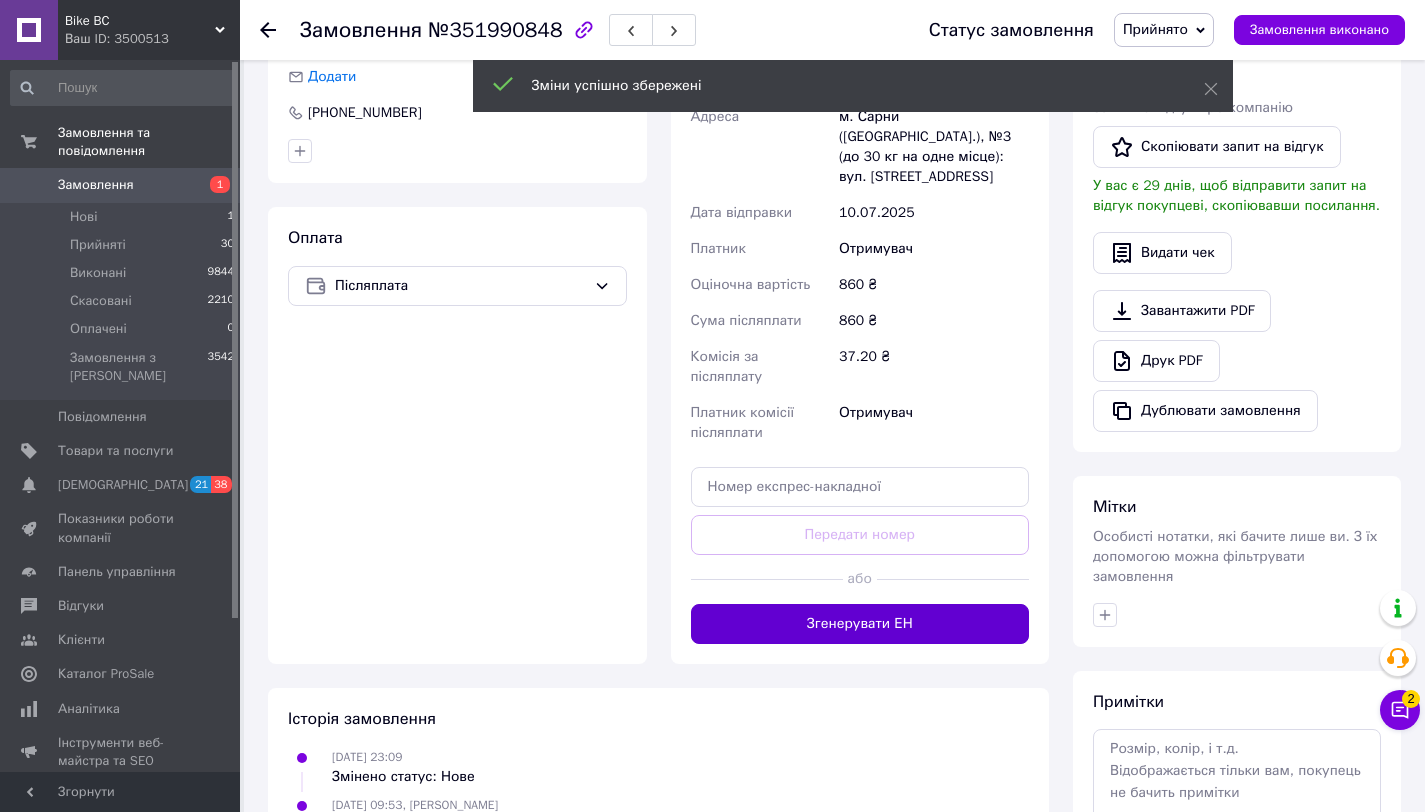 click on "Згенерувати ЕН" at bounding box center [860, 624] 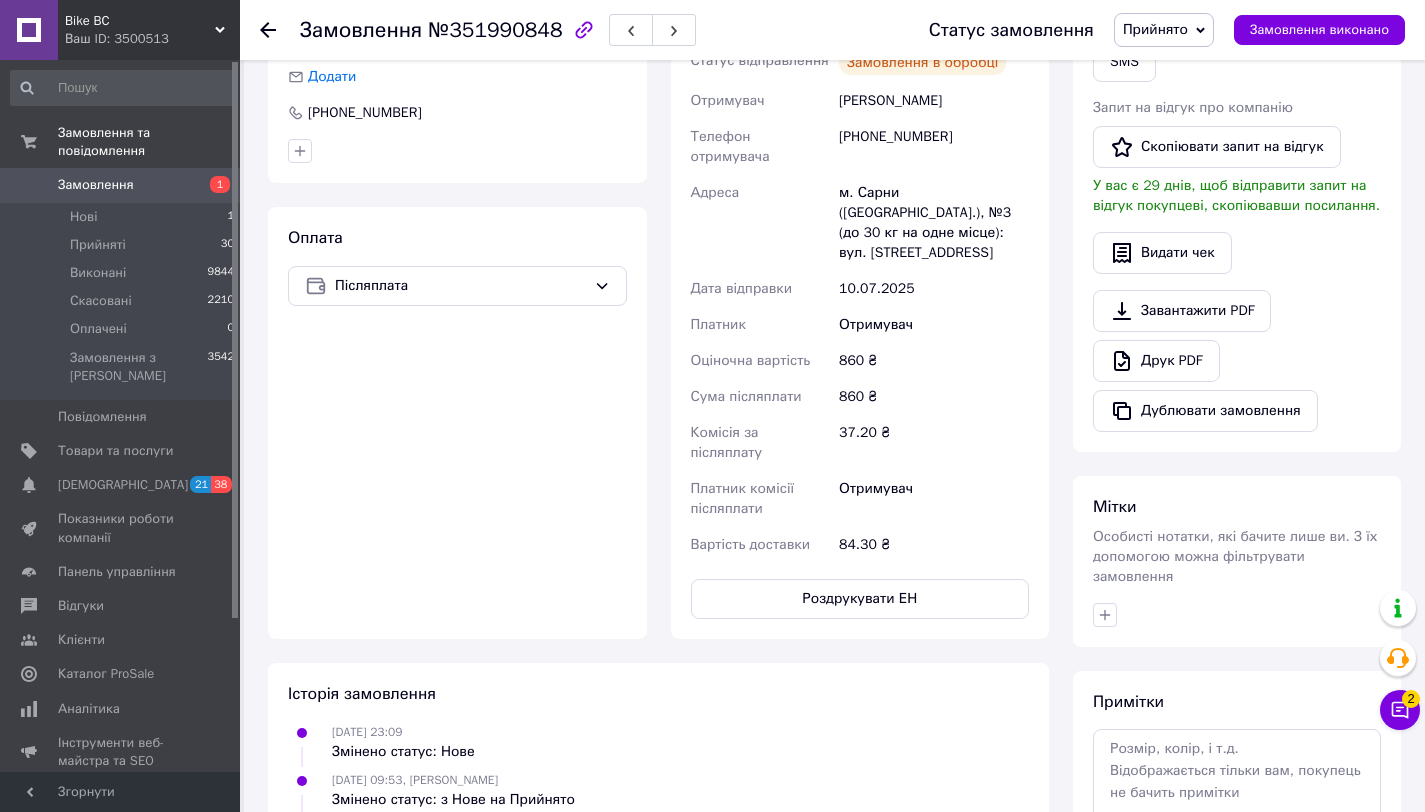 click on "Роздрукувати ЕН" at bounding box center [860, 599] 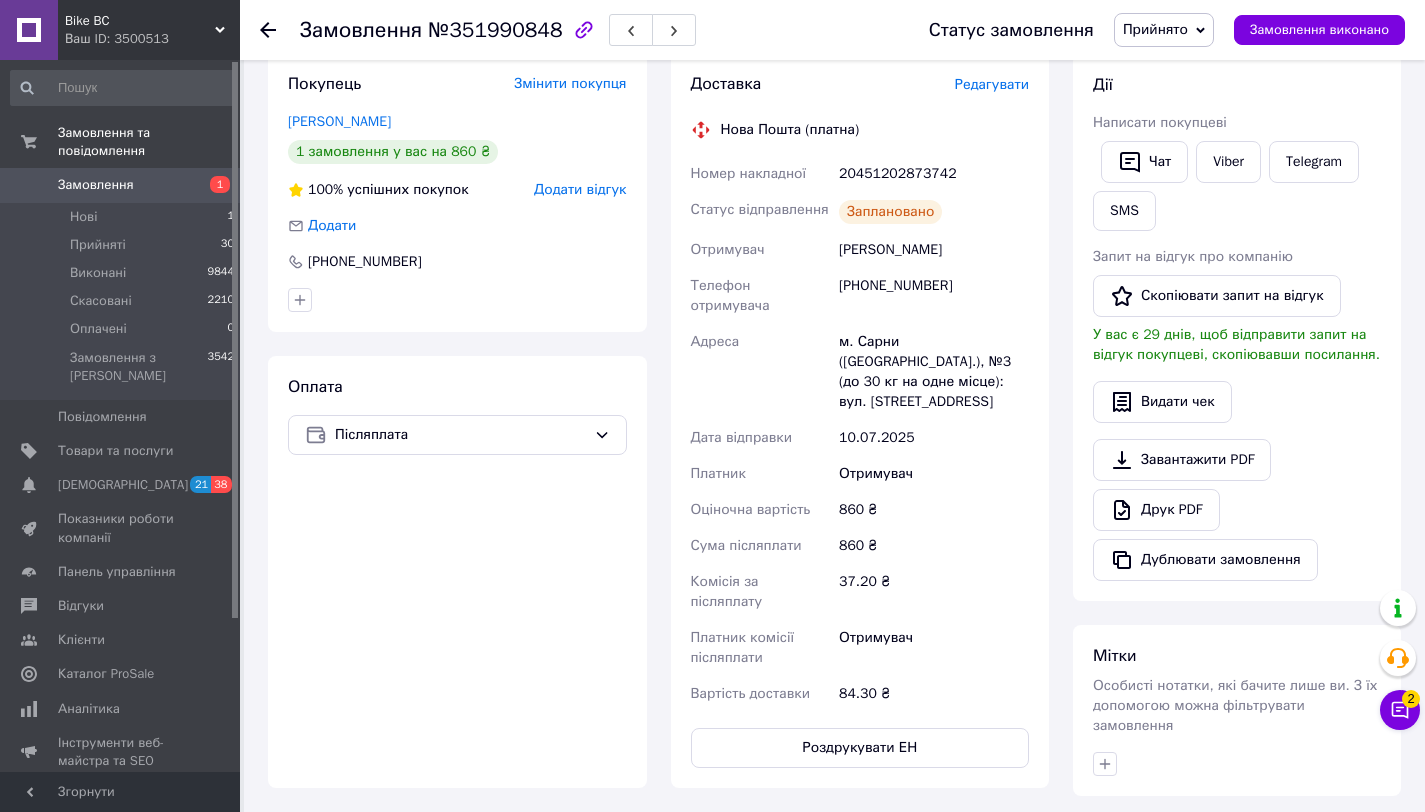 scroll, scrollTop: 323, scrollLeft: 0, axis: vertical 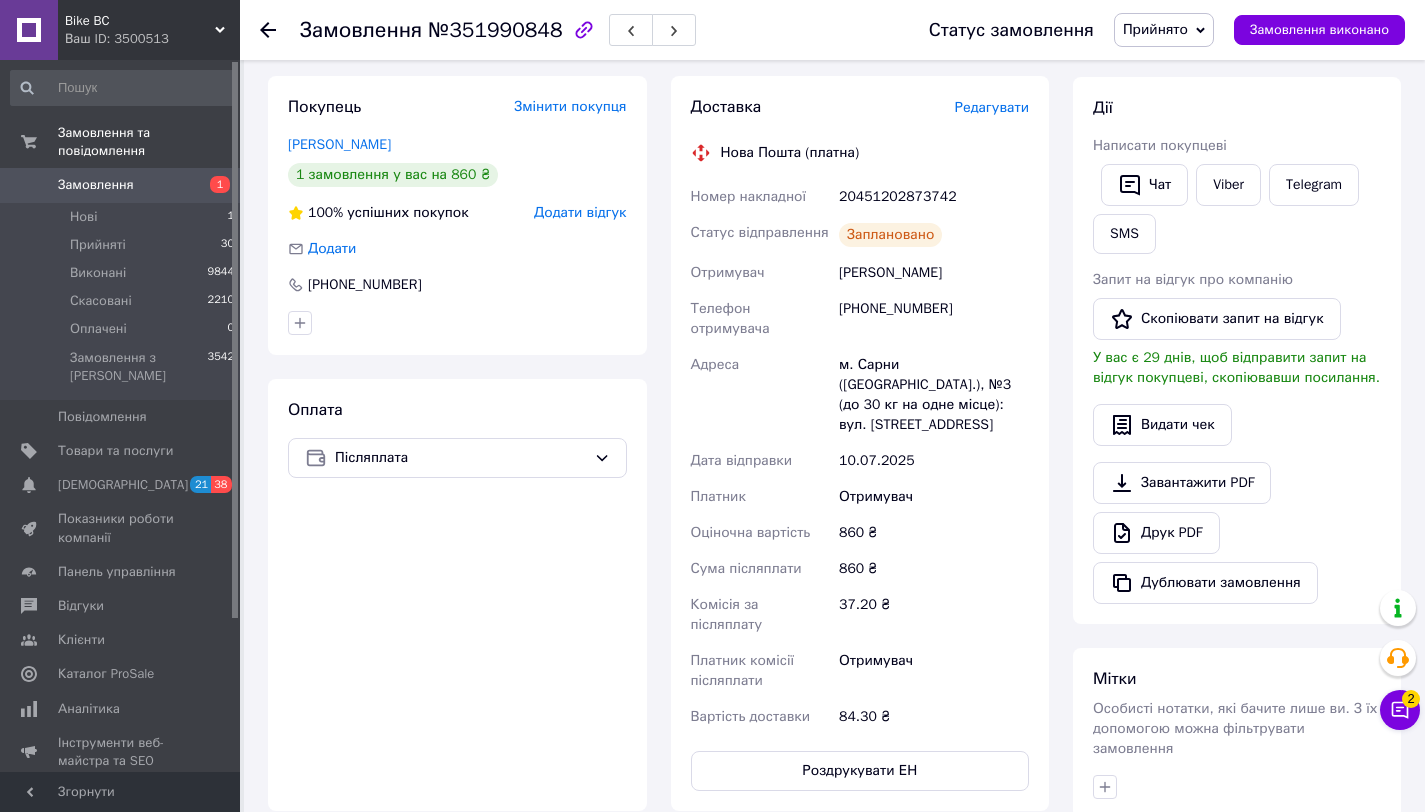 click on "Волосевич Саша" at bounding box center [934, 273] 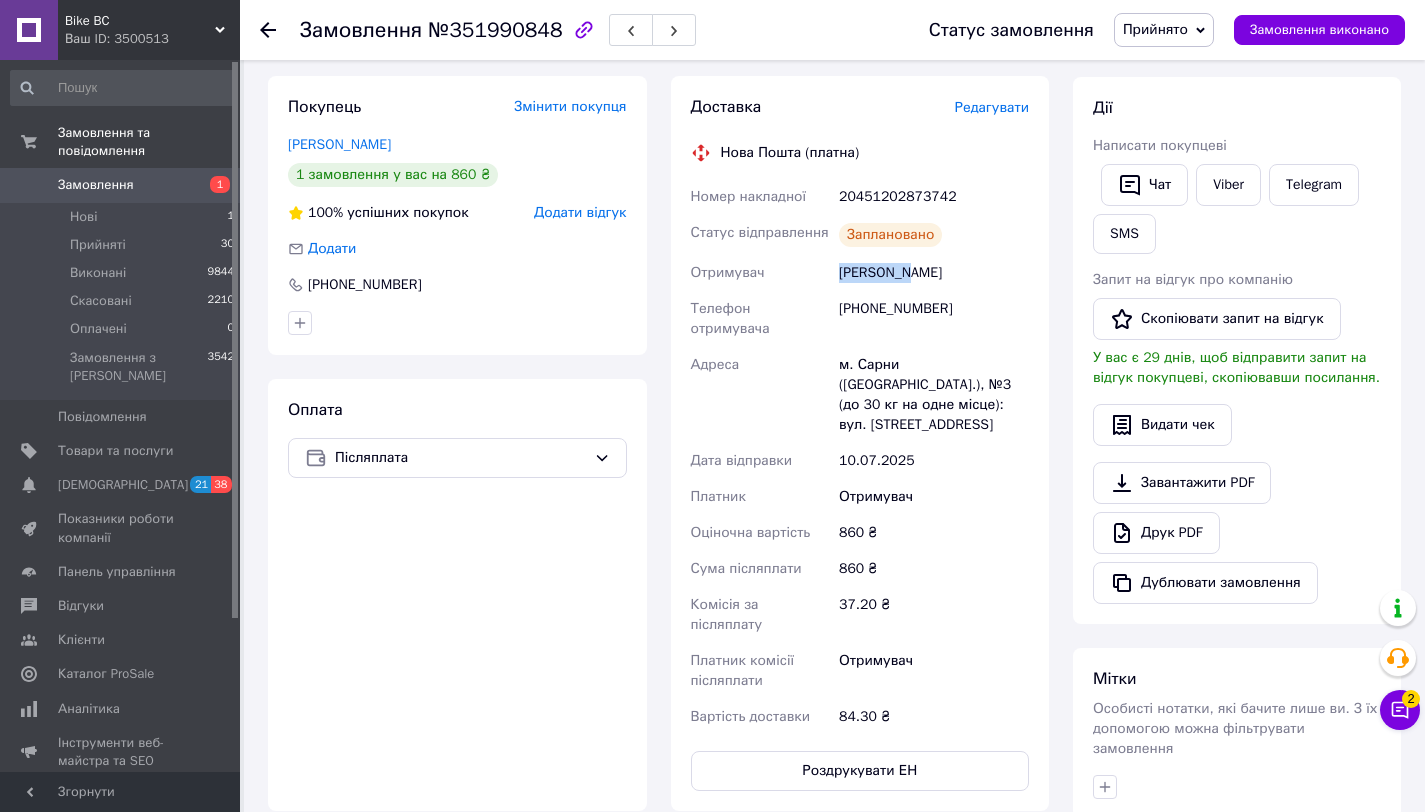 click on "Волосевич Саша" at bounding box center (934, 273) 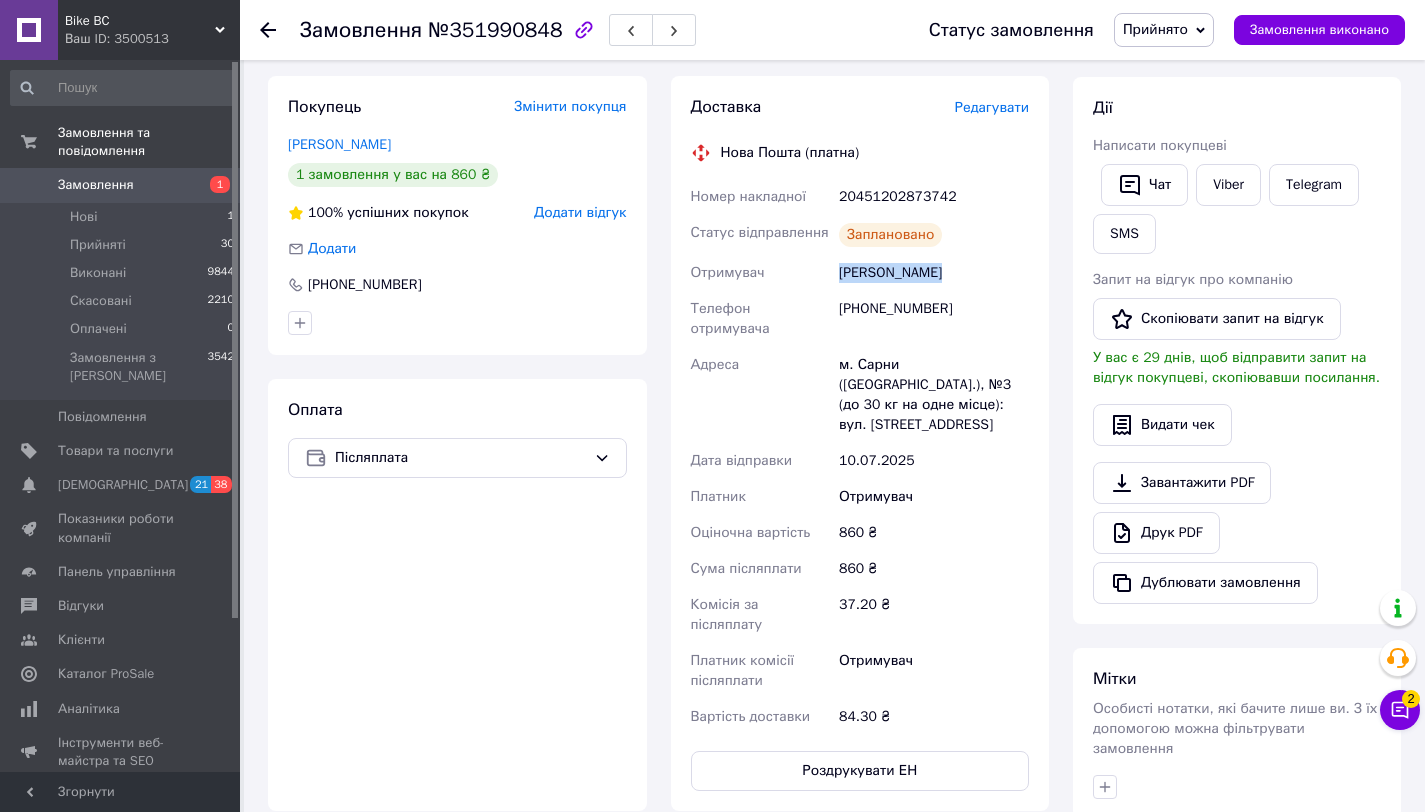 click on "Волосевич Саша" at bounding box center (934, 273) 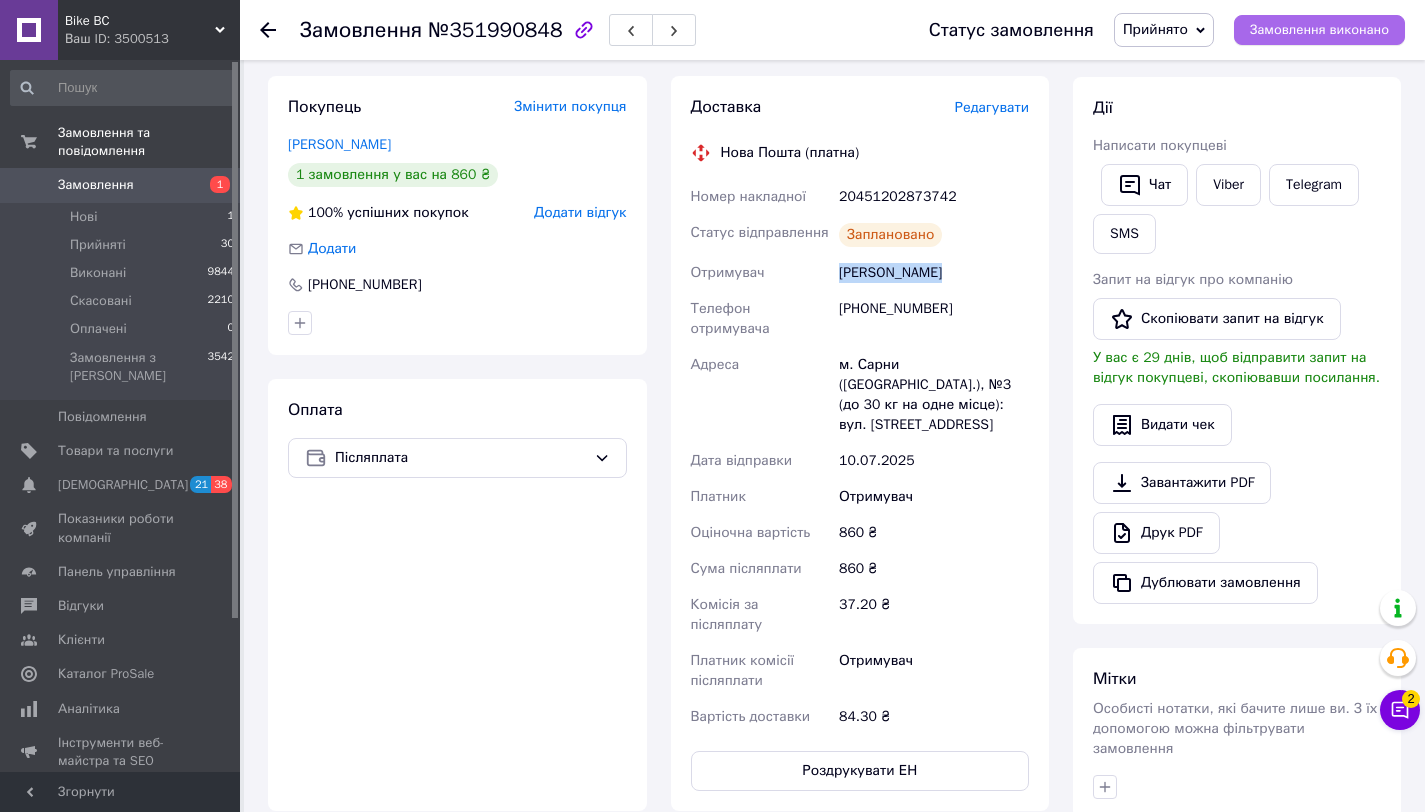 click on "Замовлення виконано" at bounding box center (1319, 30) 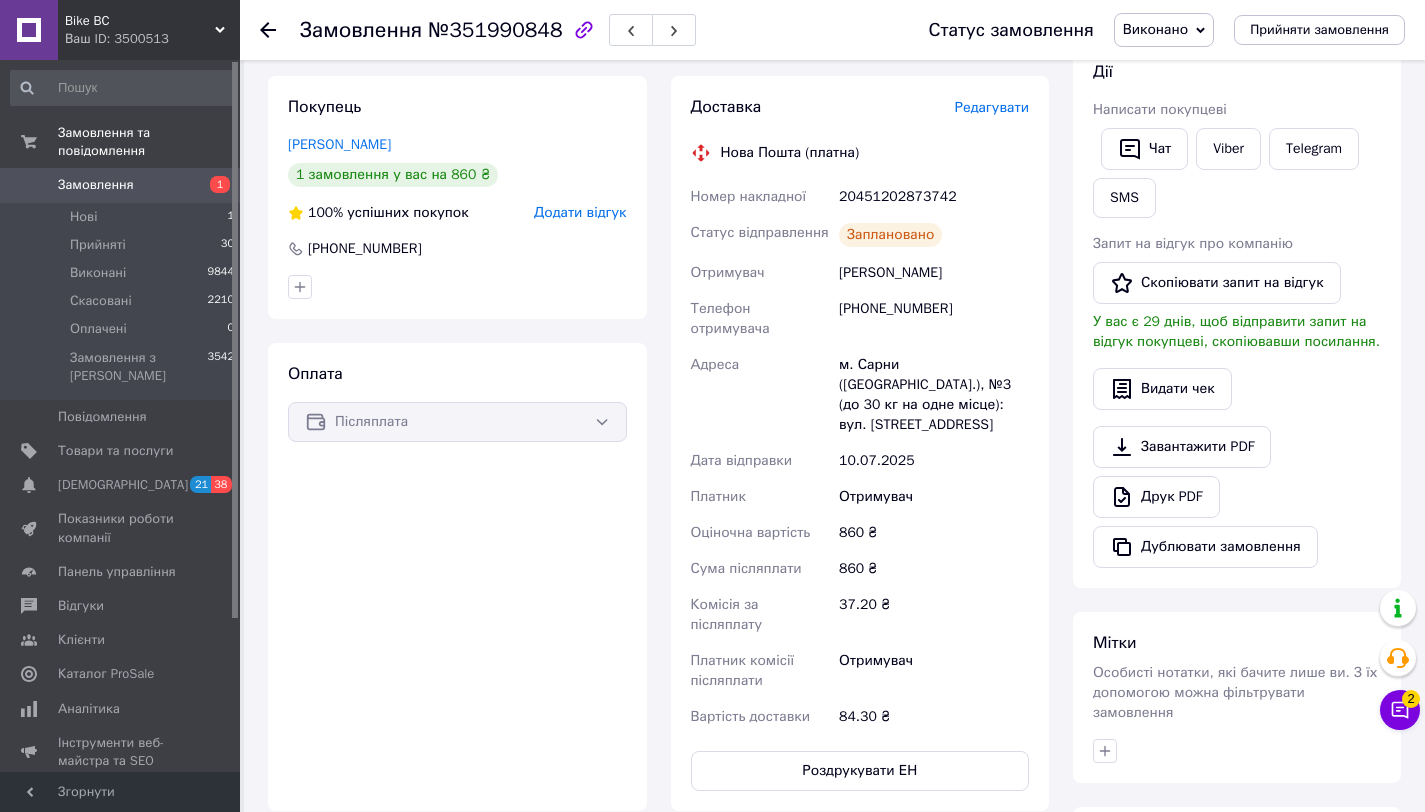 click on "[PHONE_NUMBER]" at bounding box center (934, 319) 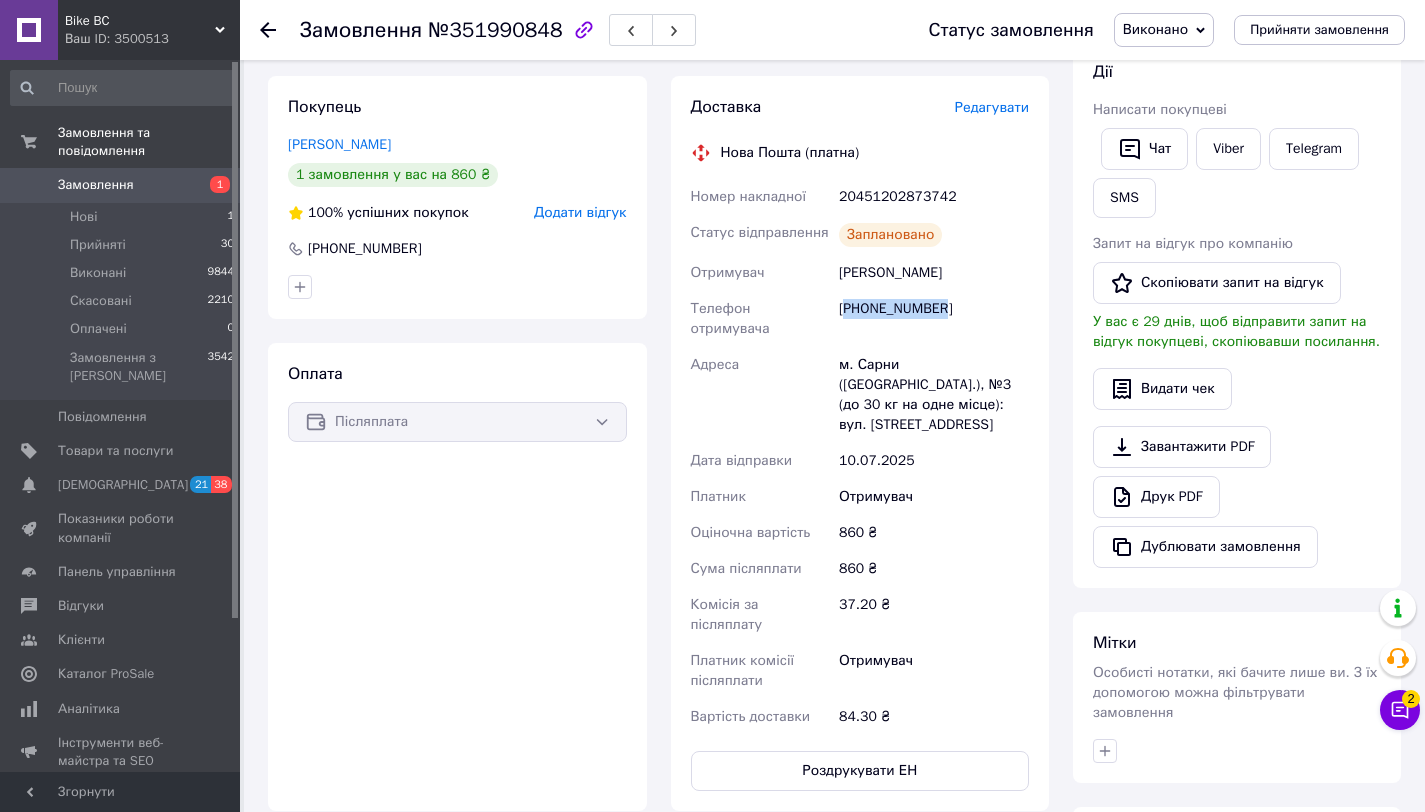 click on "[PHONE_NUMBER]" at bounding box center [934, 319] 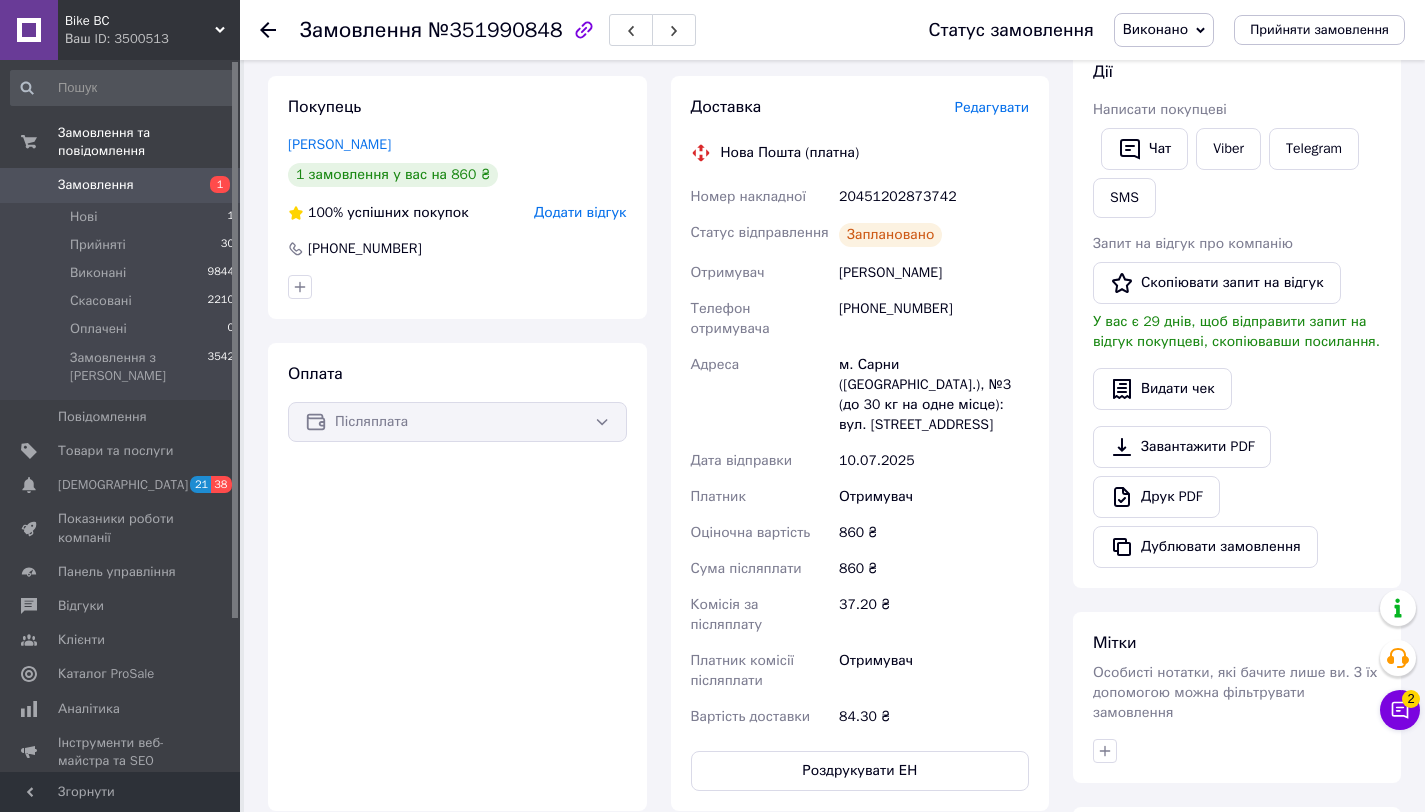 click on "№351990848" at bounding box center (495, 30) 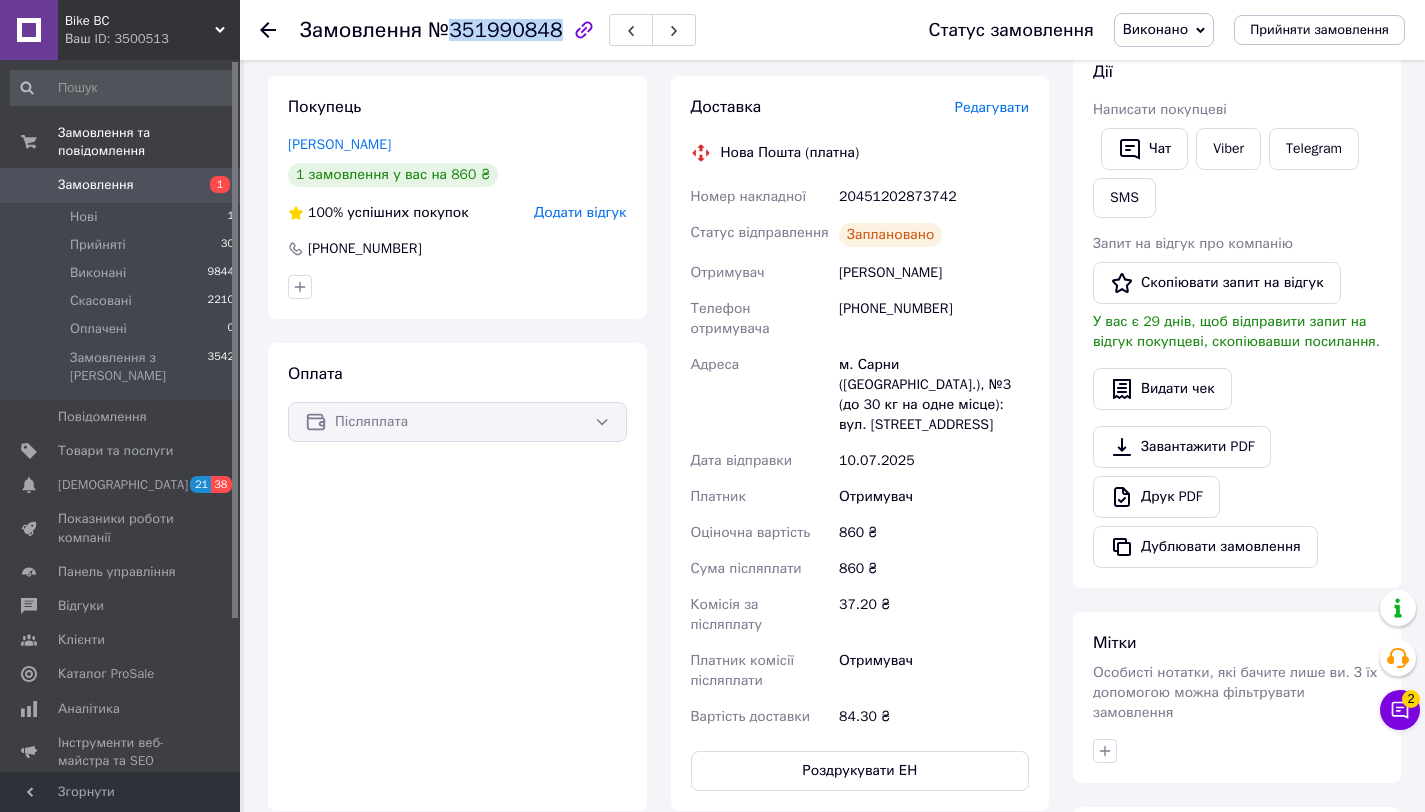 click on "№351990848" at bounding box center [495, 30] 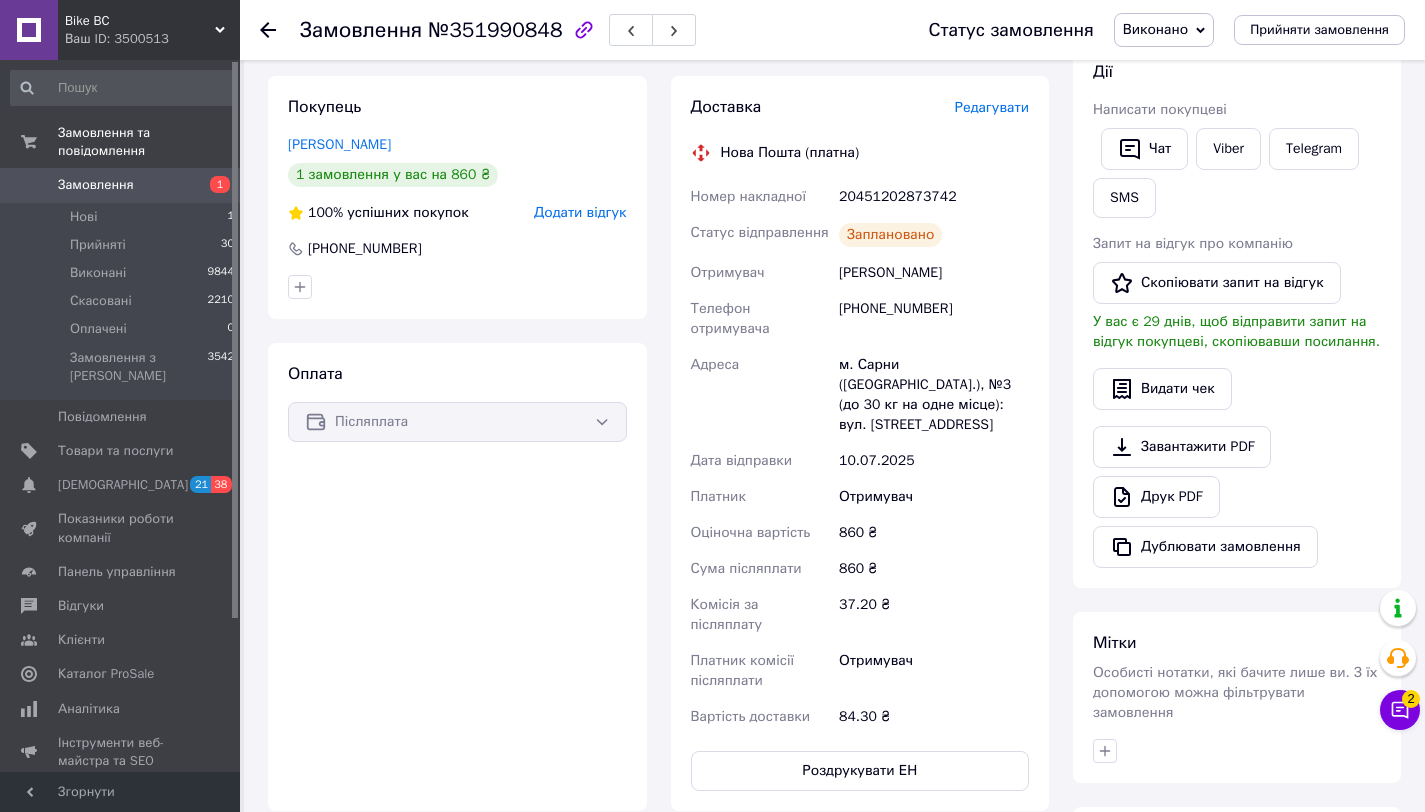 click on "20451202873742" at bounding box center (934, 197) 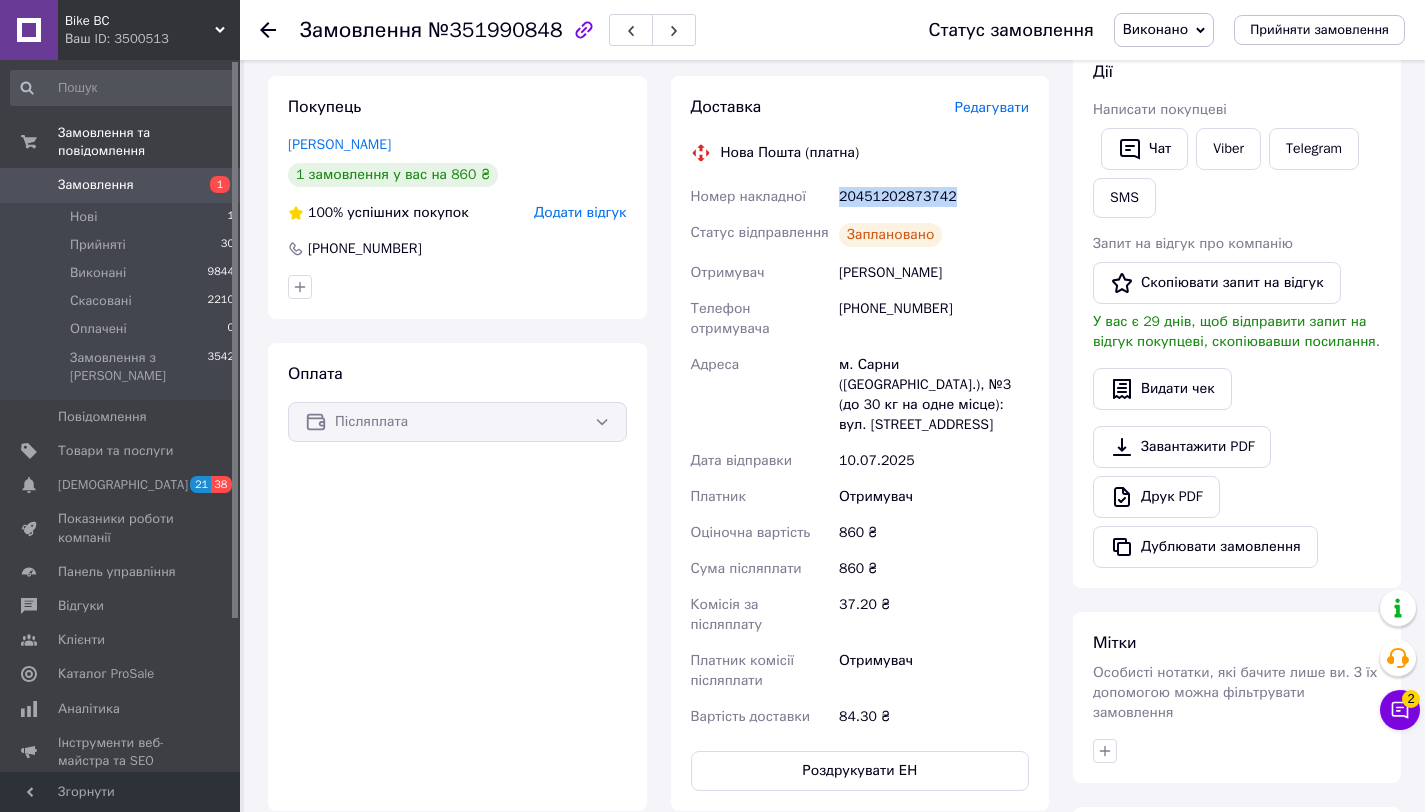 click on "20451202873742" at bounding box center [934, 197] 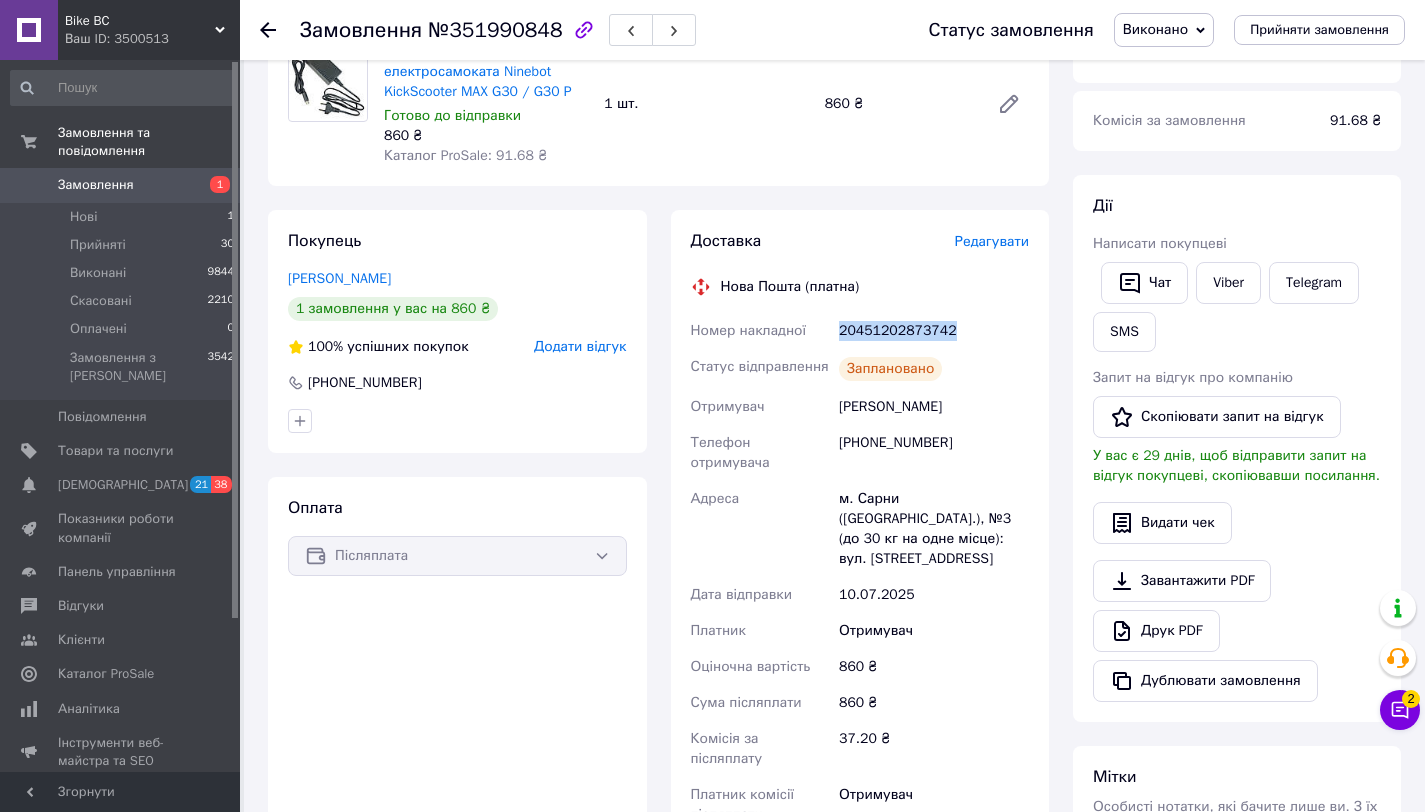 scroll, scrollTop: 0, scrollLeft: 0, axis: both 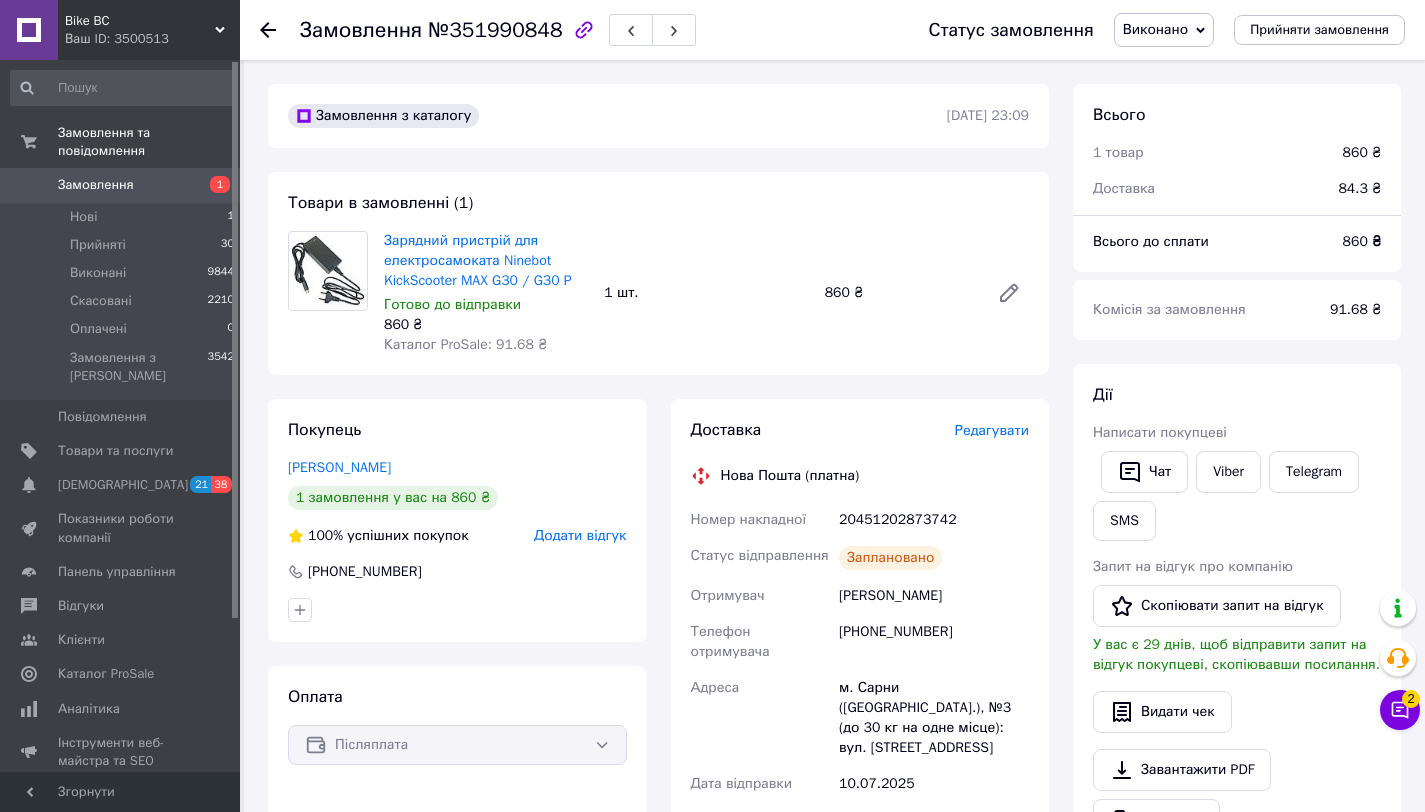 click 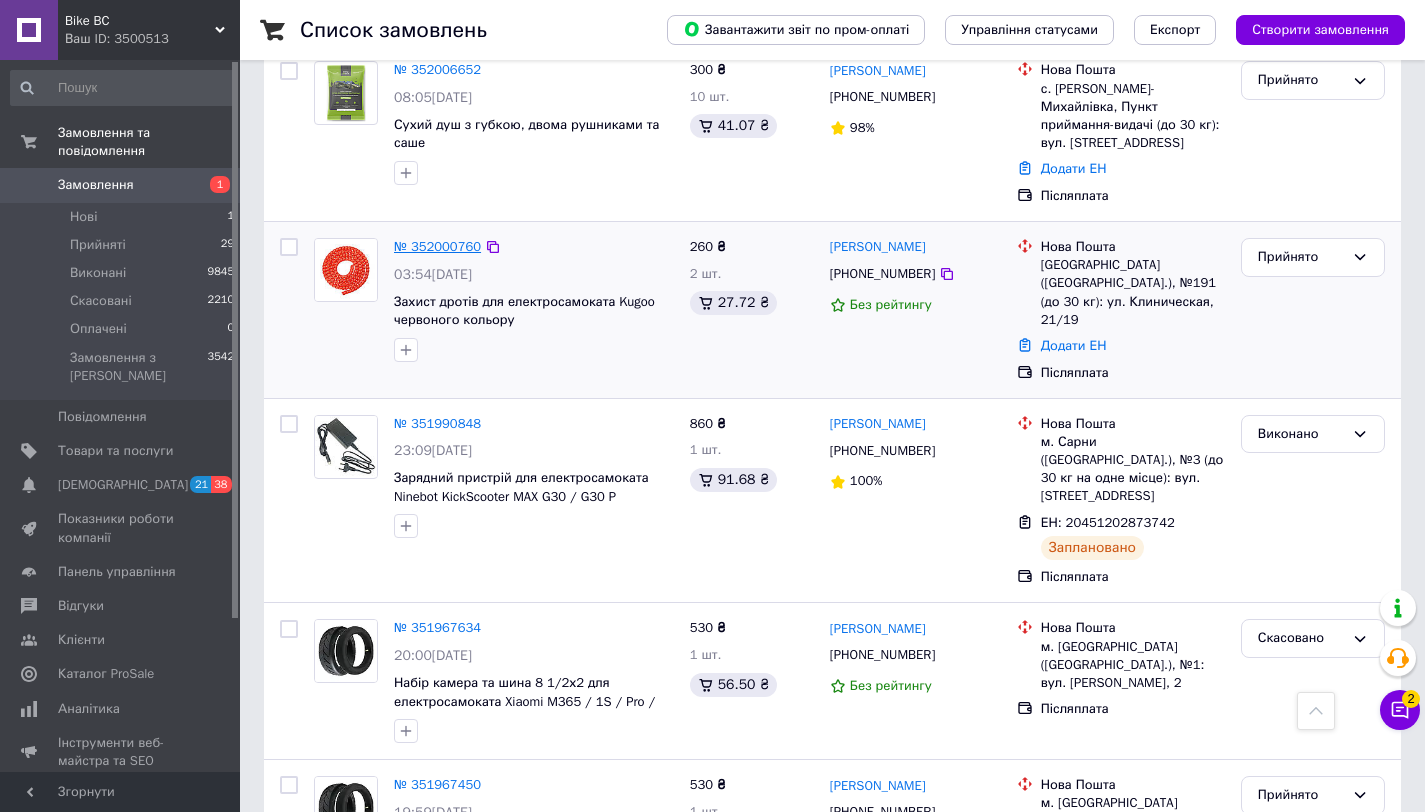 click on "№ 352000760" at bounding box center [437, 246] 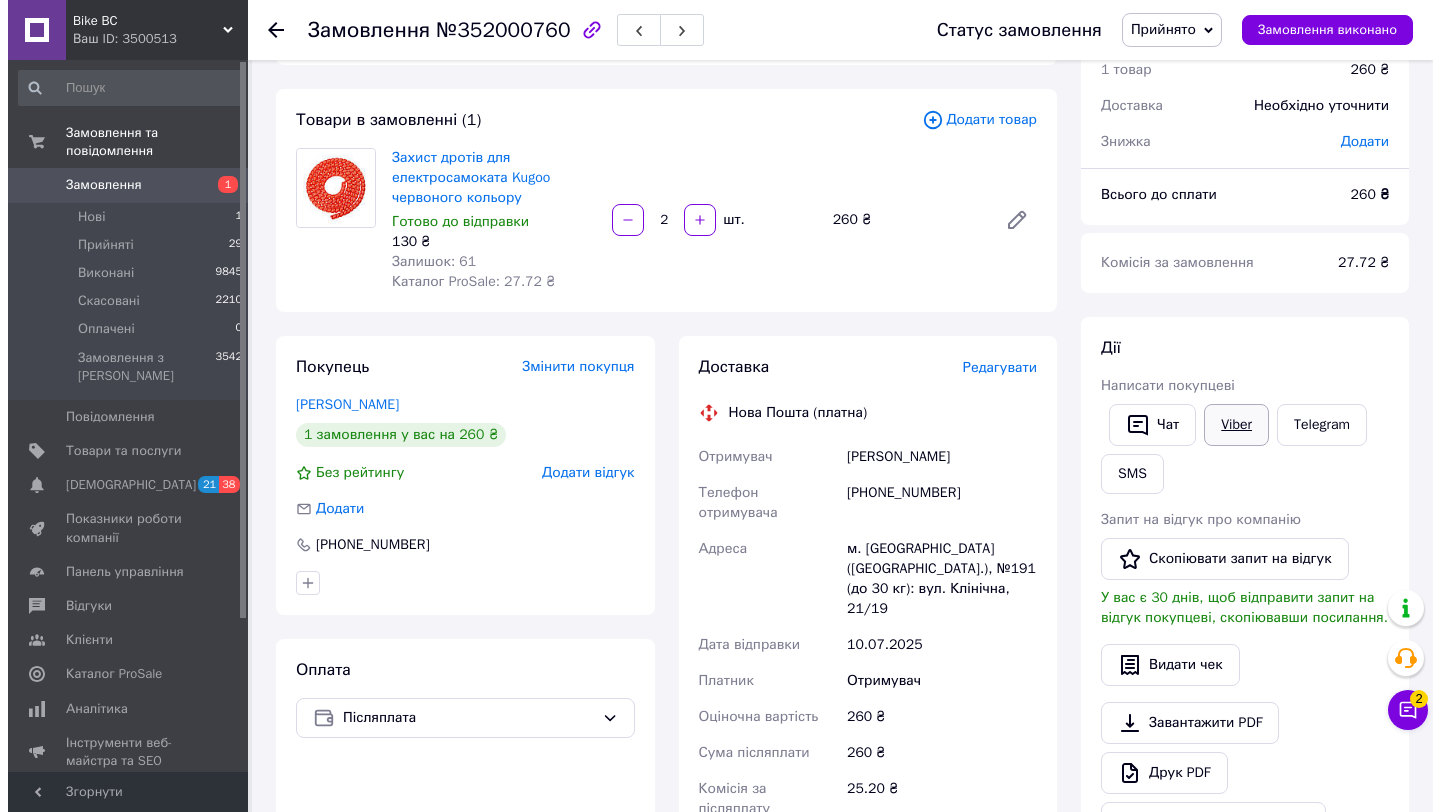 scroll, scrollTop: 0, scrollLeft: 0, axis: both 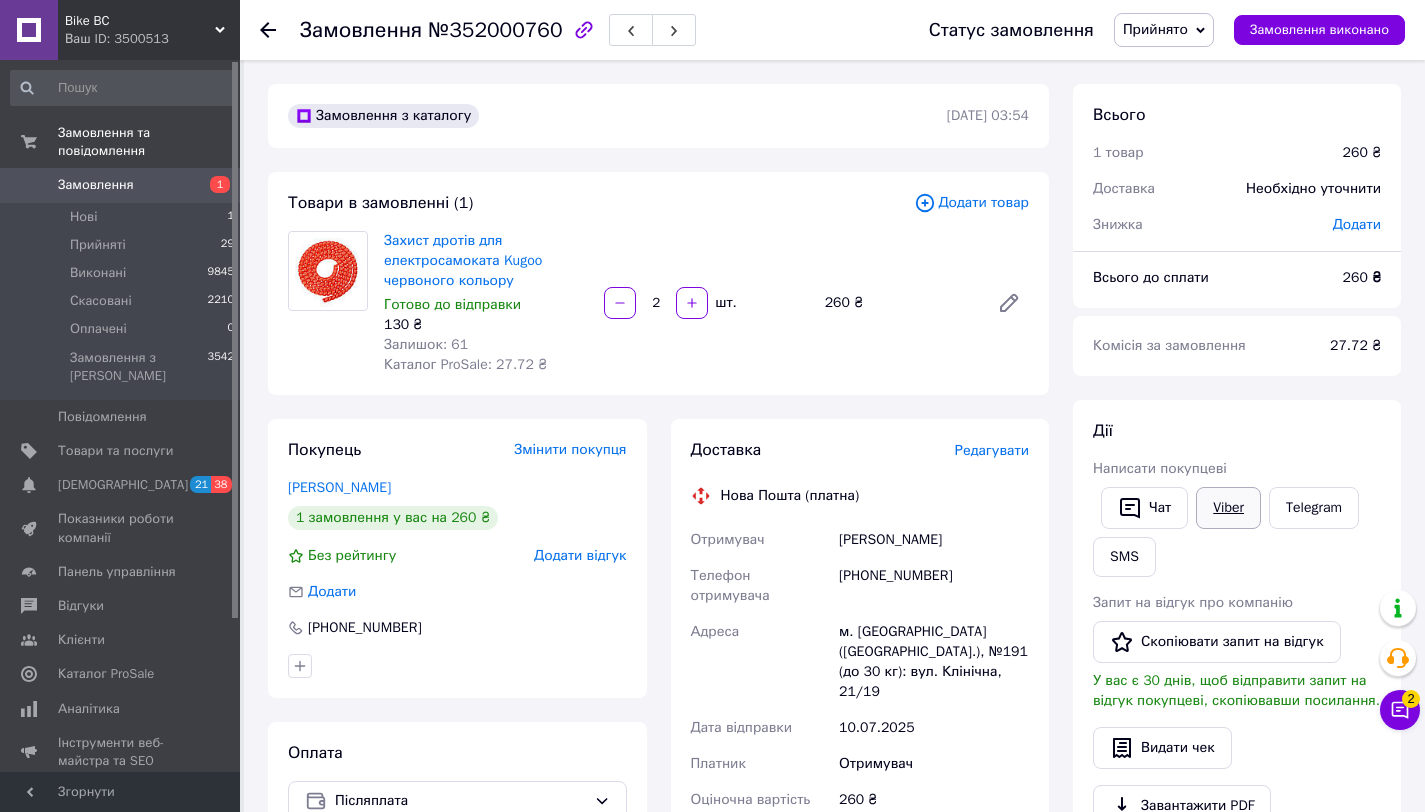 click on "Viber" at bounding box center (1228, 508) 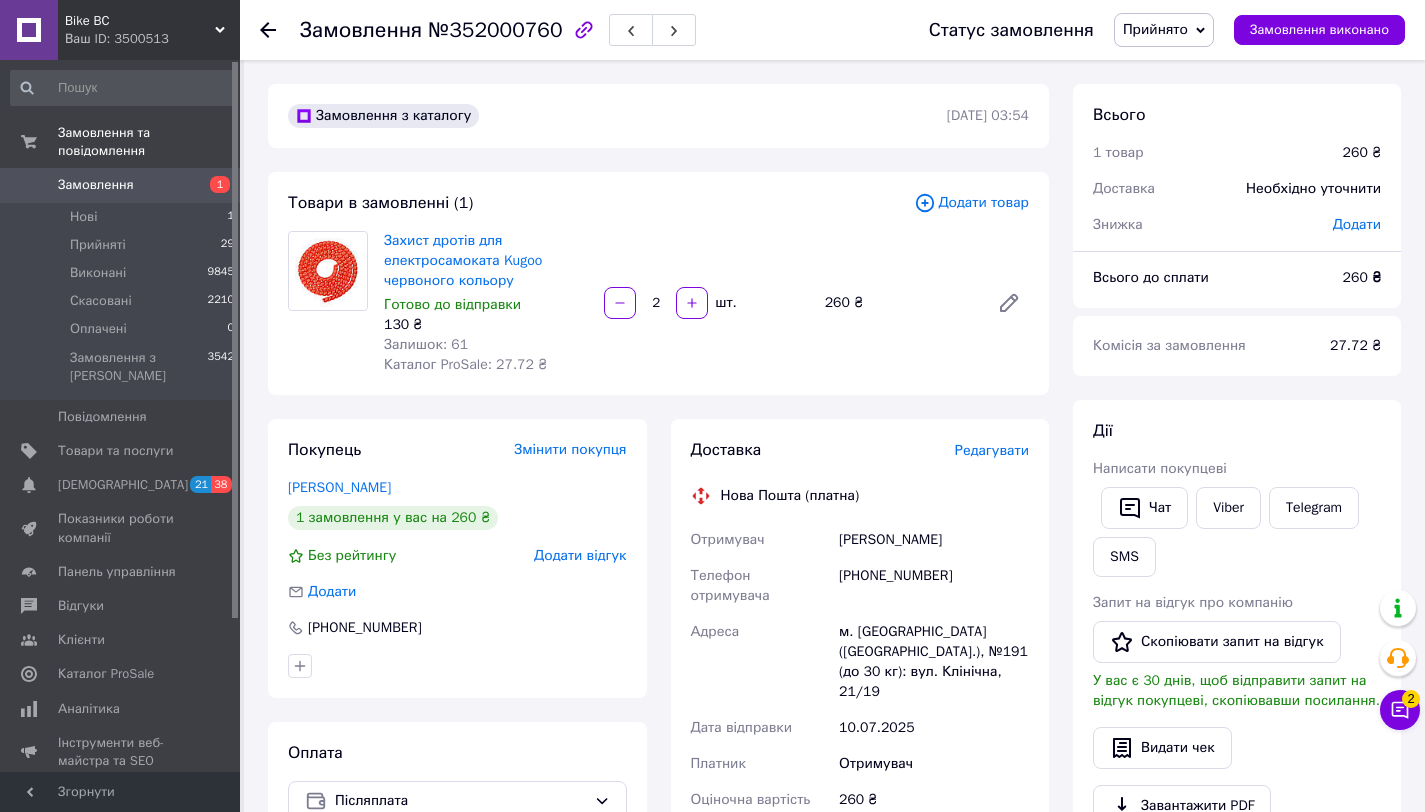 click on "Редагувати" at bounding box center [992, 450] 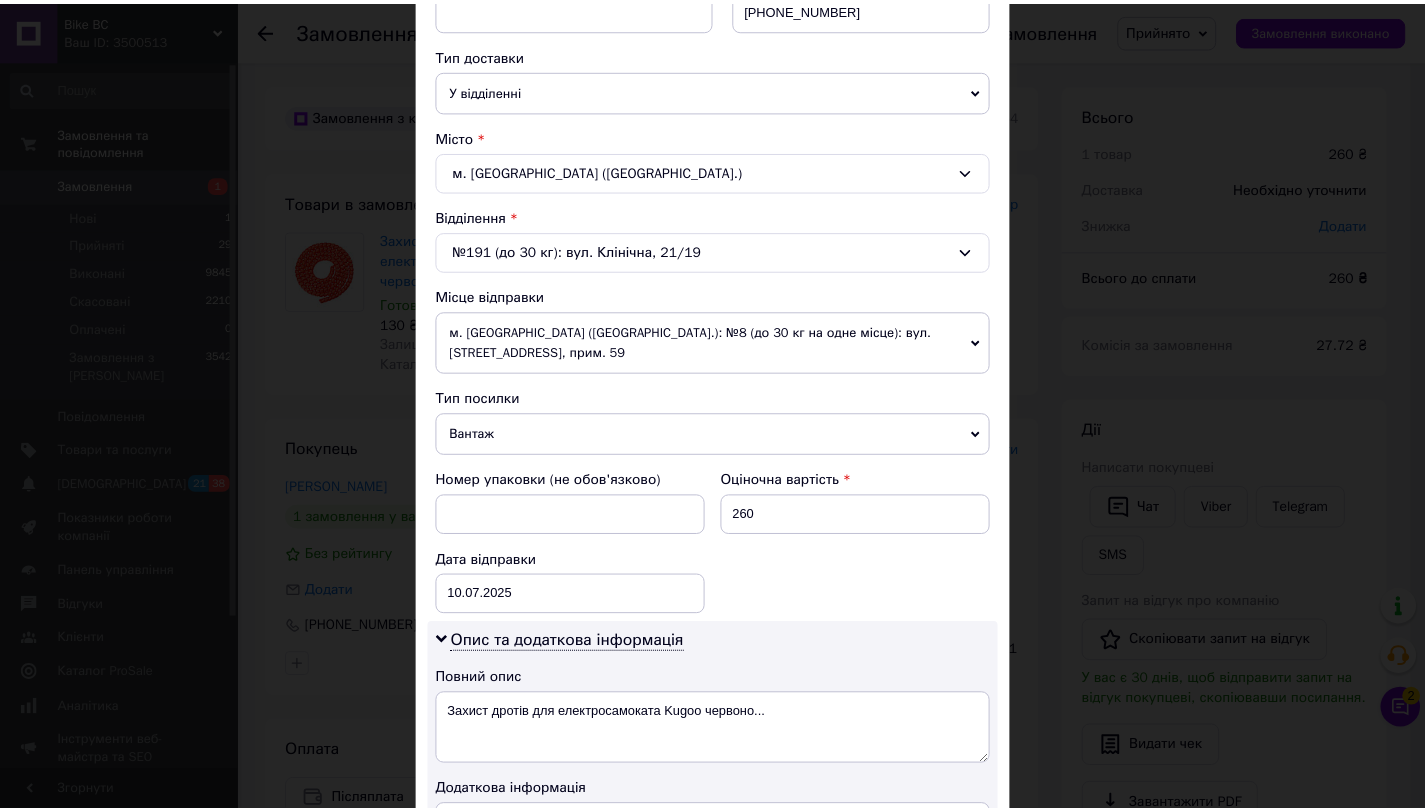 scroll, scrollTop: 978, scrollLeft: 0, axis: vertical 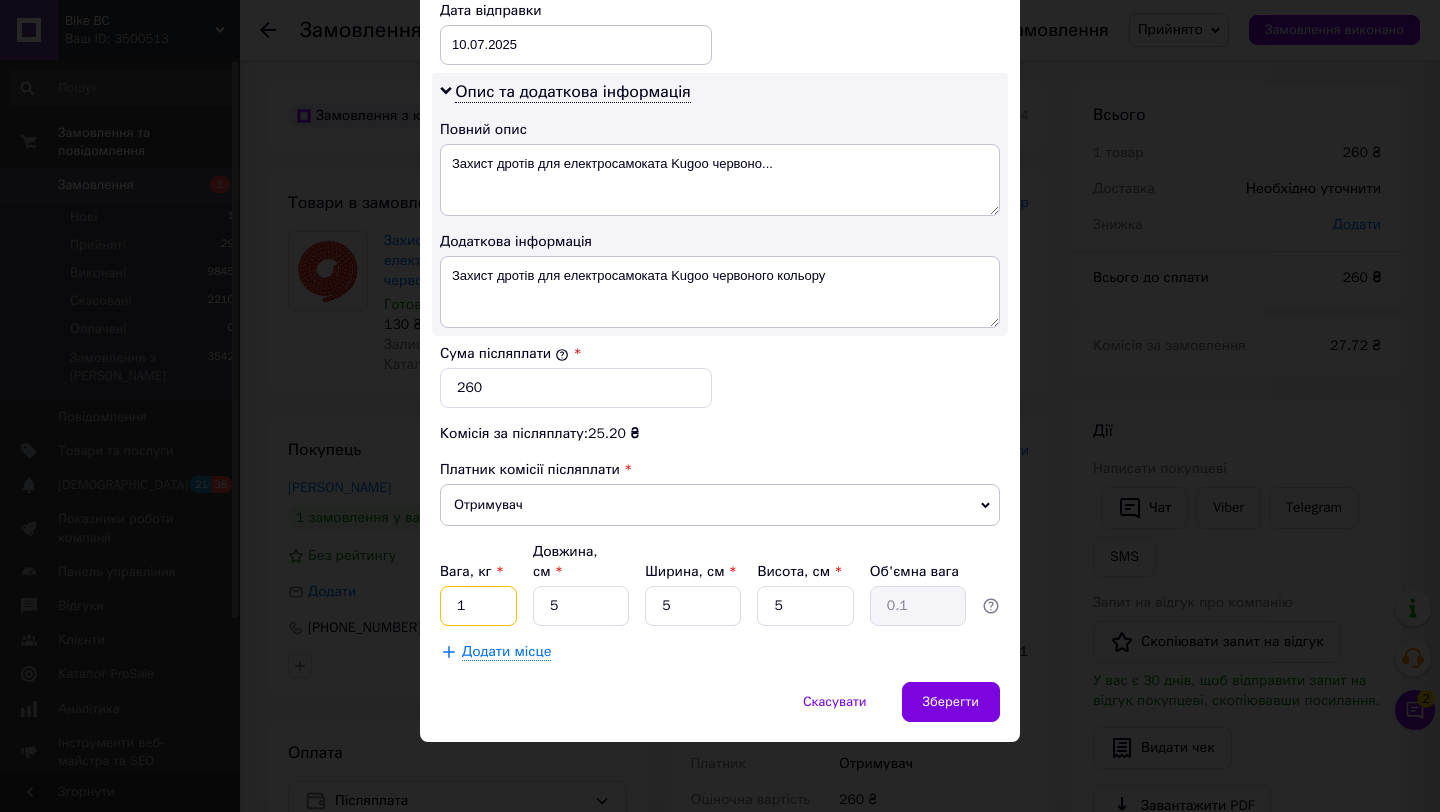 click on "1" at bounding box center (478, 606) 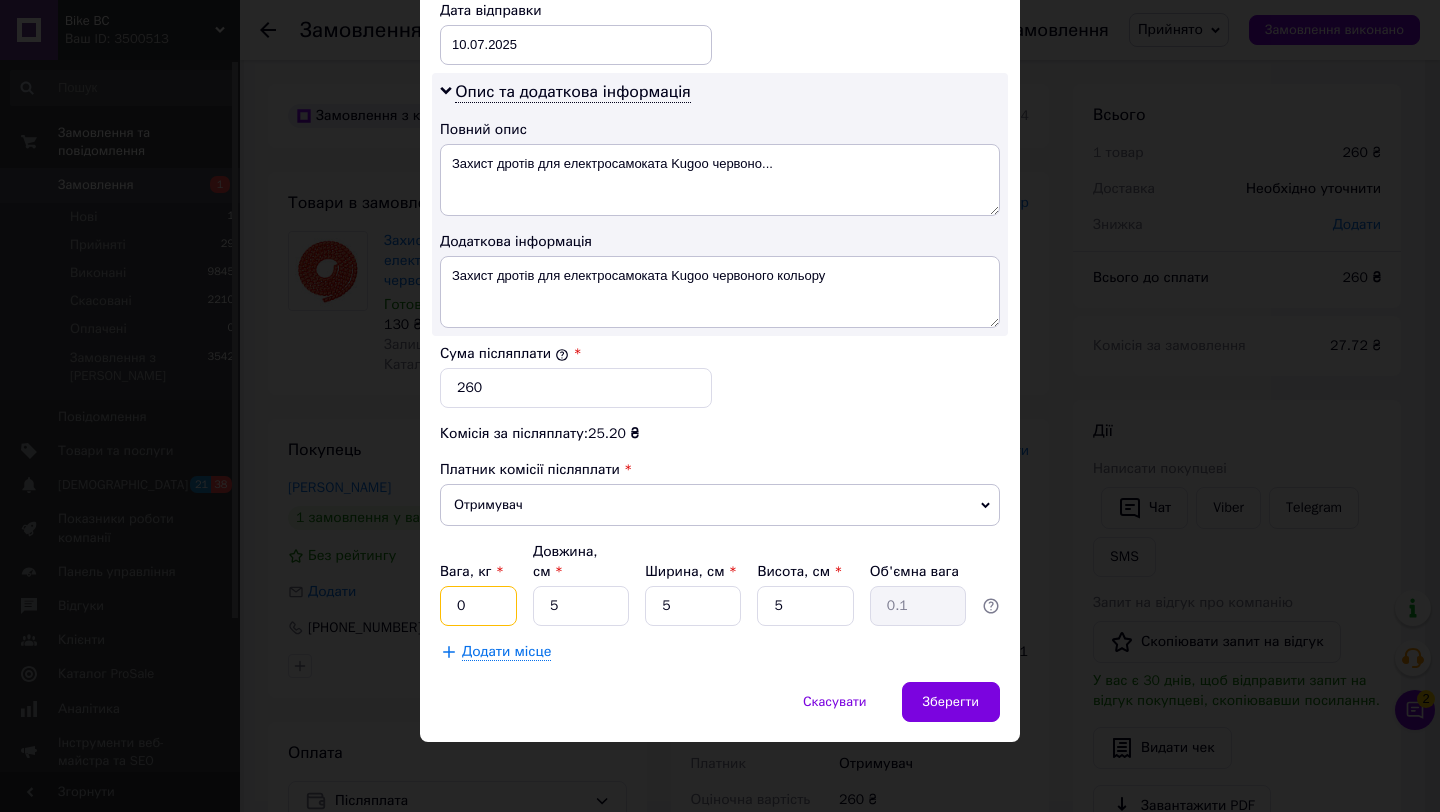 type on "0.5" 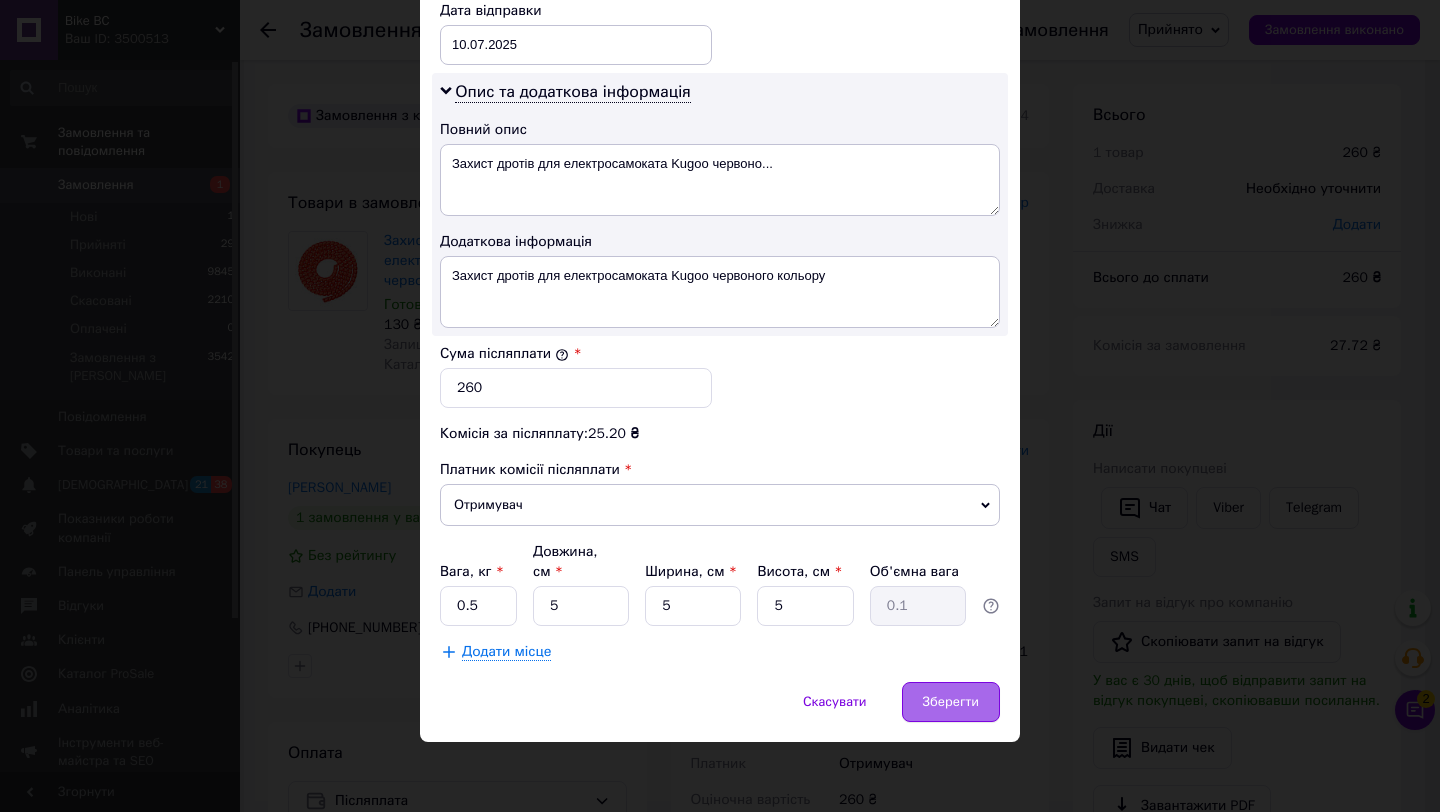 click on "Зберегти" at bounding box center [951, 702] 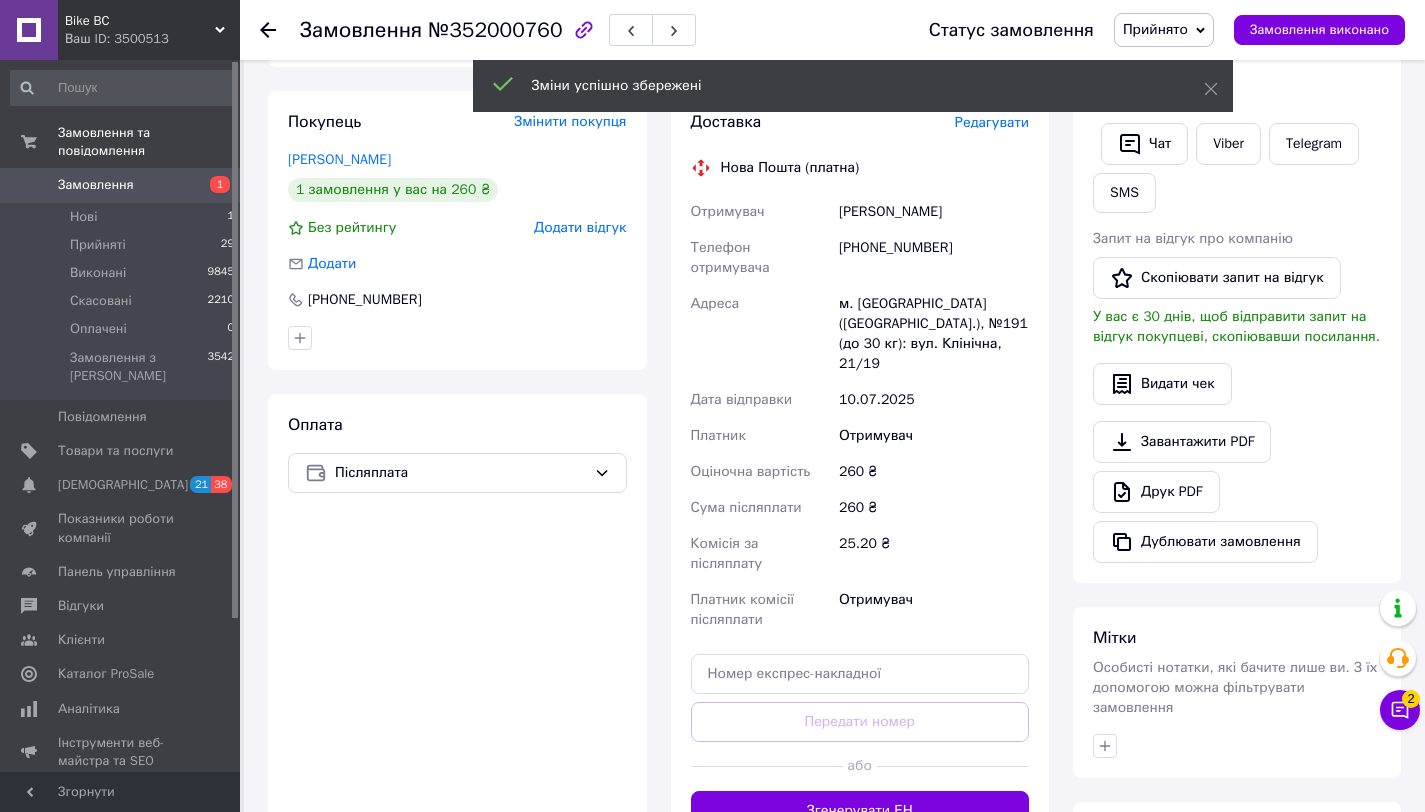 scroll, scrollTop: 467, scrollLeft: 0, axis: vertical 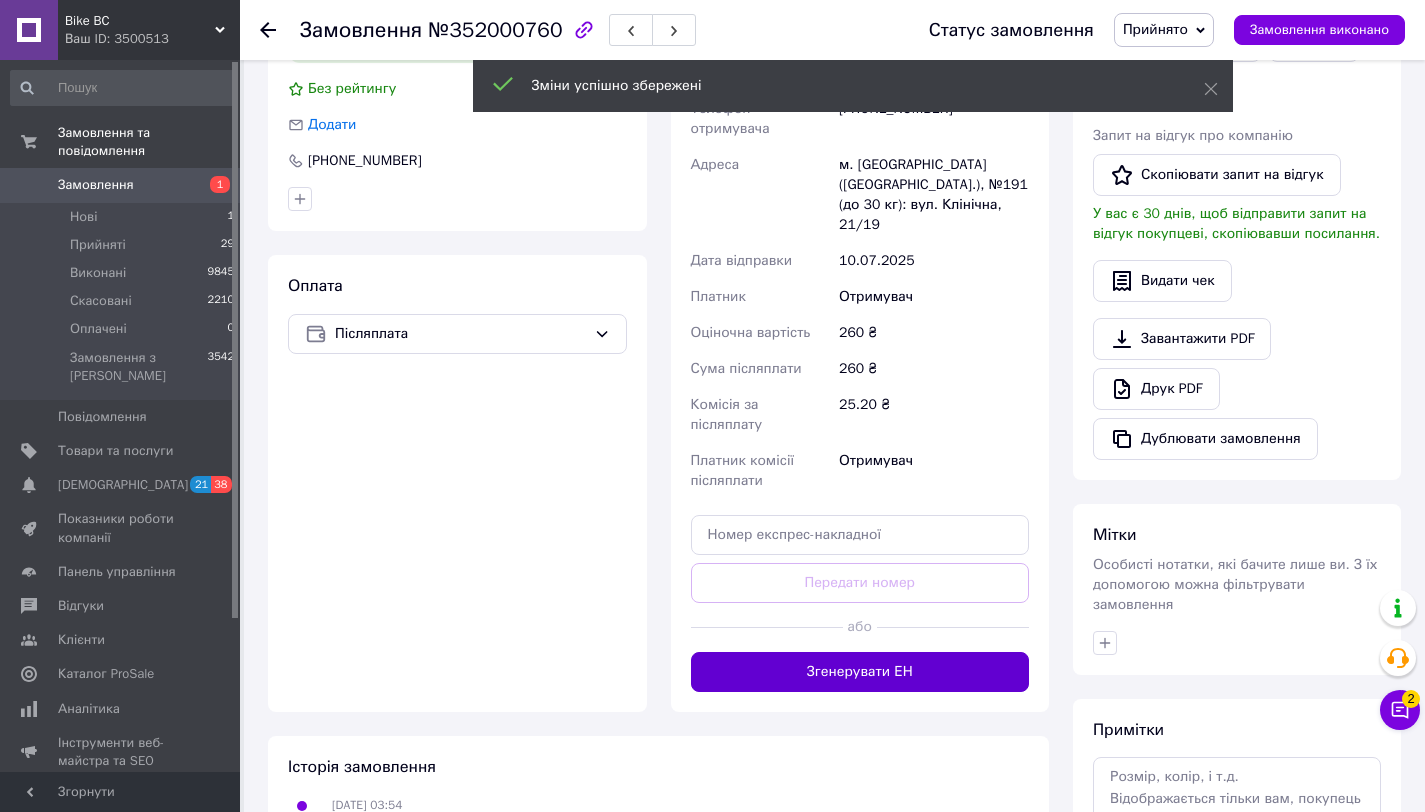 click on "Згенерувати ЕН" at bounding box center [860, 672] 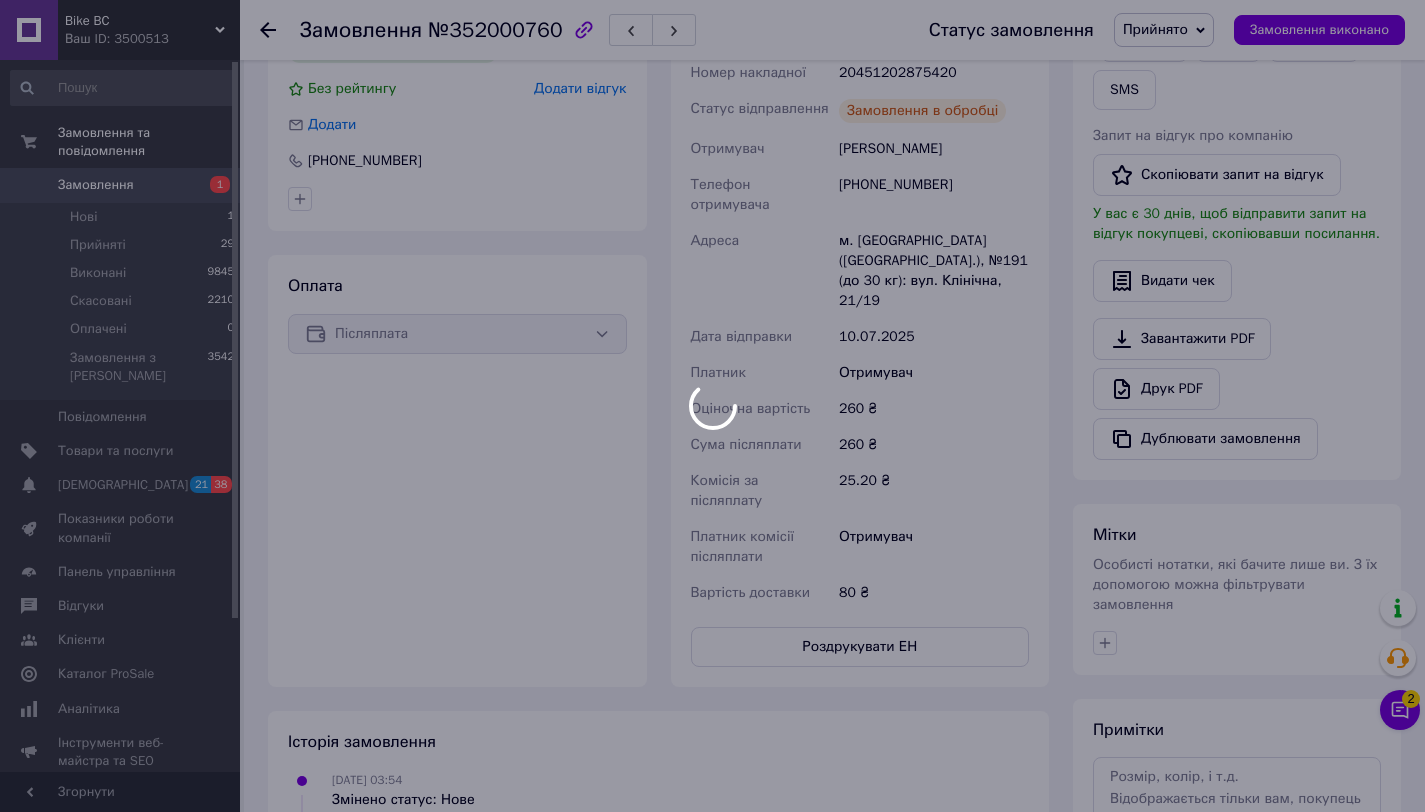 click at bounding box center [712, 406] 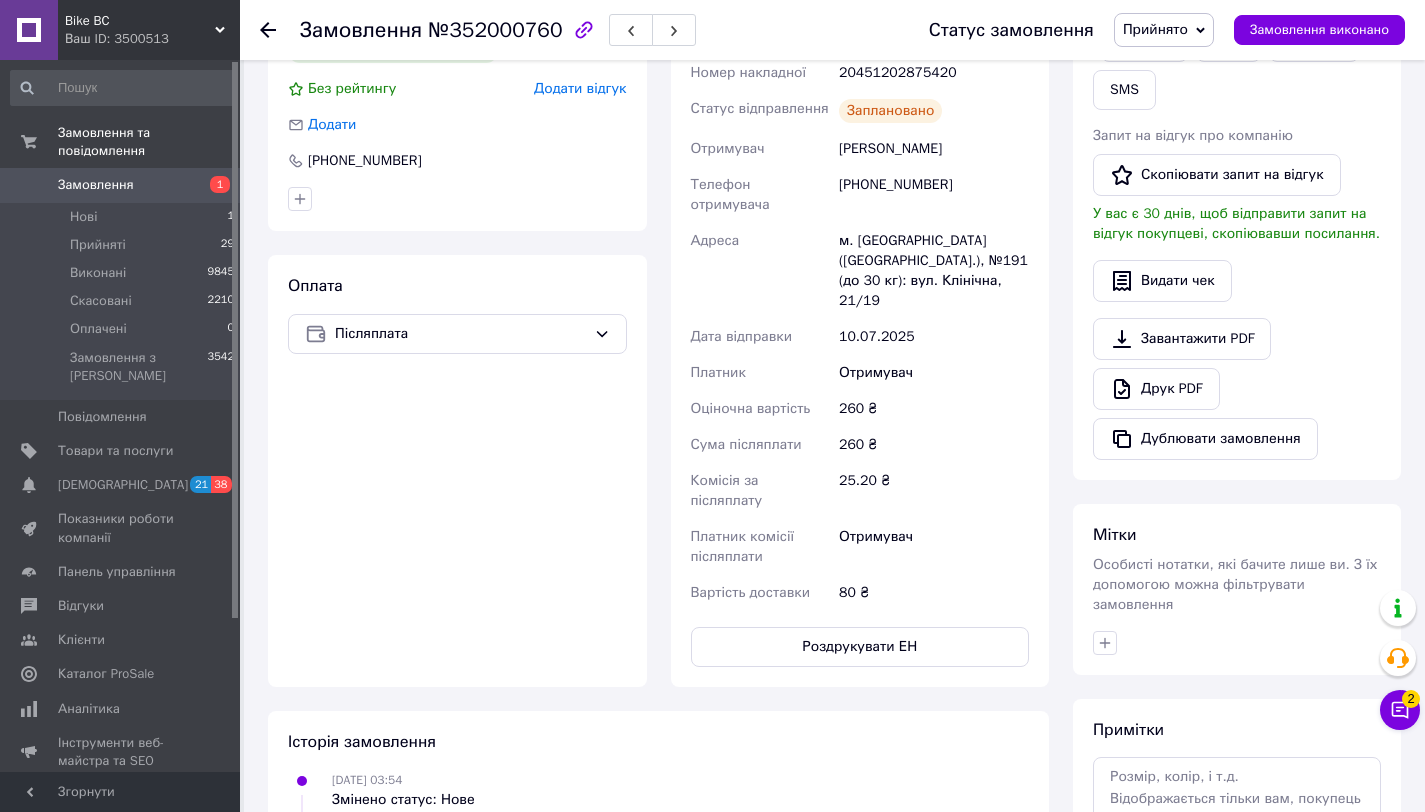 click on "Роздрукувати ЕН" at bounding box center (860, 647) 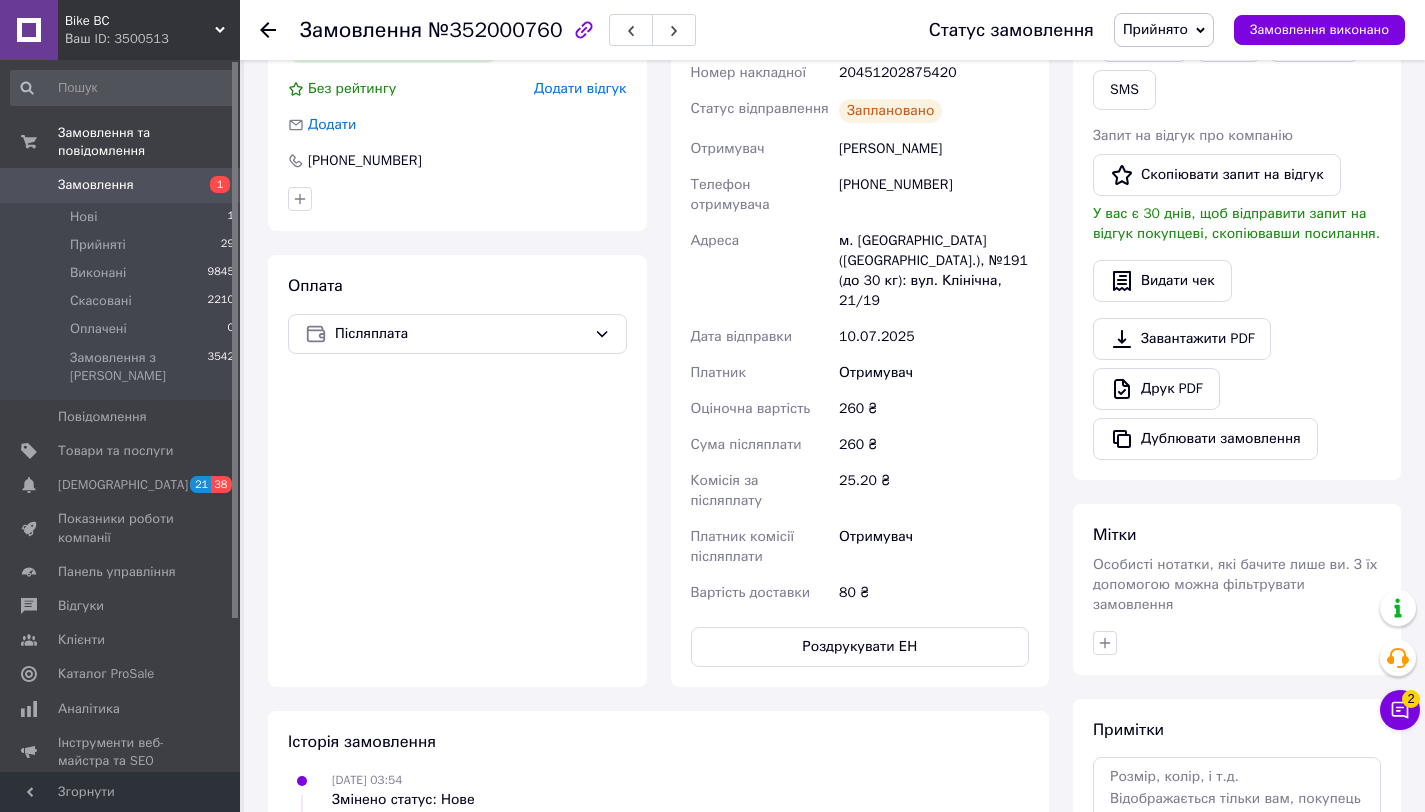 scroll, scrollTop: 396, scrollLeft: 0, axis: vertical 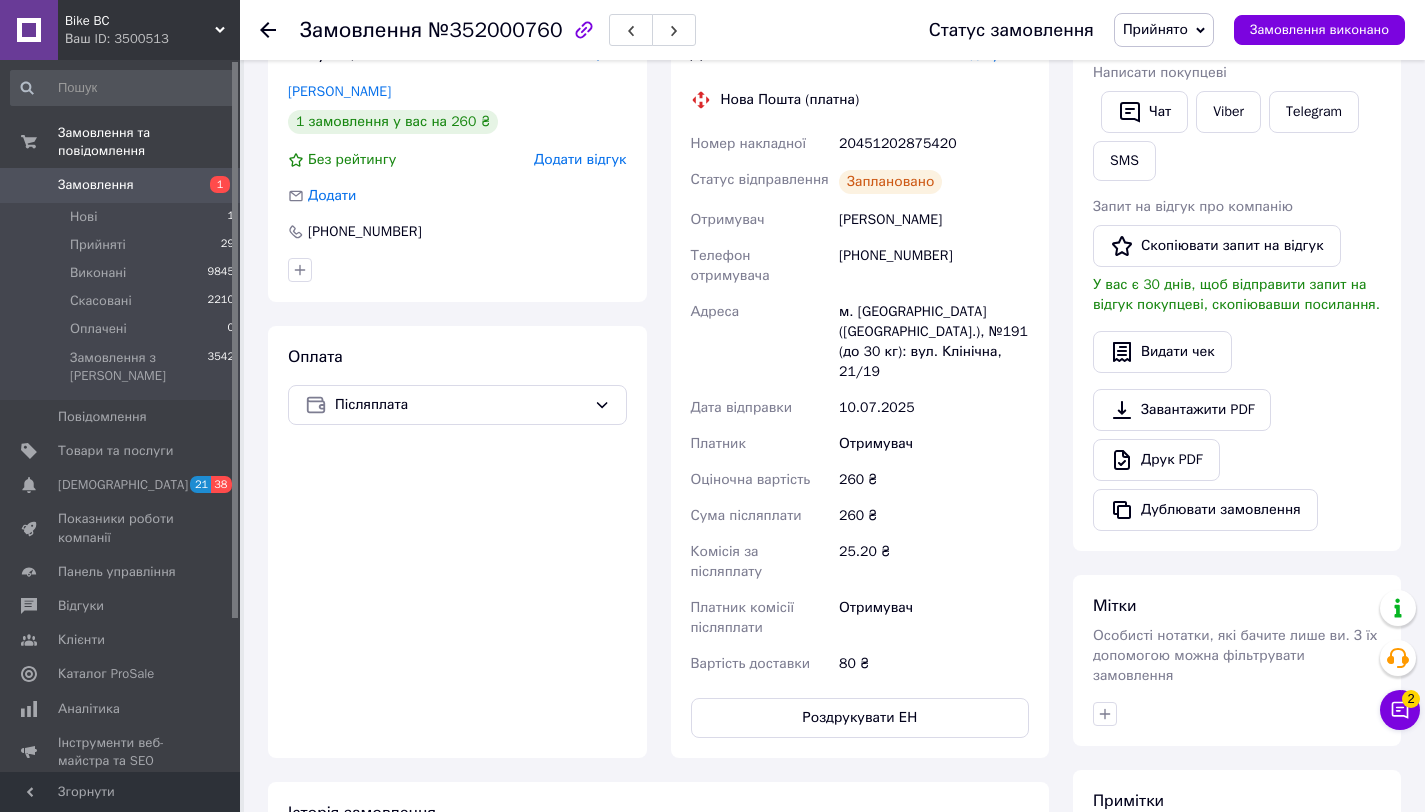 click on "Ільницький Ілля" at bounding box center (934, 220) 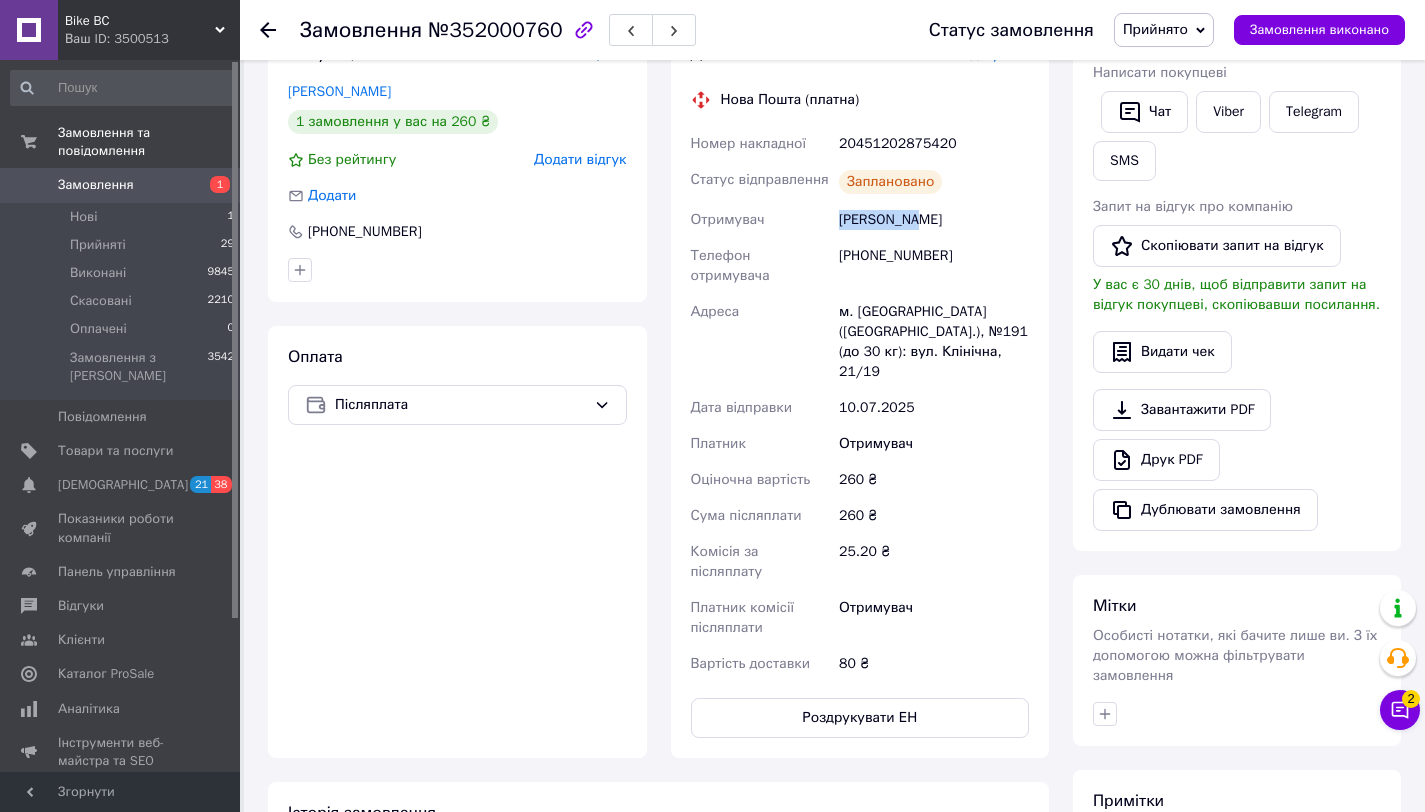 click on "Ільницький Ілля" at bounding box center [934, 220] 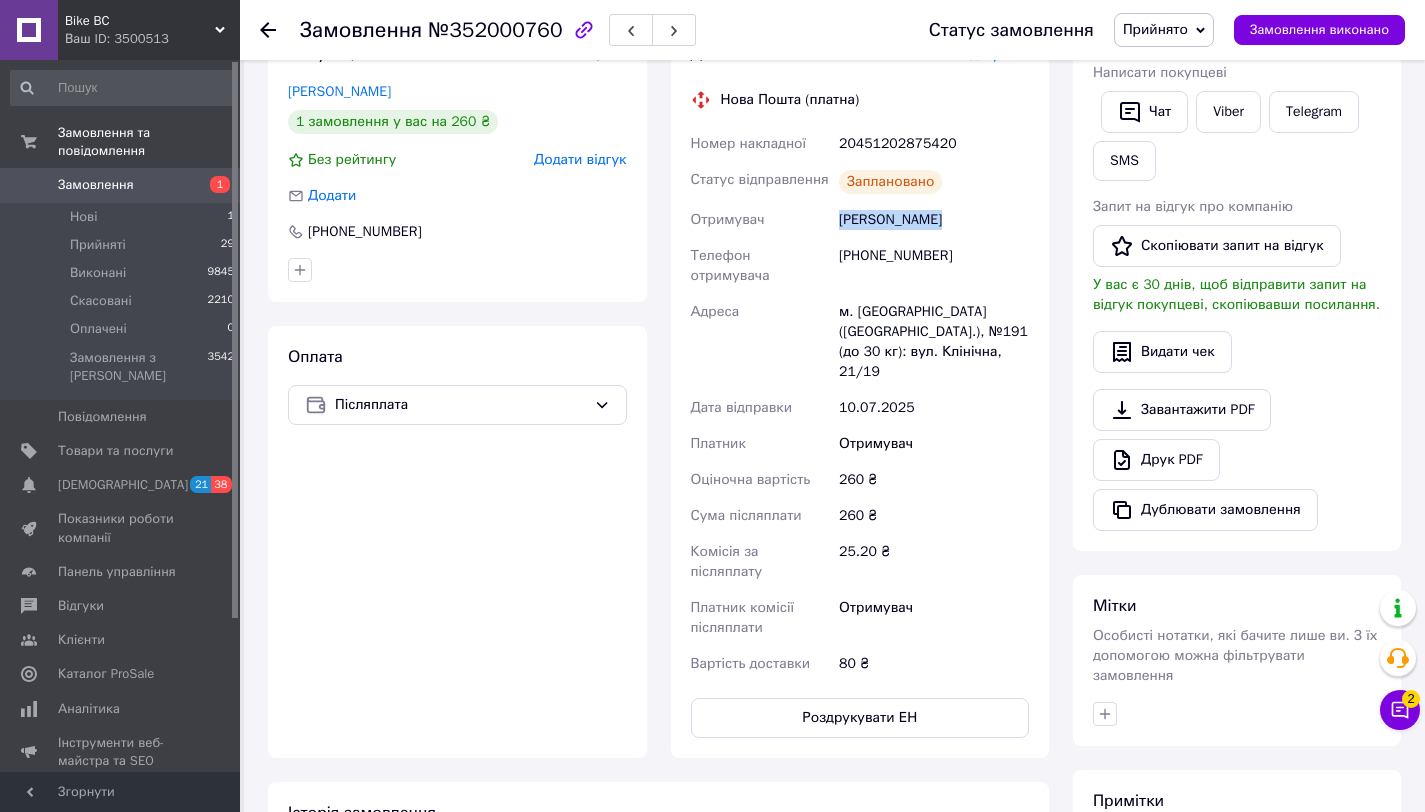 click on "Ільницький Ілля" at bounding box center (934, 220) 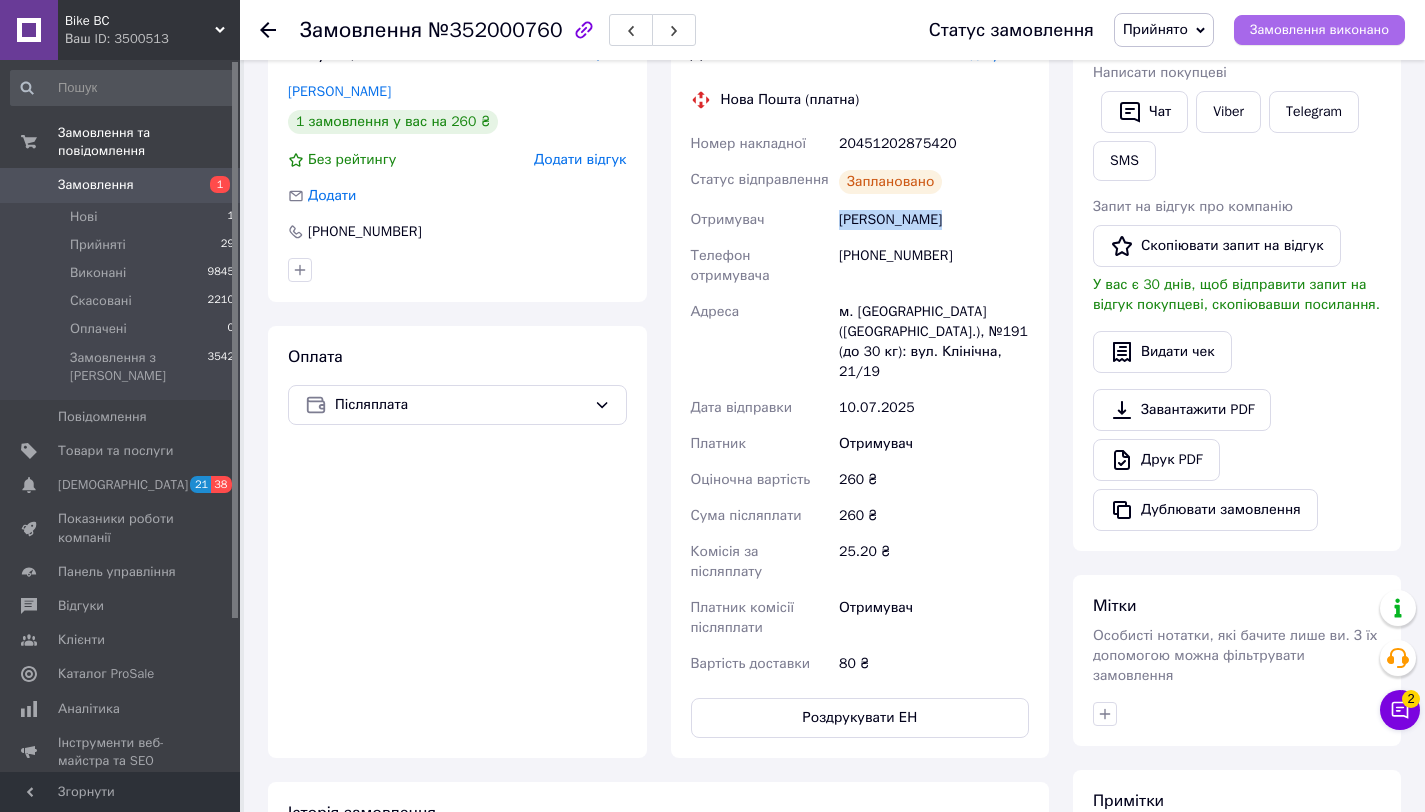 click on "Замовлення виконано" at bounding box center (1319, 30) 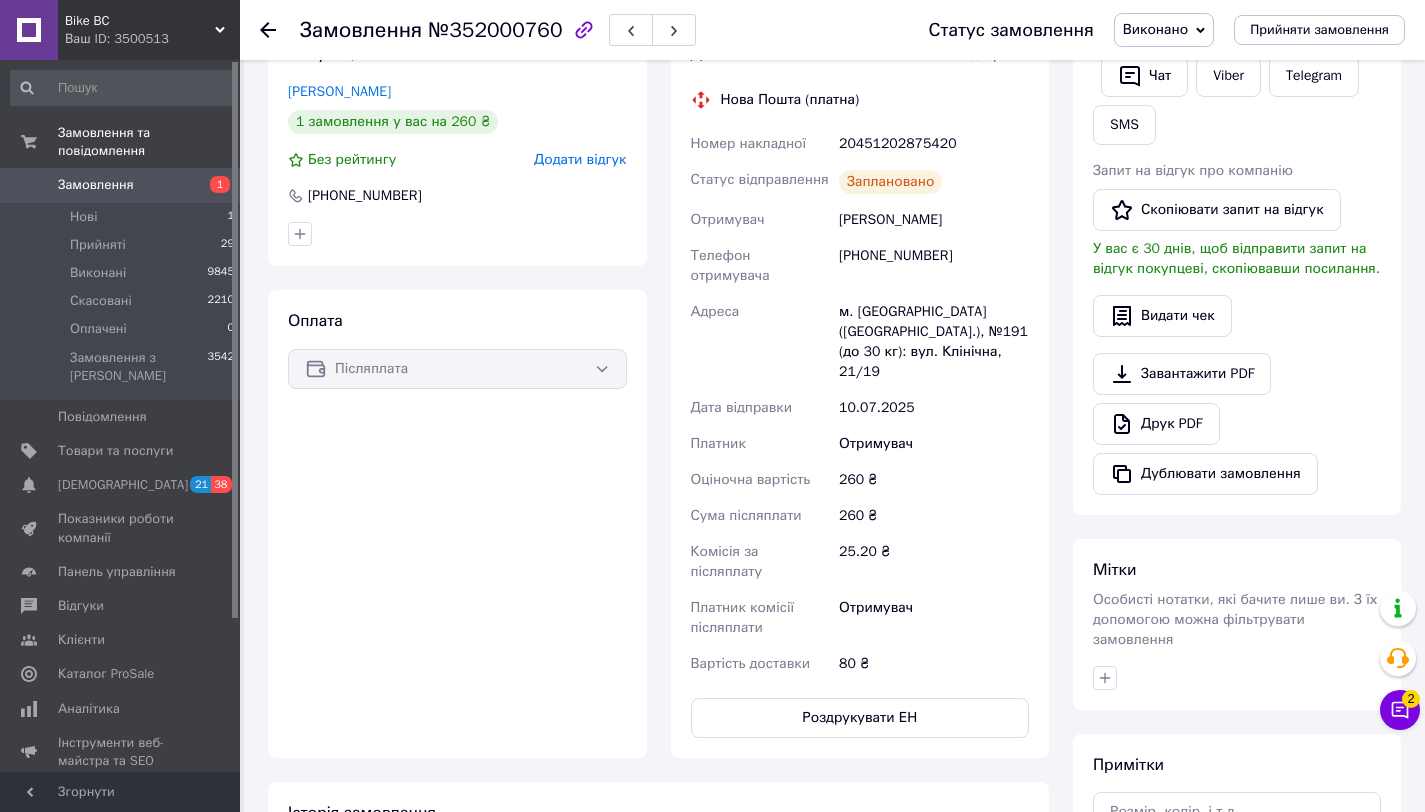click on "[PHONE_NUMBER]" at bounding box center (934, 266) 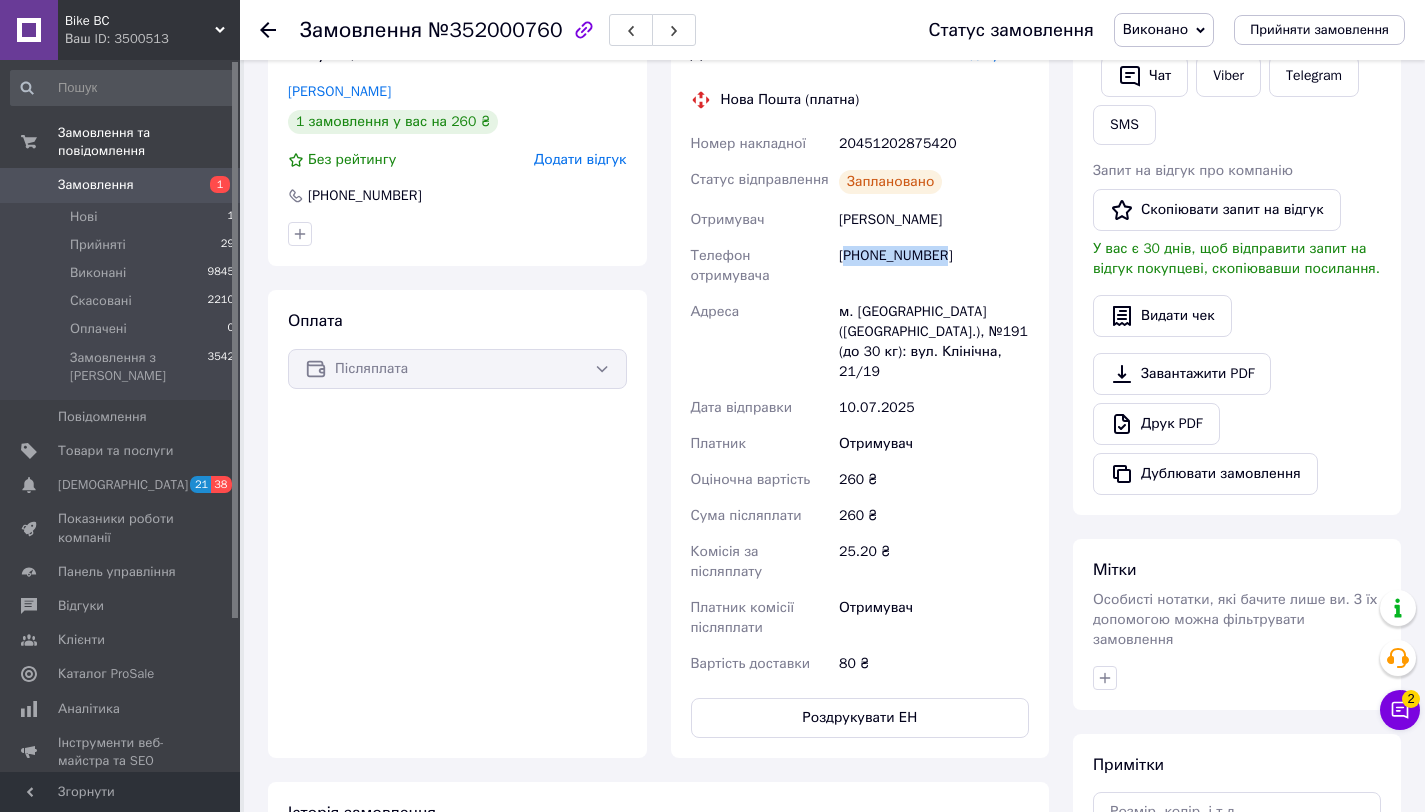 click on "[PHONE_NUMBER]" at bounding box center (934, 266) 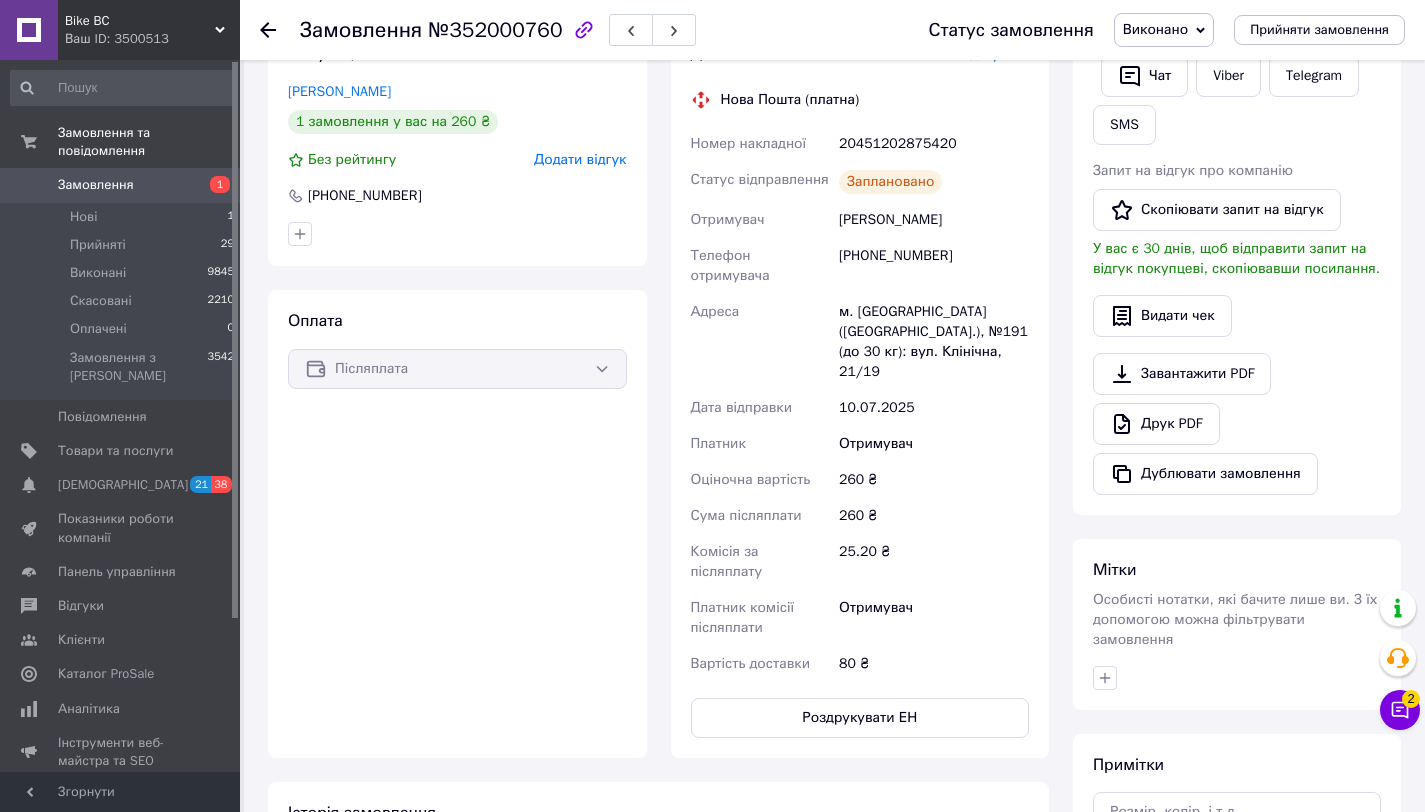 click on "№352000760" at bounding box center [495, 30] 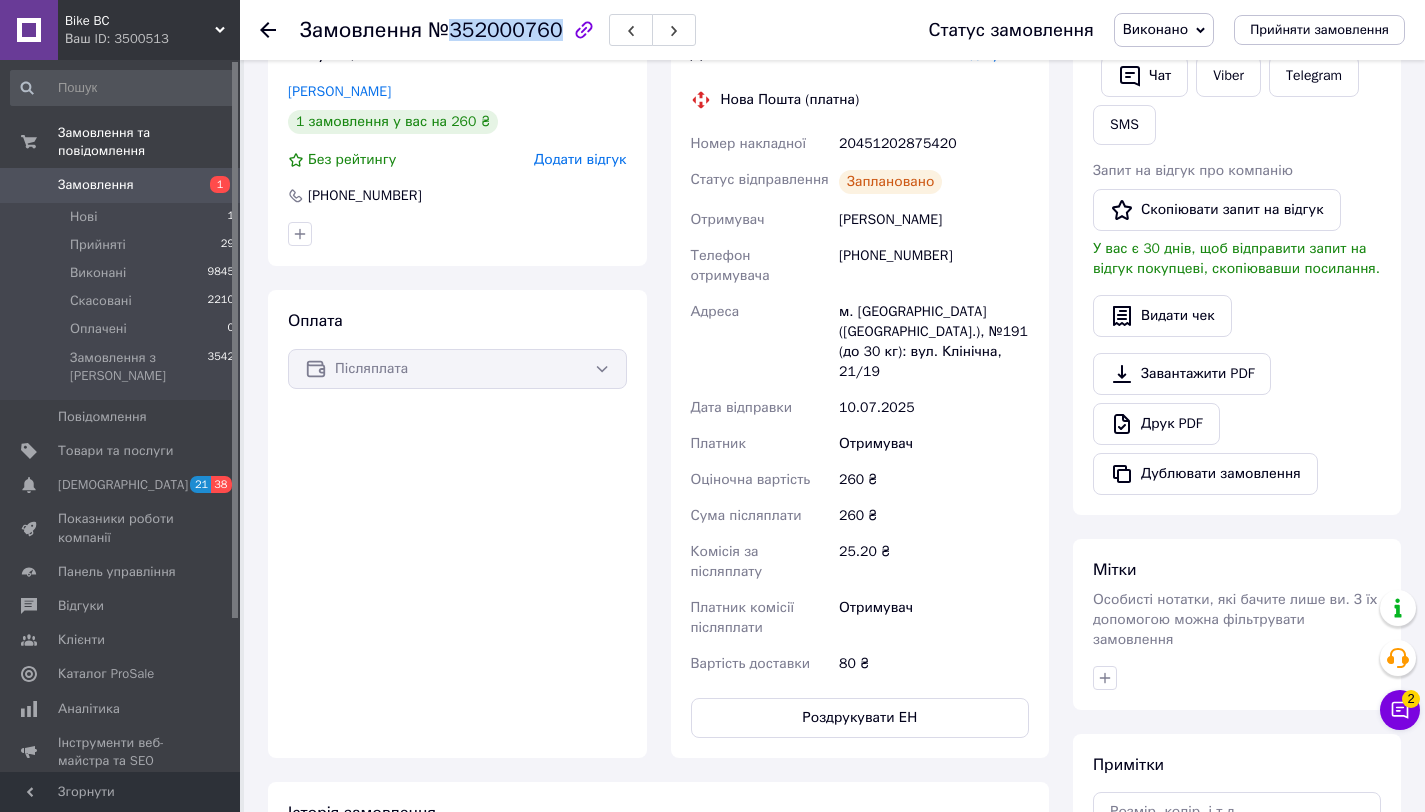 click on "№352000760" at bounding box center [495, 30] 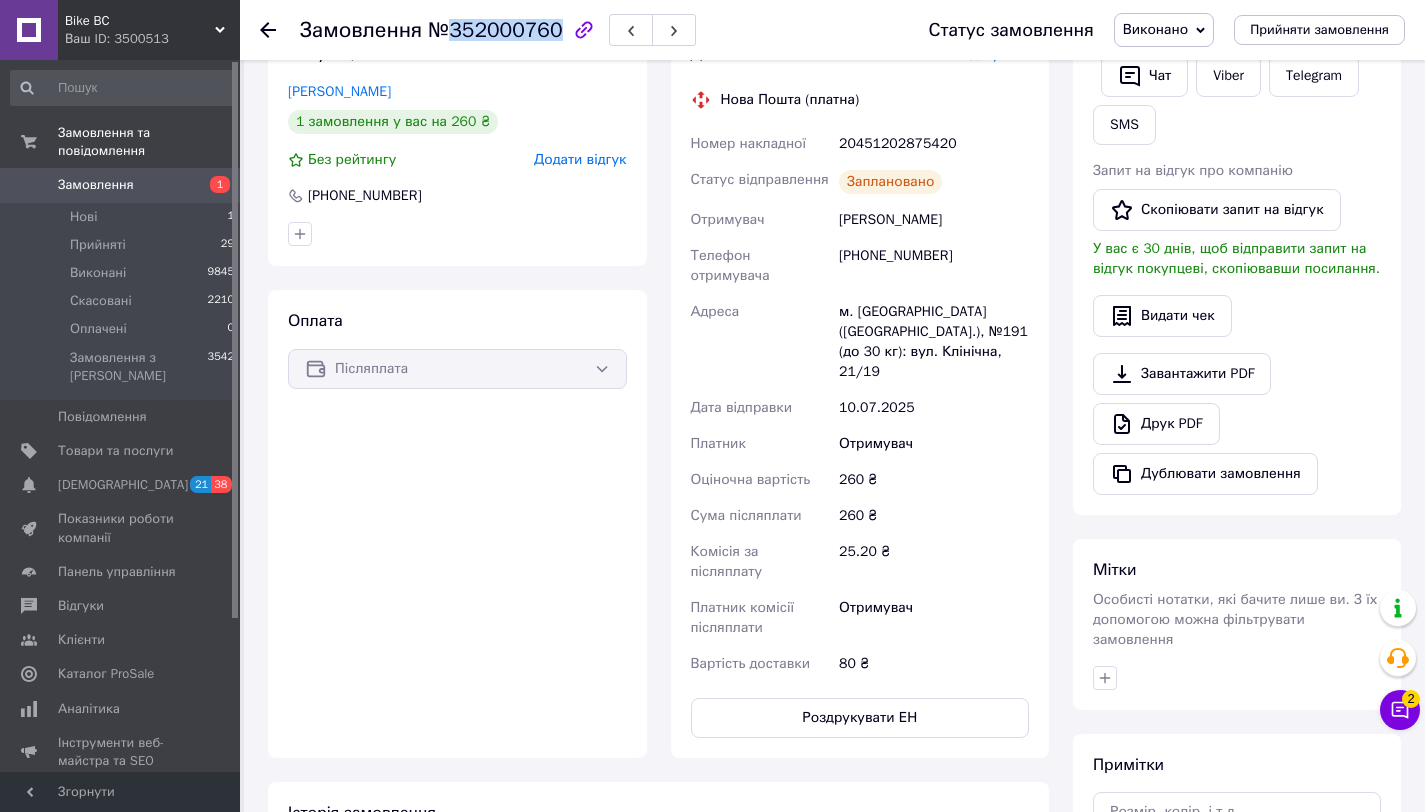 copy on "352000760" 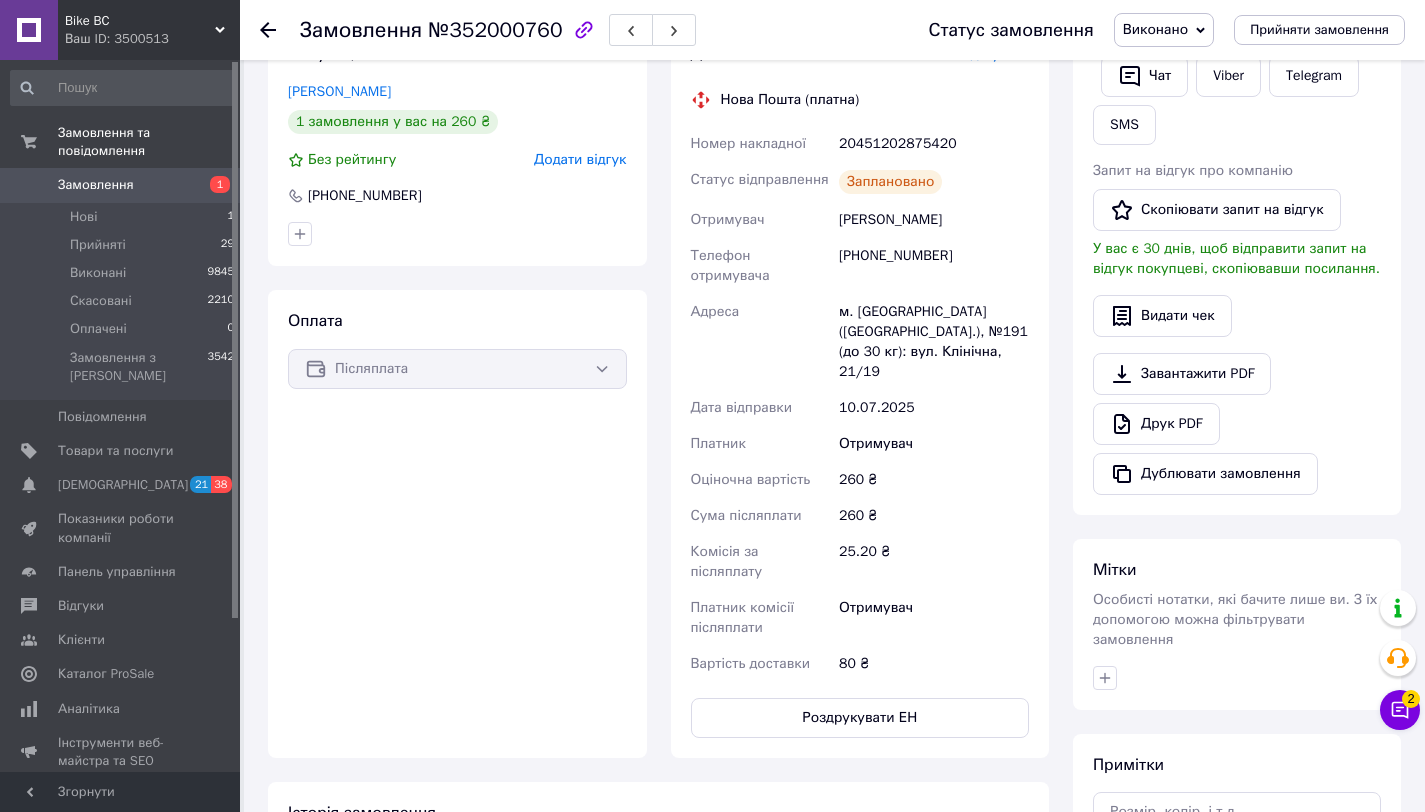 click on "20451202875420" at bounding box center (934, 144) 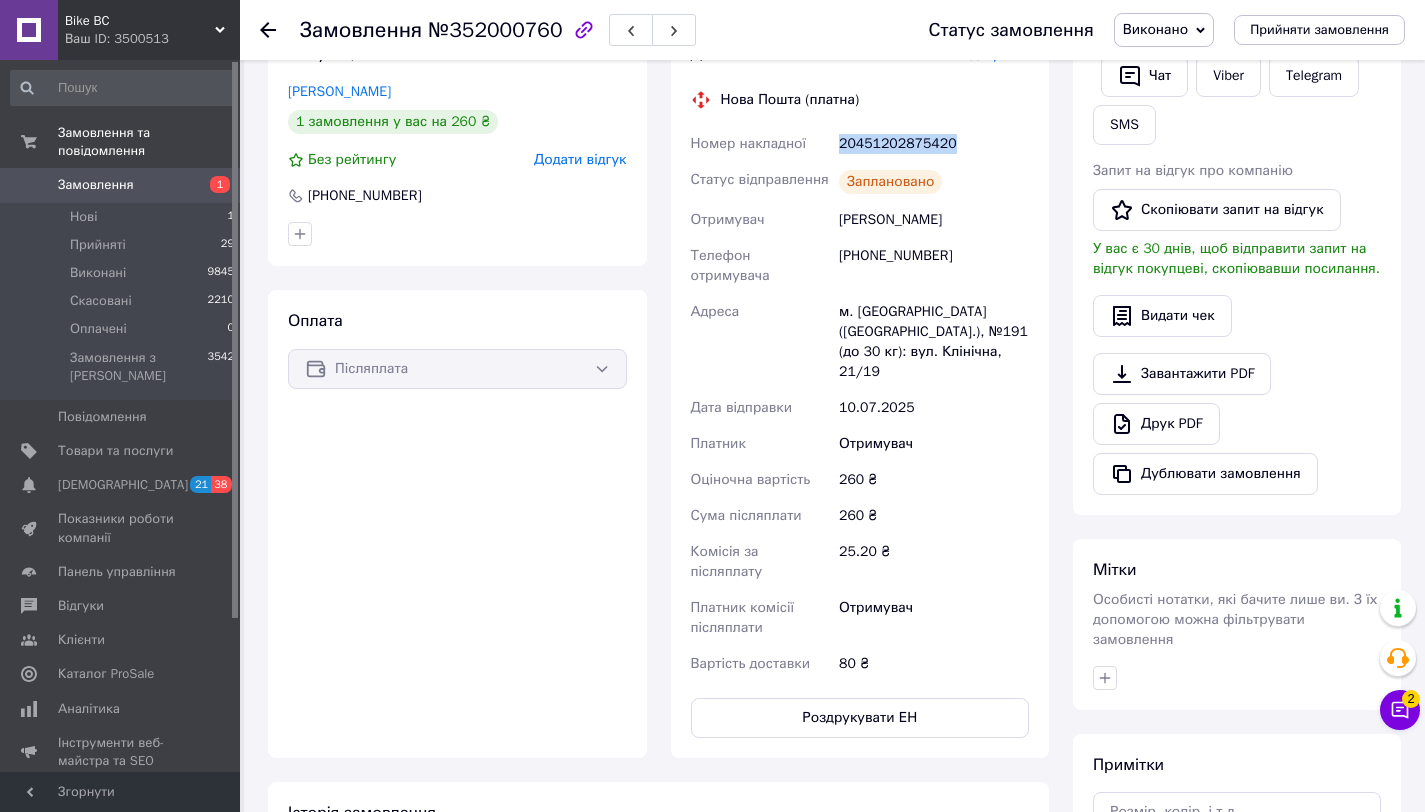 click on "20451202875420" at bounding box center [934, 144] 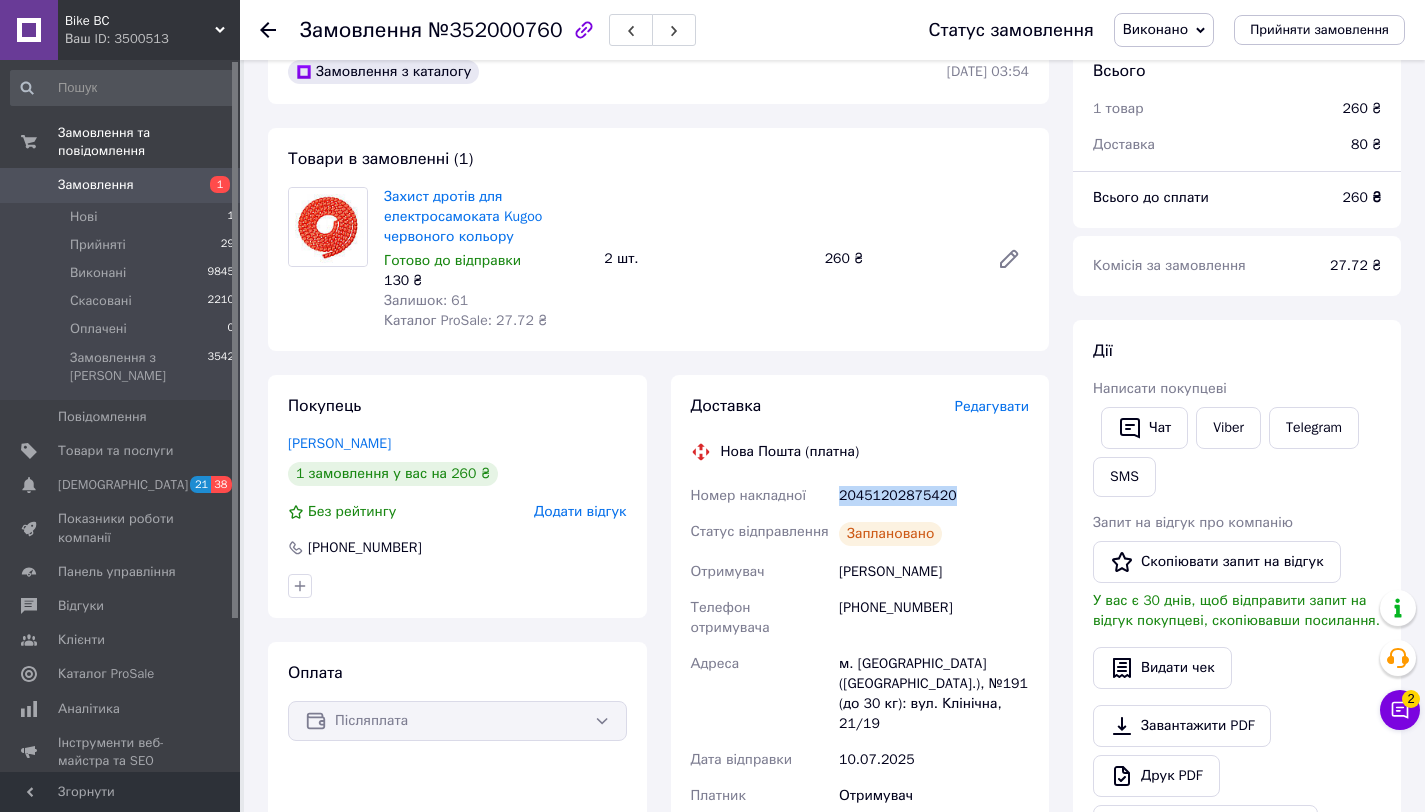 scroll, scrollTop: 0, scrollLeft: 0, axis: both 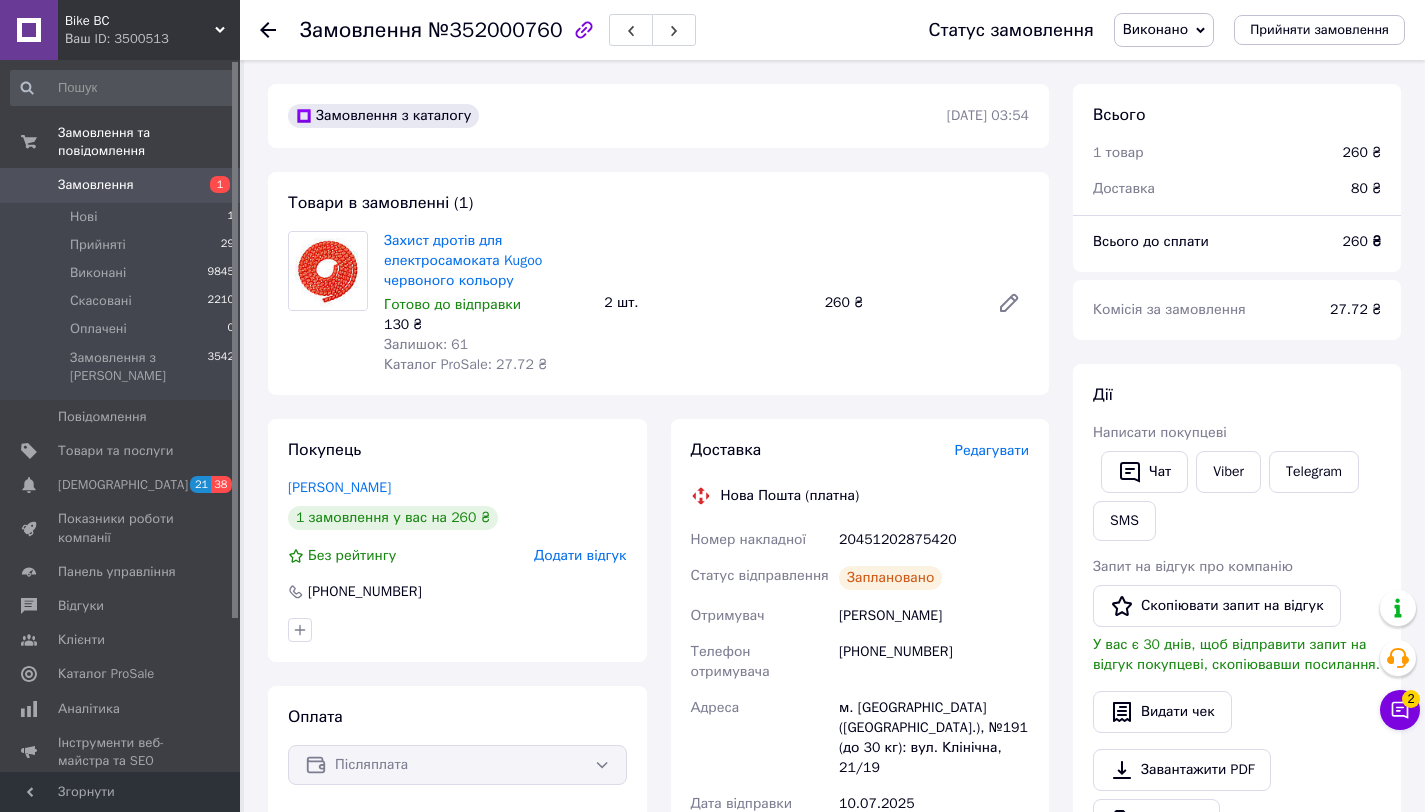 click 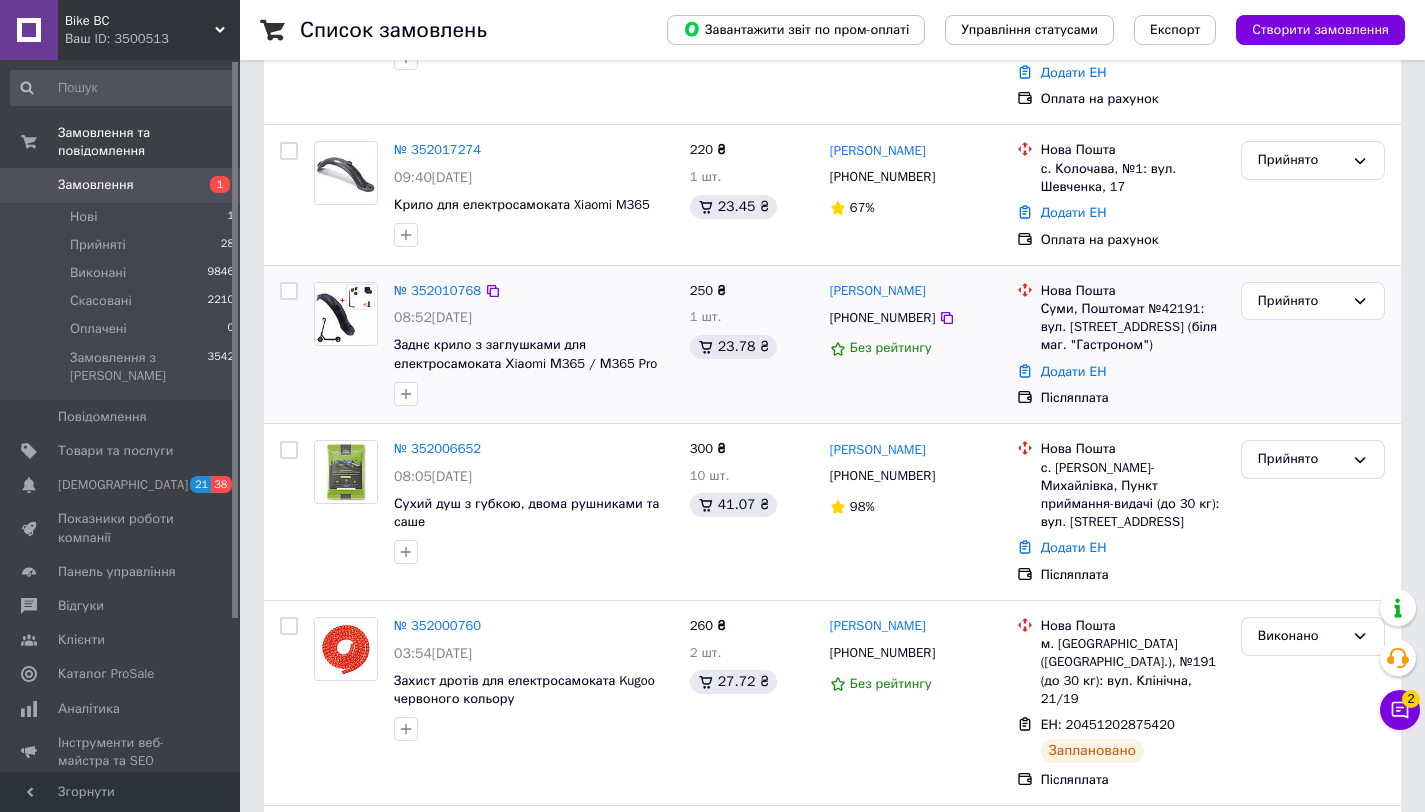 scroll, scrollTop: 423, scrollLeft: 0, axis: vertical 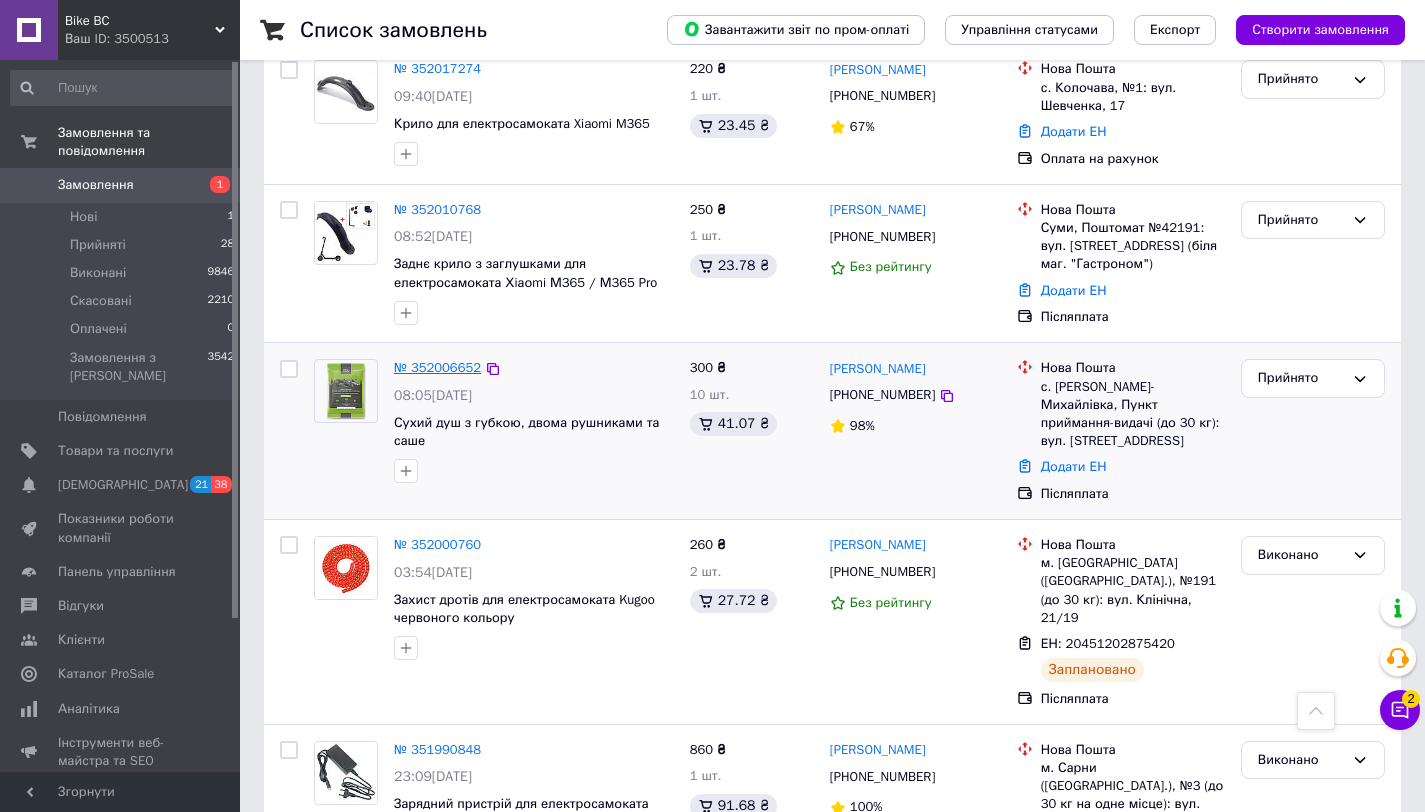 click on "№ 352006652" at bounding box center [437, 367] 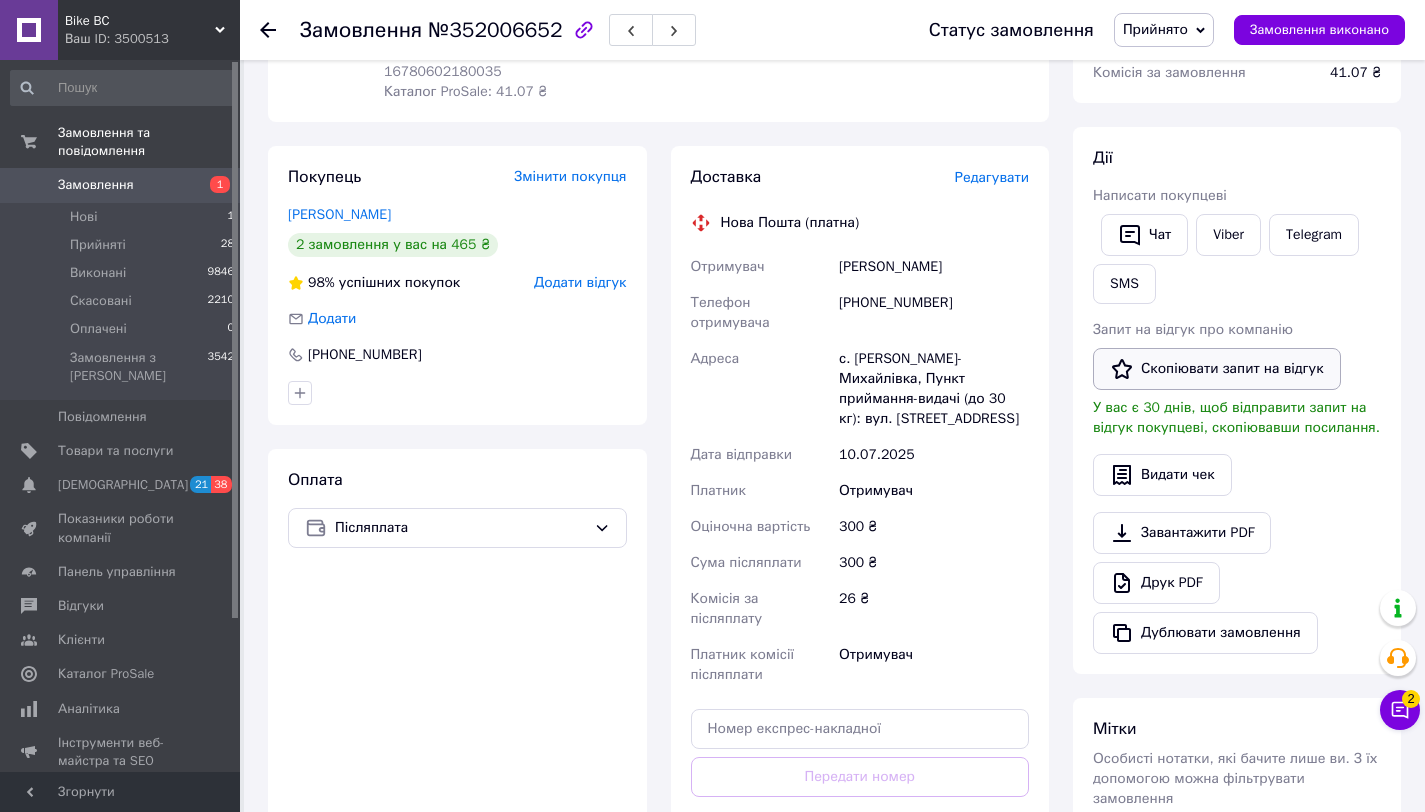 scroll, scrollTop: 272, scrollLeft: 0, axis: vertical 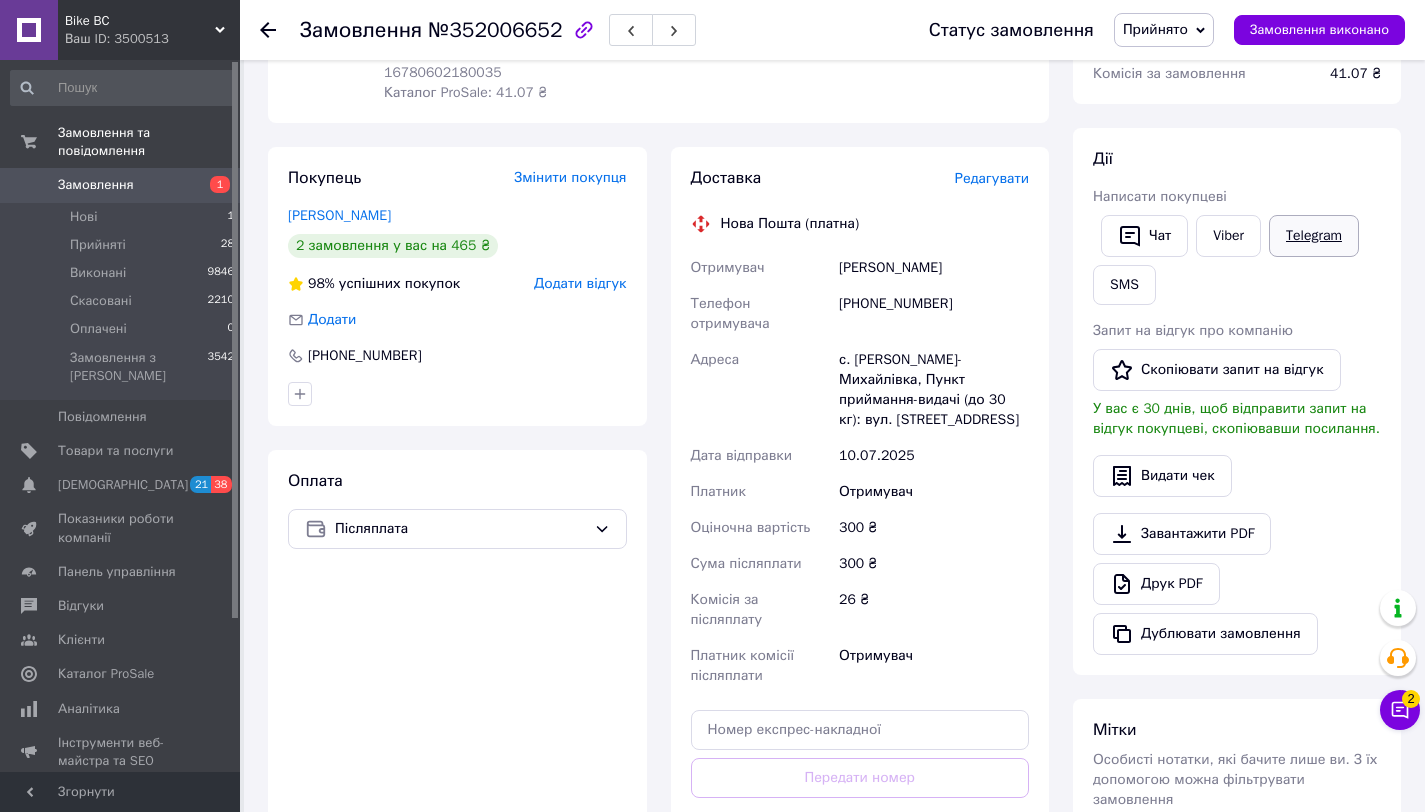 click on "Telegram" at bounding box center [1314, 236] 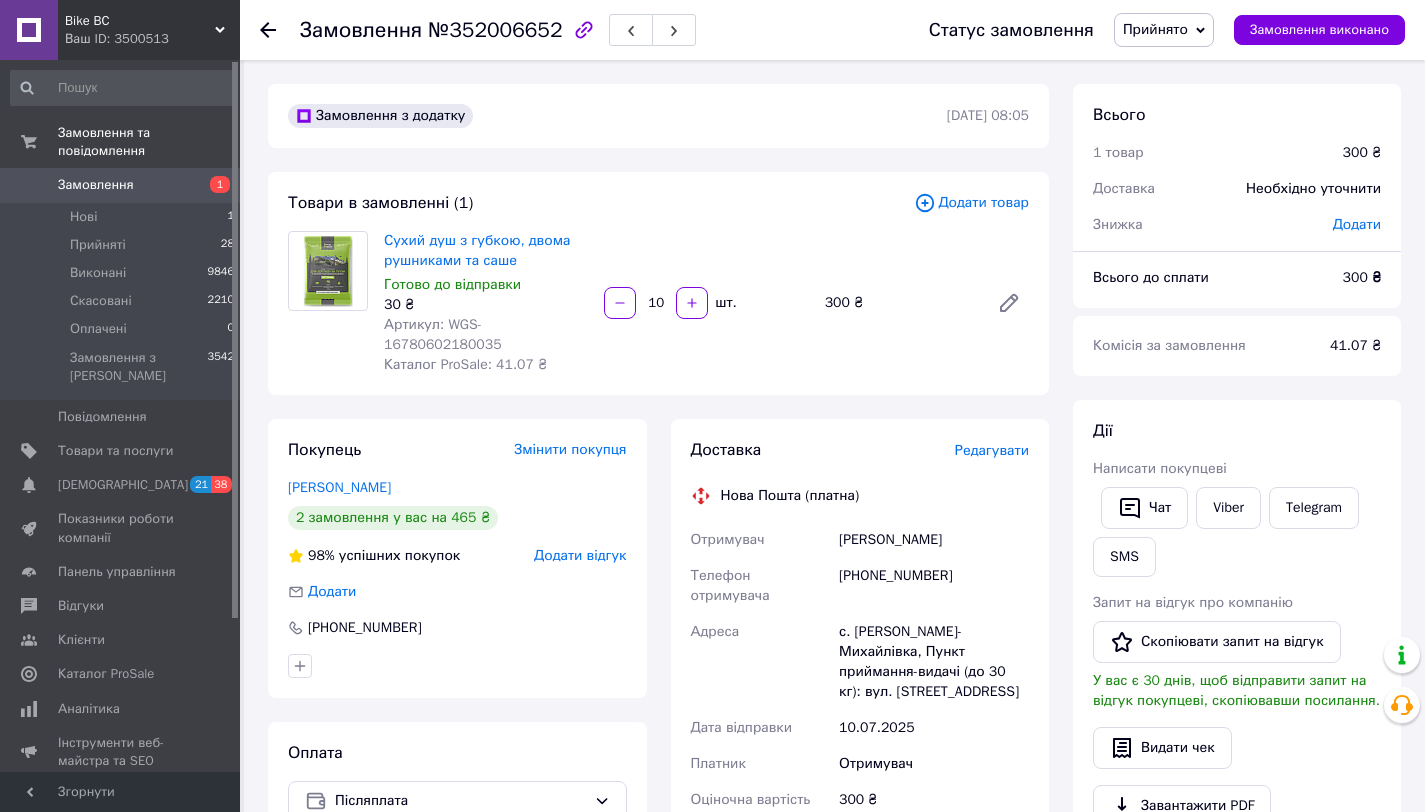 scroll, scrollTop: 272, scrollLeft: 0, axis: vertical 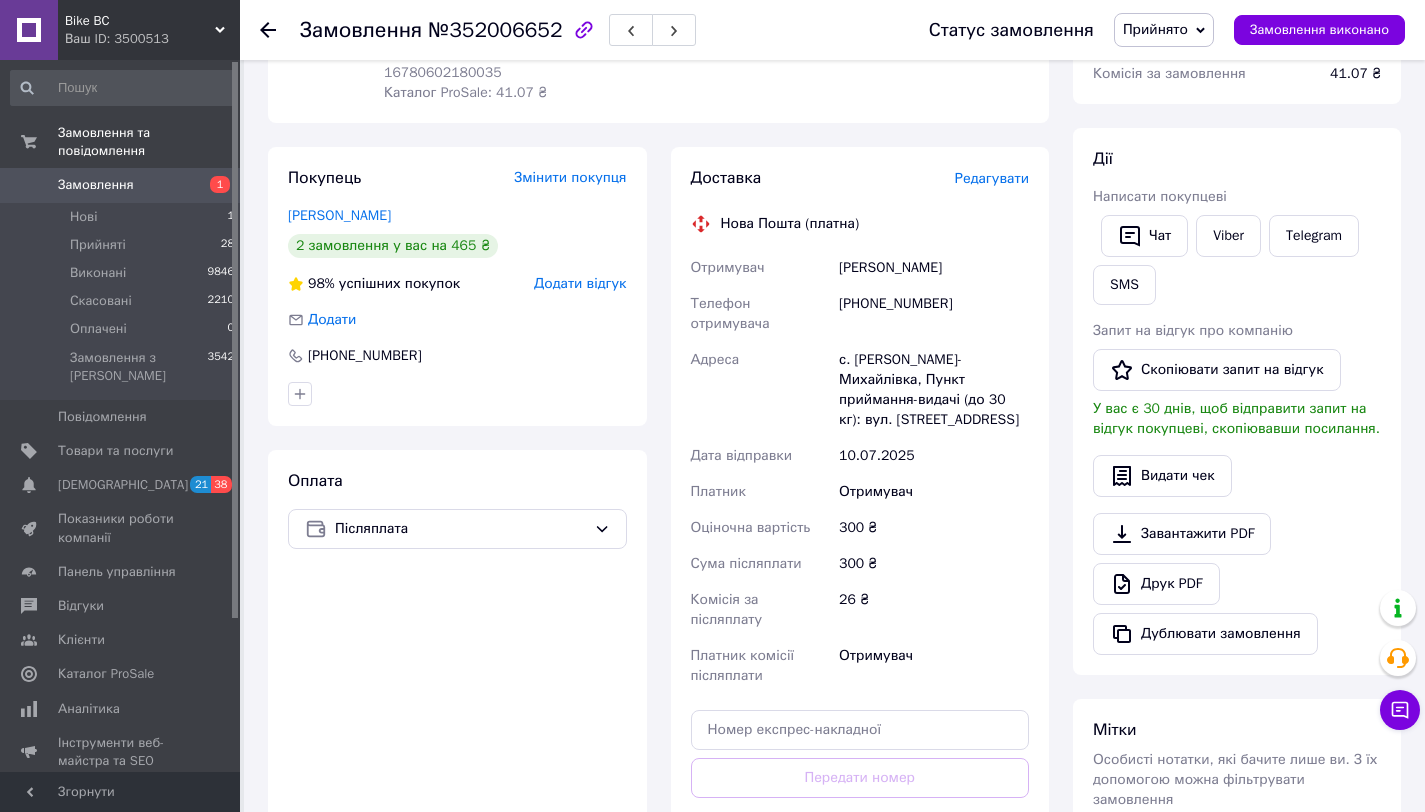 click 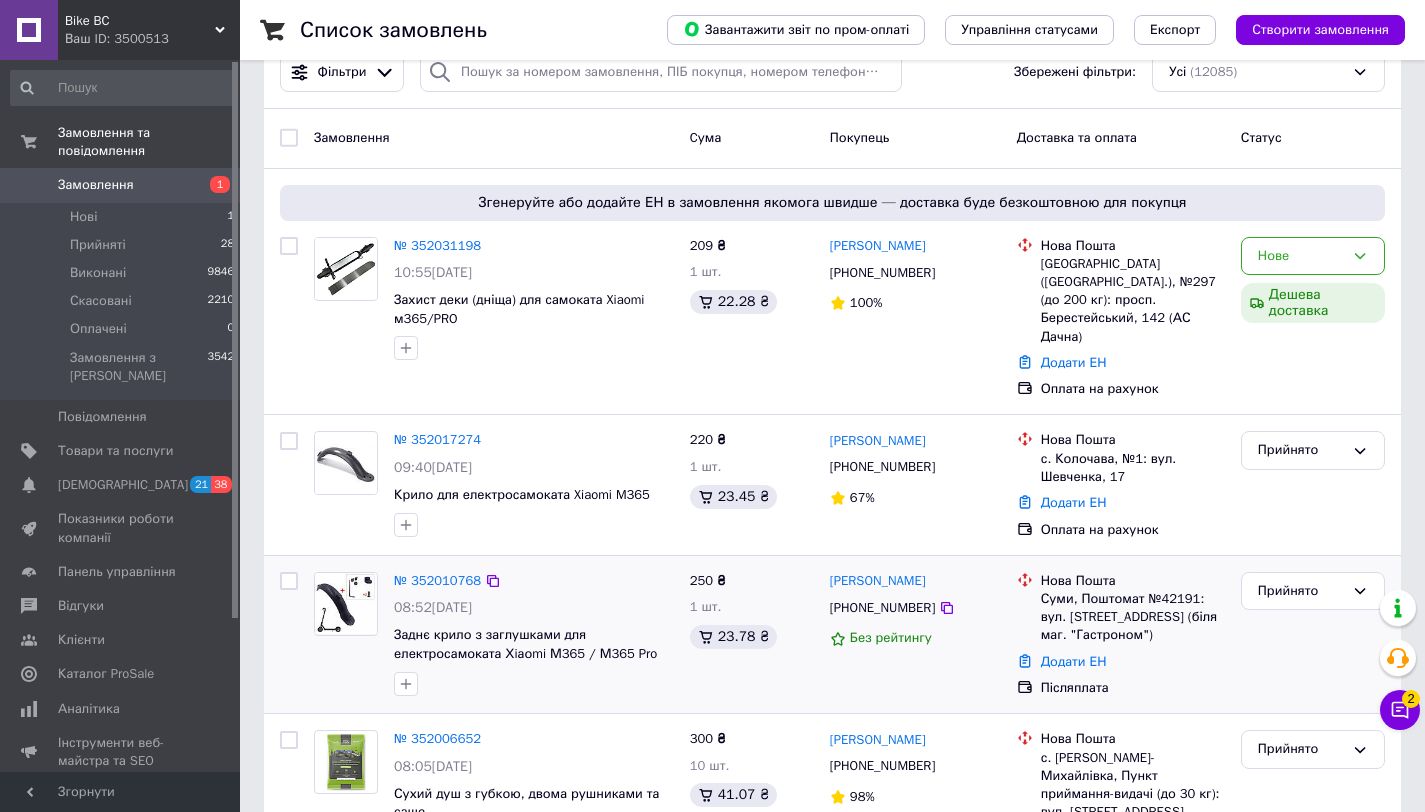 scroll, scrollTop: 48, scrollLeft: 0, axis: vertical 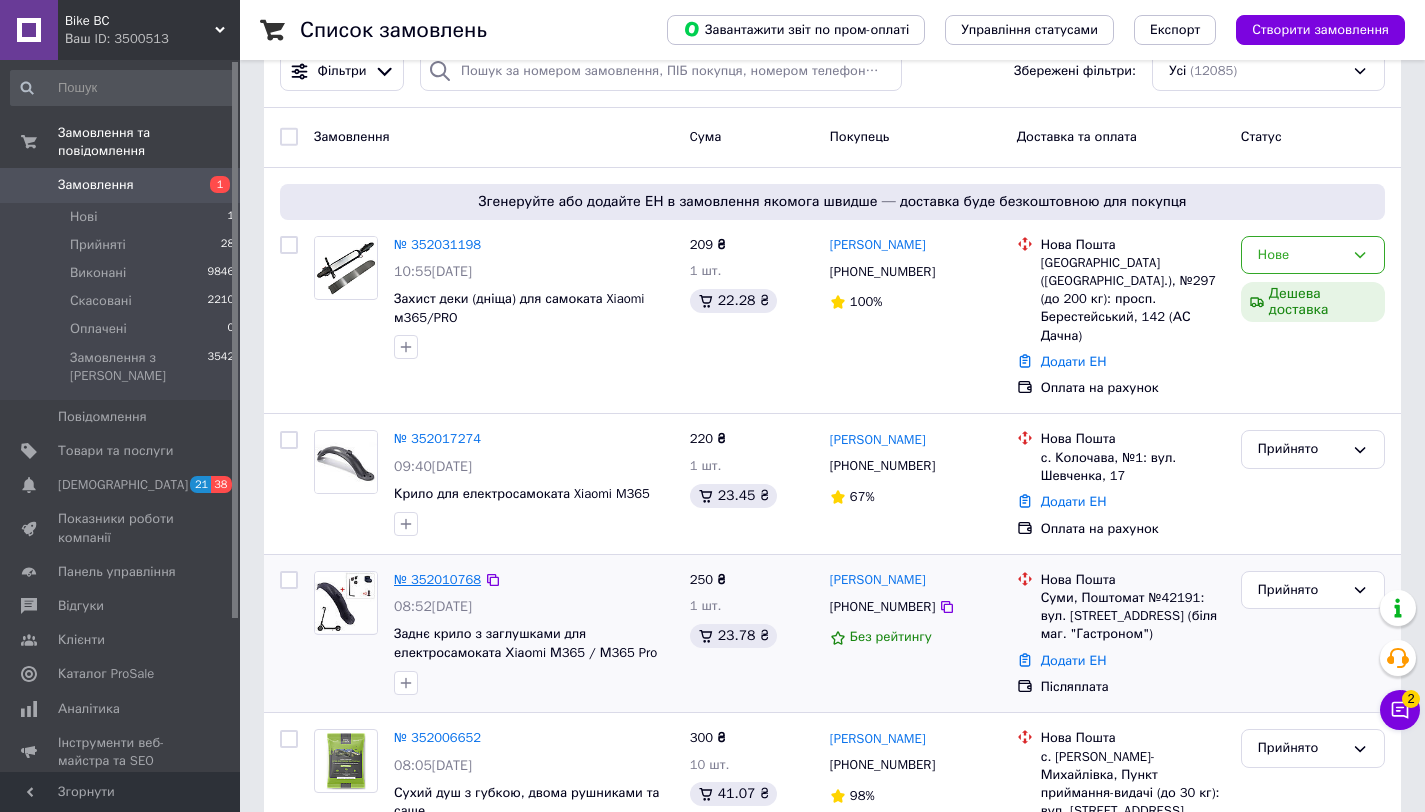 click on "№ 352010768" at bounding box center [437, 579] 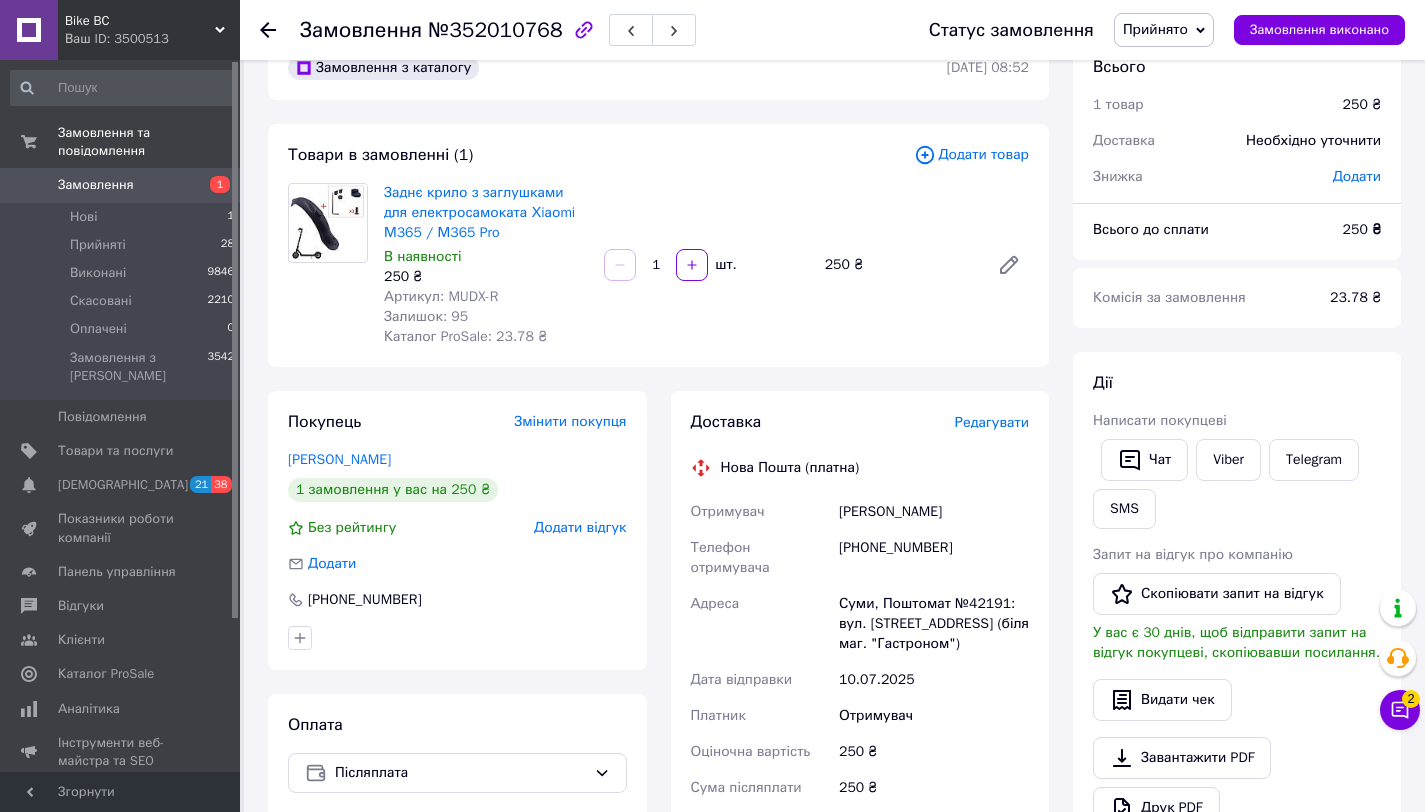 click on "Написати покупцеві" at bounding box center [1237, 421] 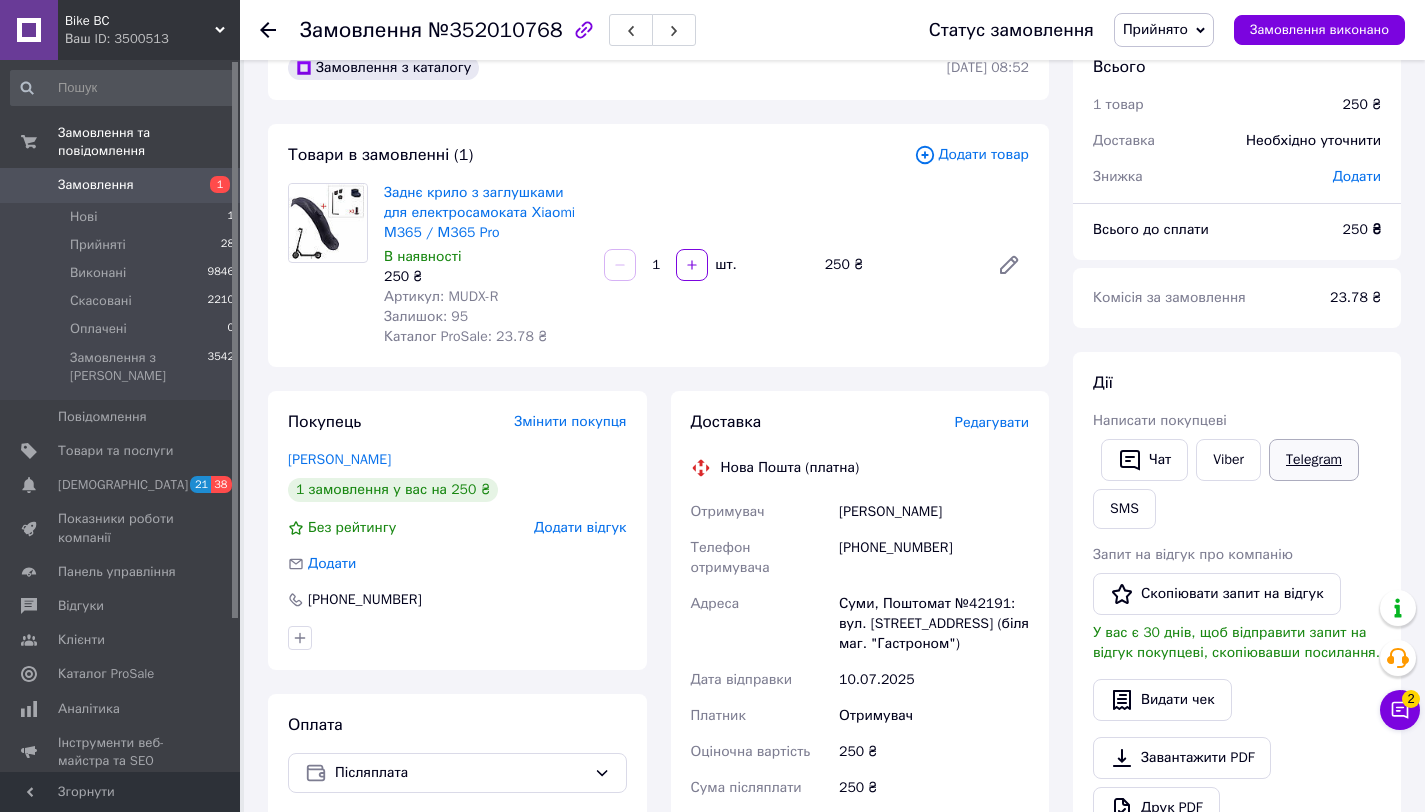 click on "Telegram" at bounding box center (1314, 460) 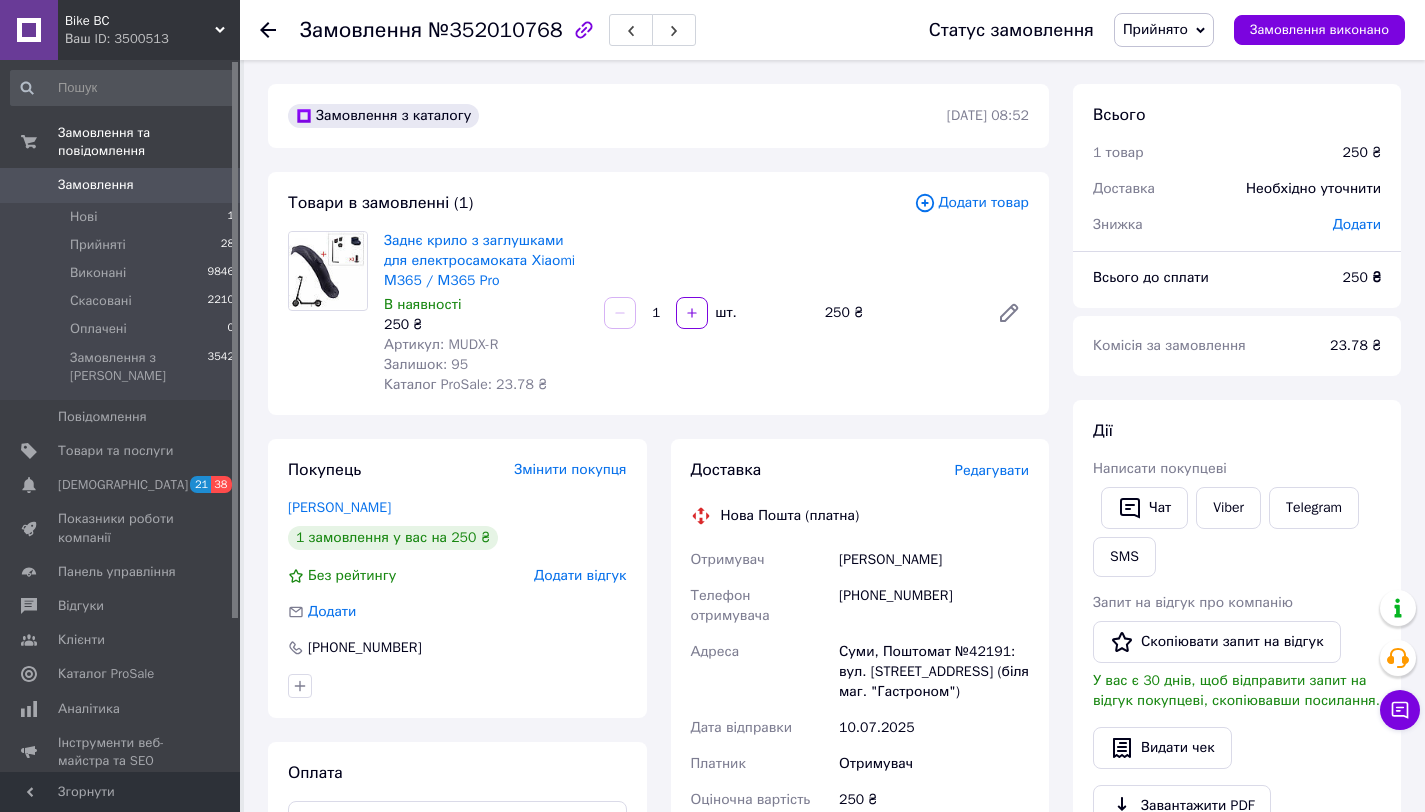 scroll, scrollTop: 48, scrollLeft: 0, axis: vertical 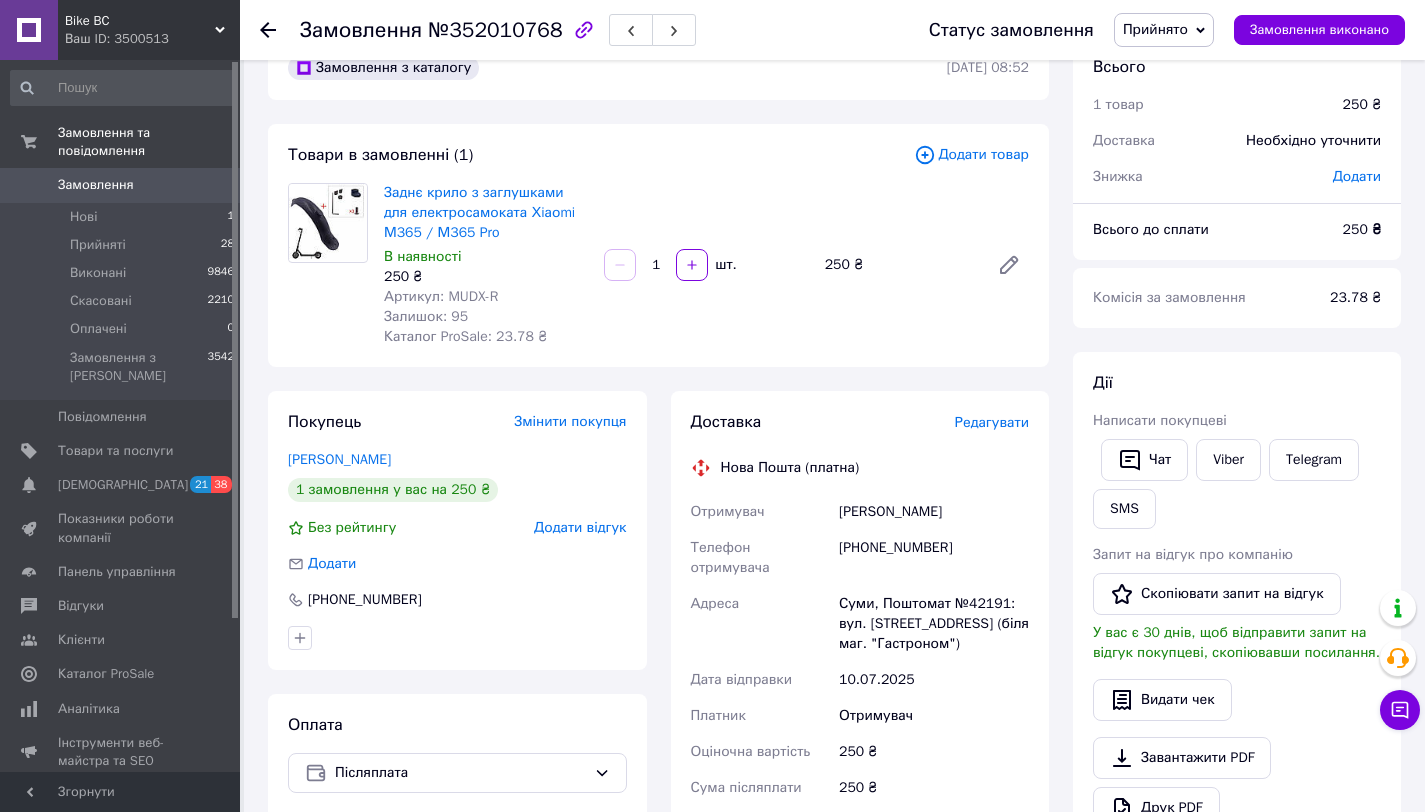 click on "Замовлення №352010768 Статус замовлення Прийнято Виконано Скасовано Оплачено Замовлення виконано" at bounding box center [832, 30] 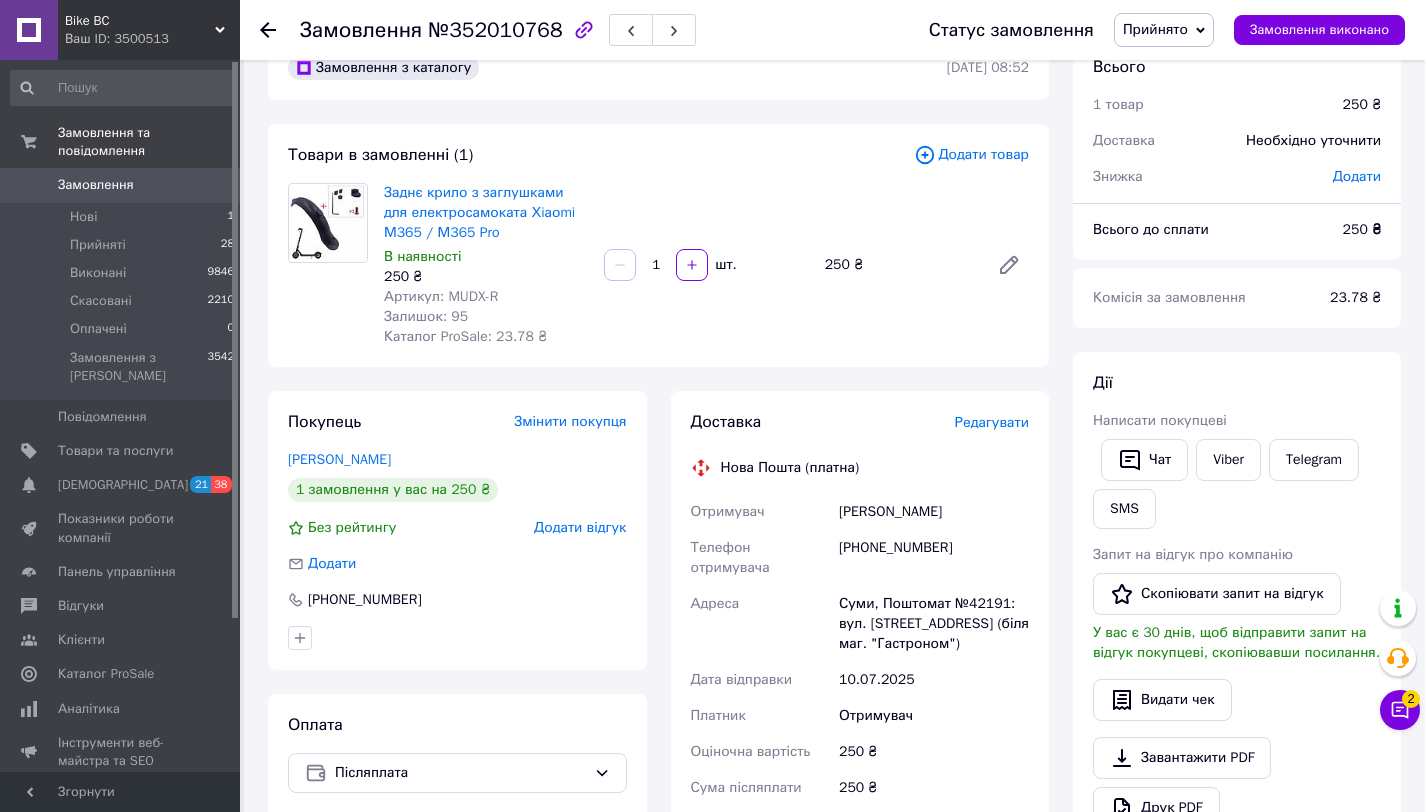 click 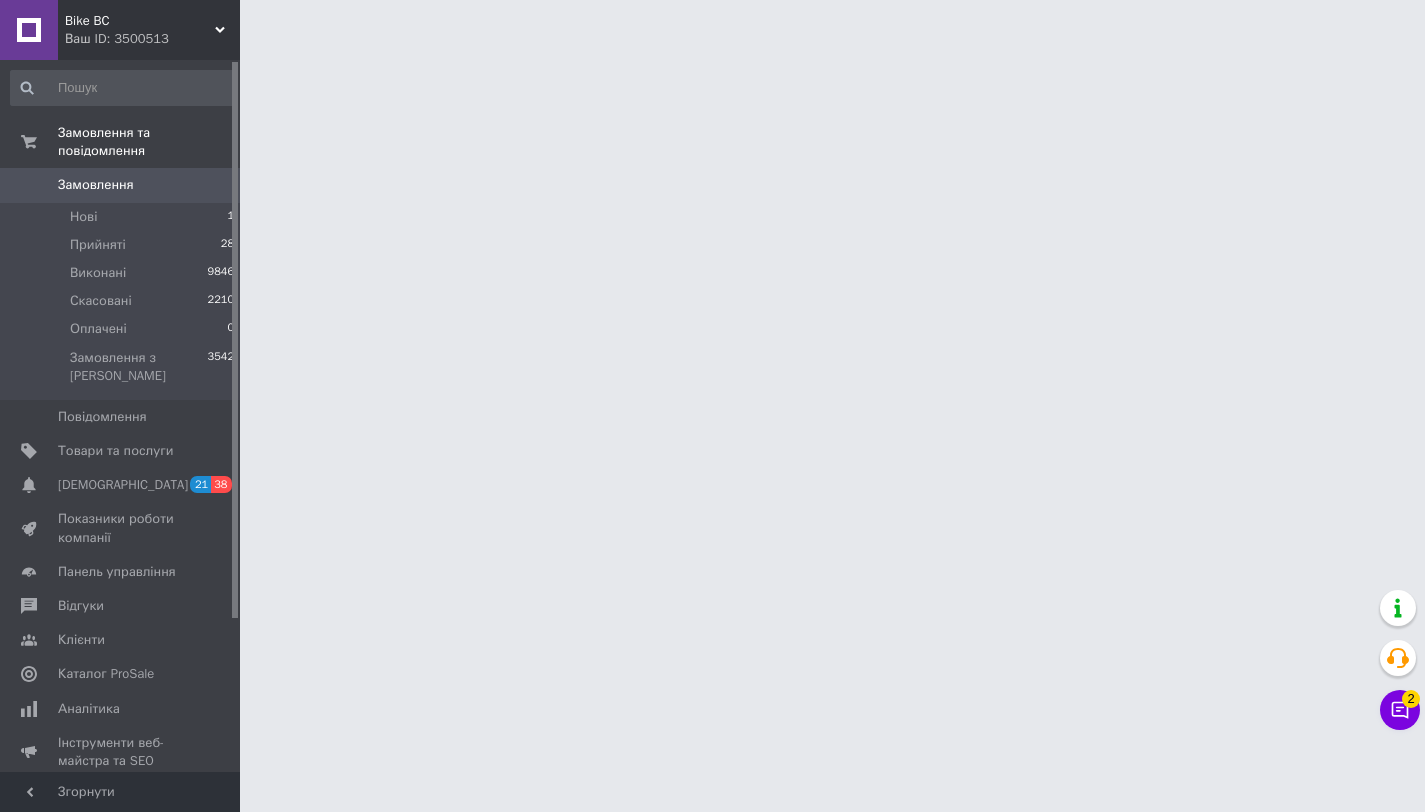 scroll, scrollTop: 0, scrollLeft: 0, axis: both 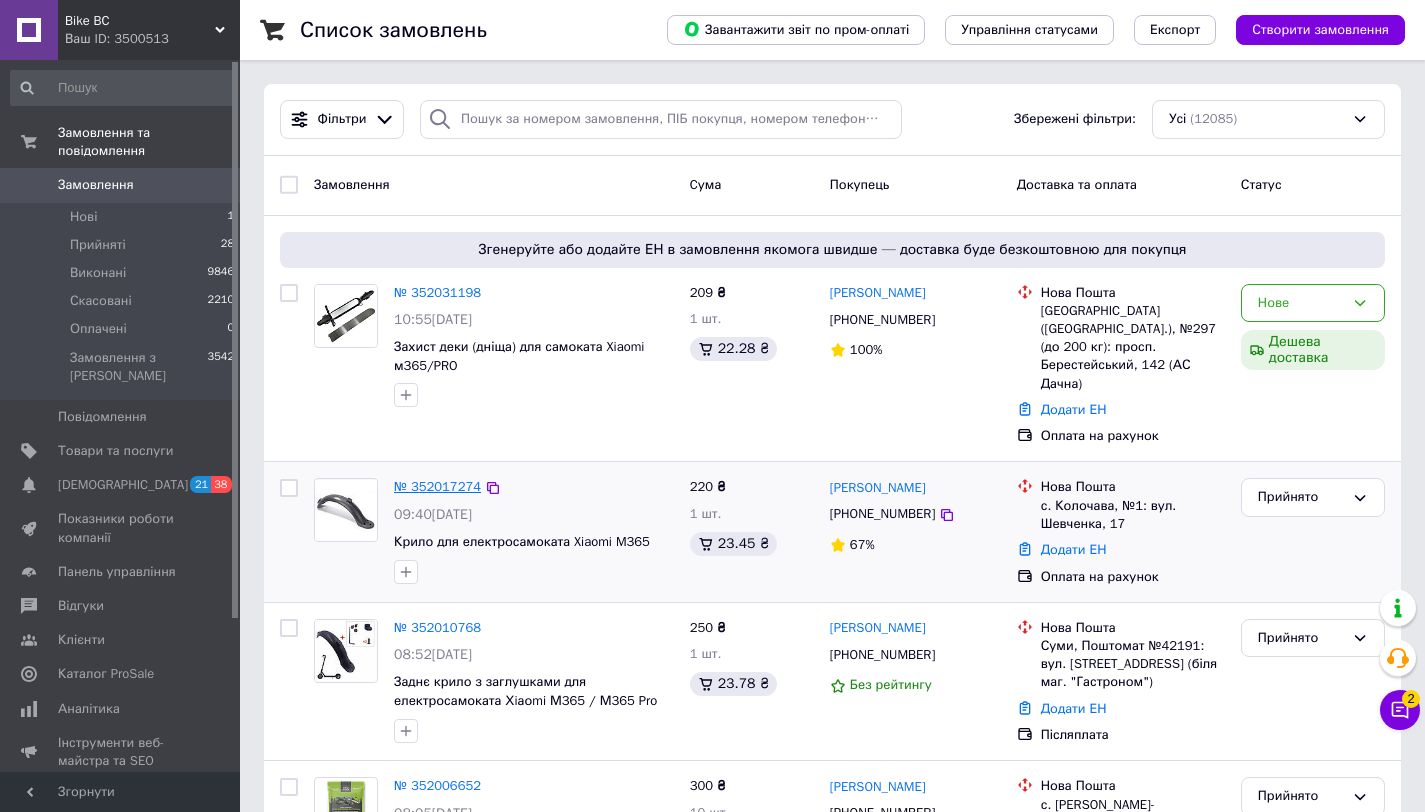 click on "№ 352017274" at bounding box center (437, 486) 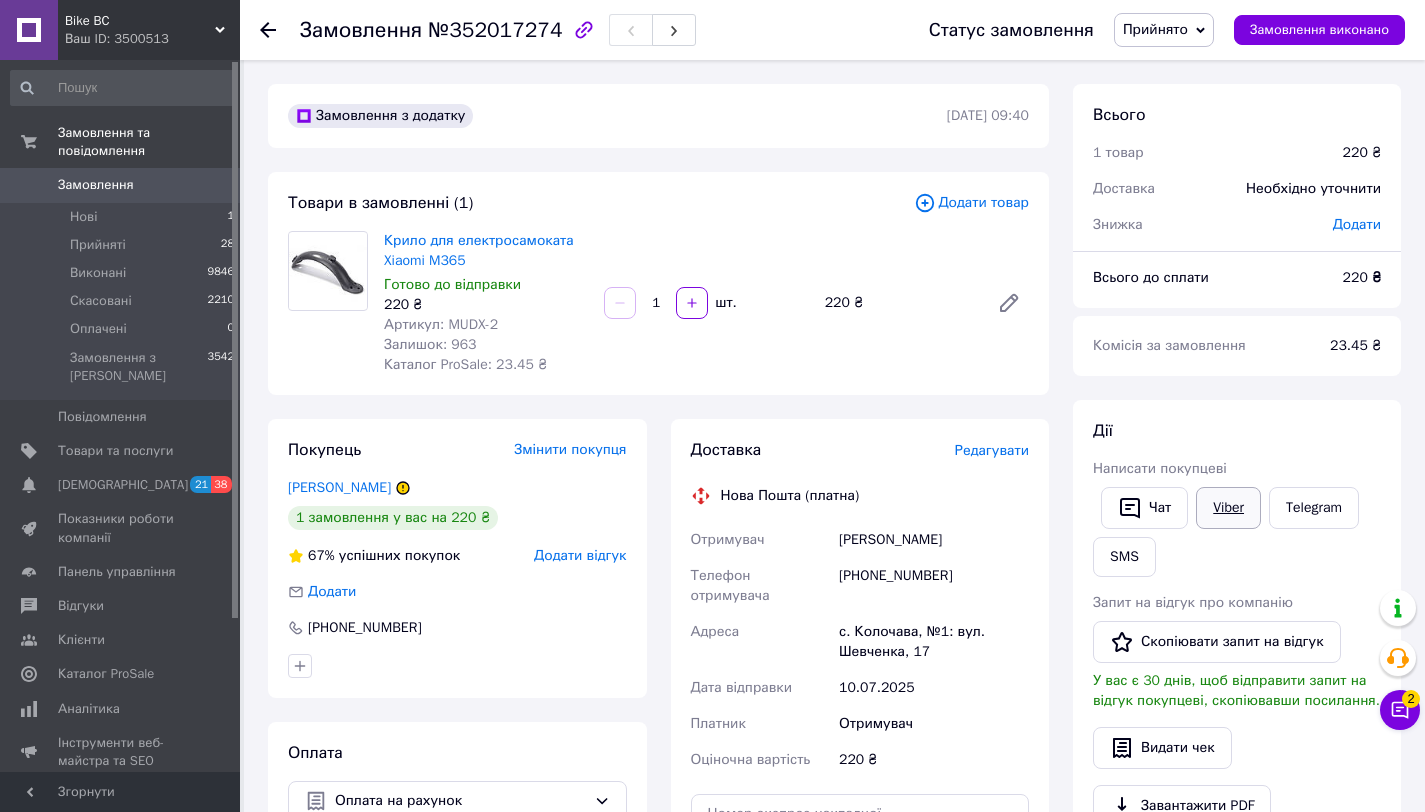 click on "Viber" at bounding box center (1228, 508) 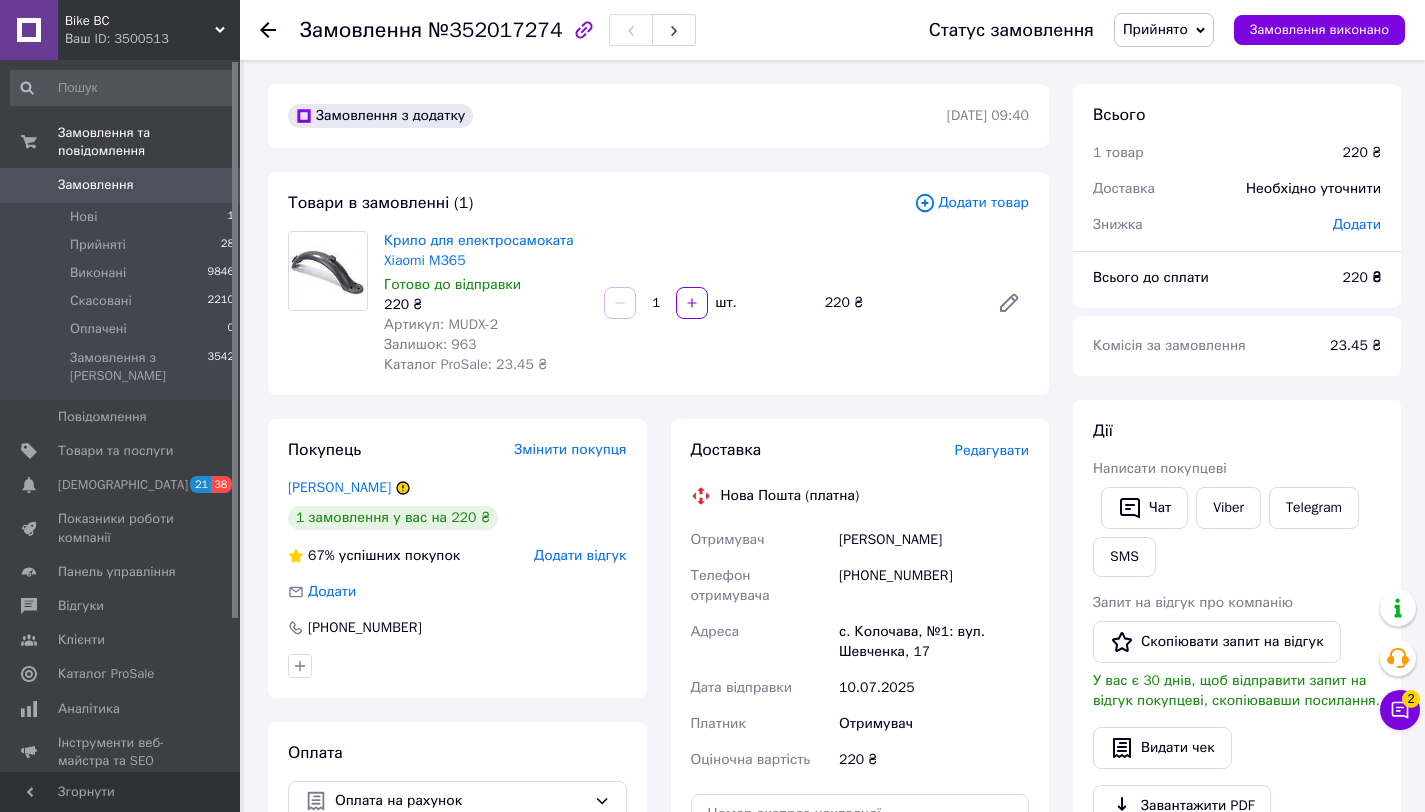 click at bounding box center [280, 30] 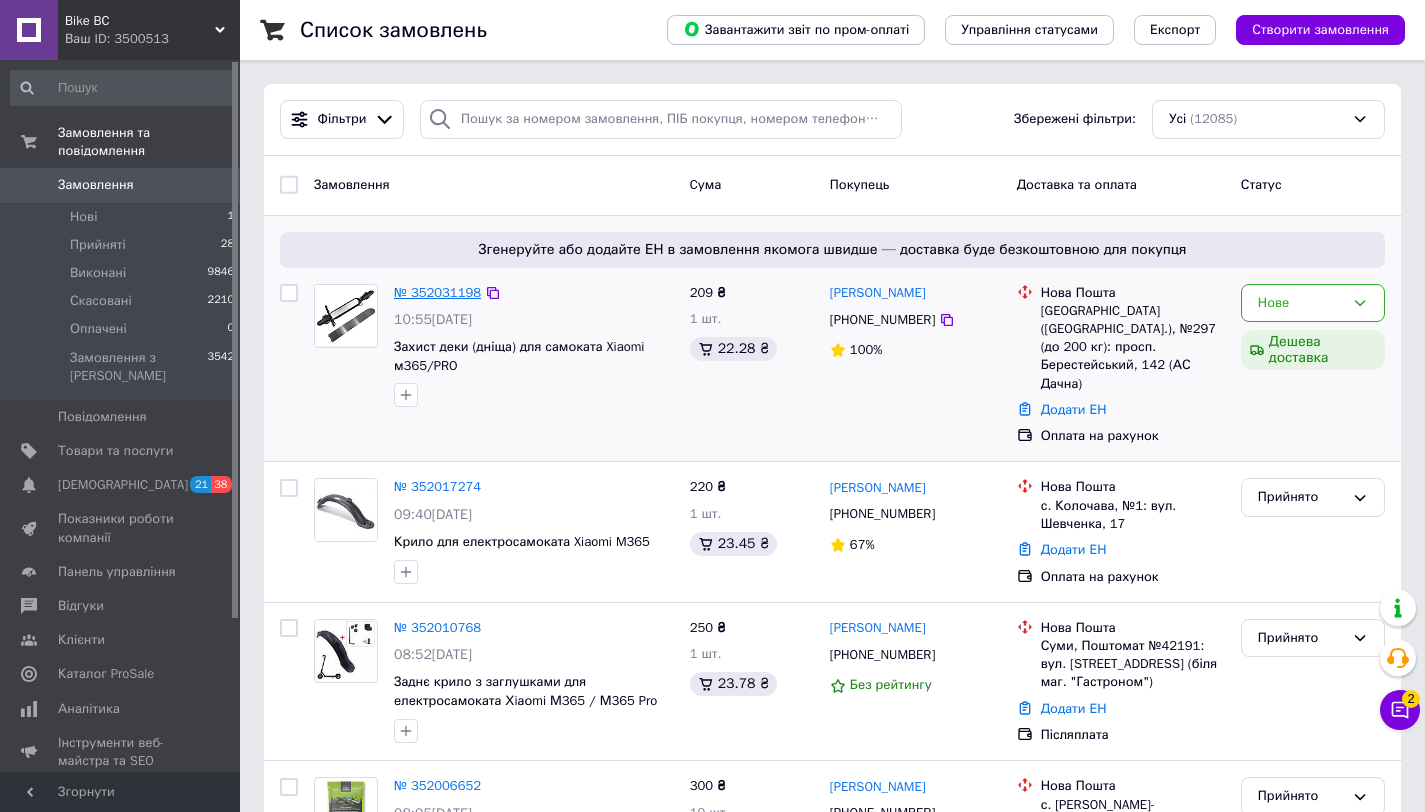 click on "№ 352031198" at bounding box center [437, 292] 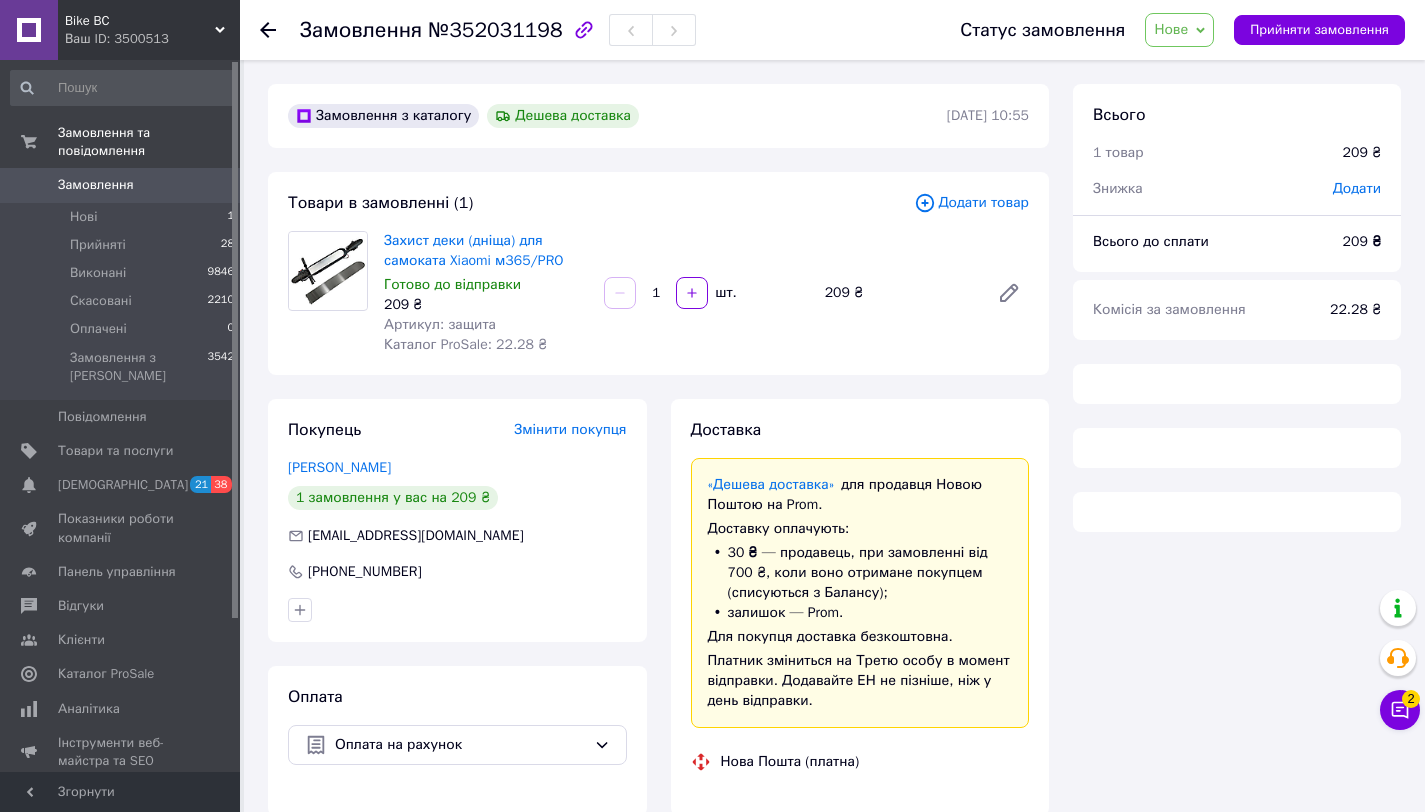 click 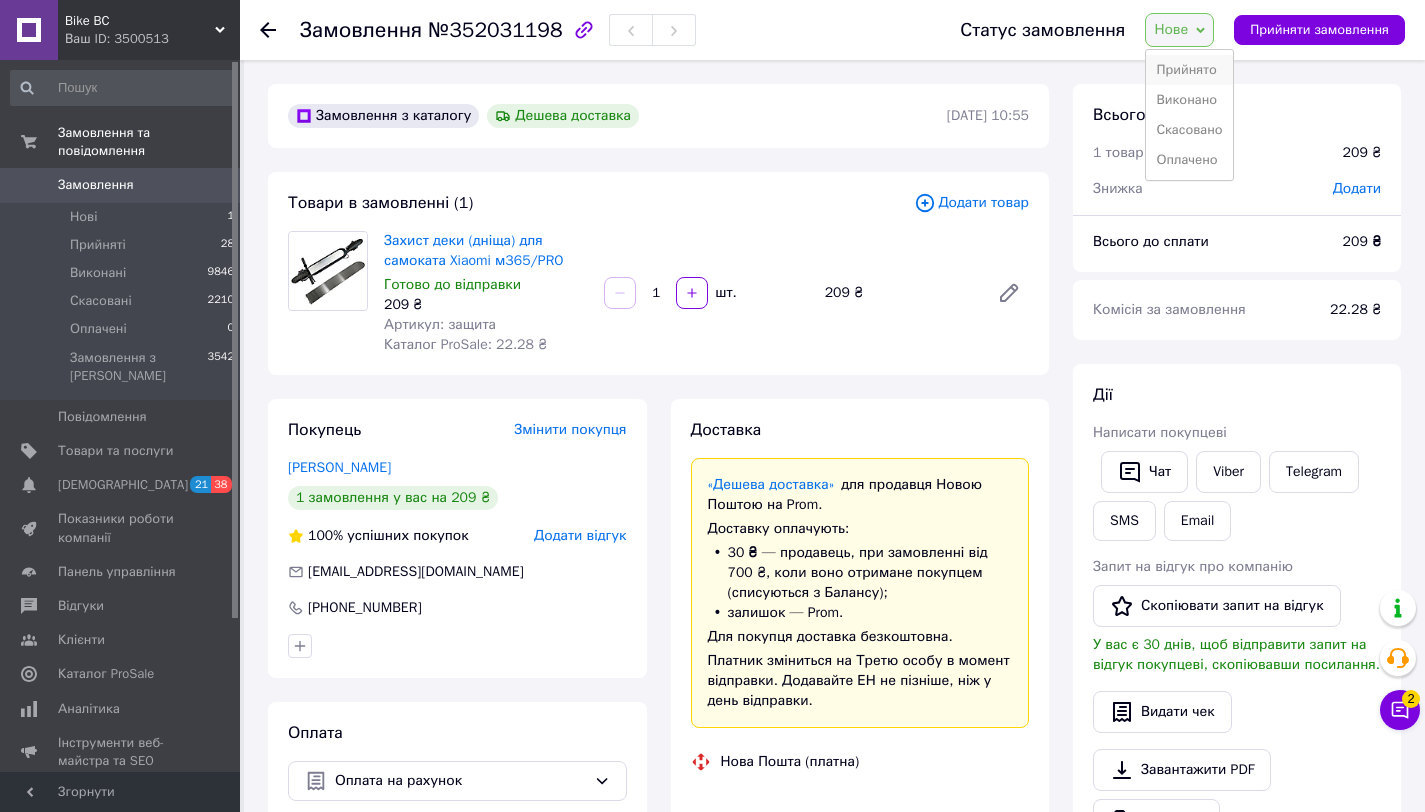 click on "Прийнято" at bounding box center [1189, 70] 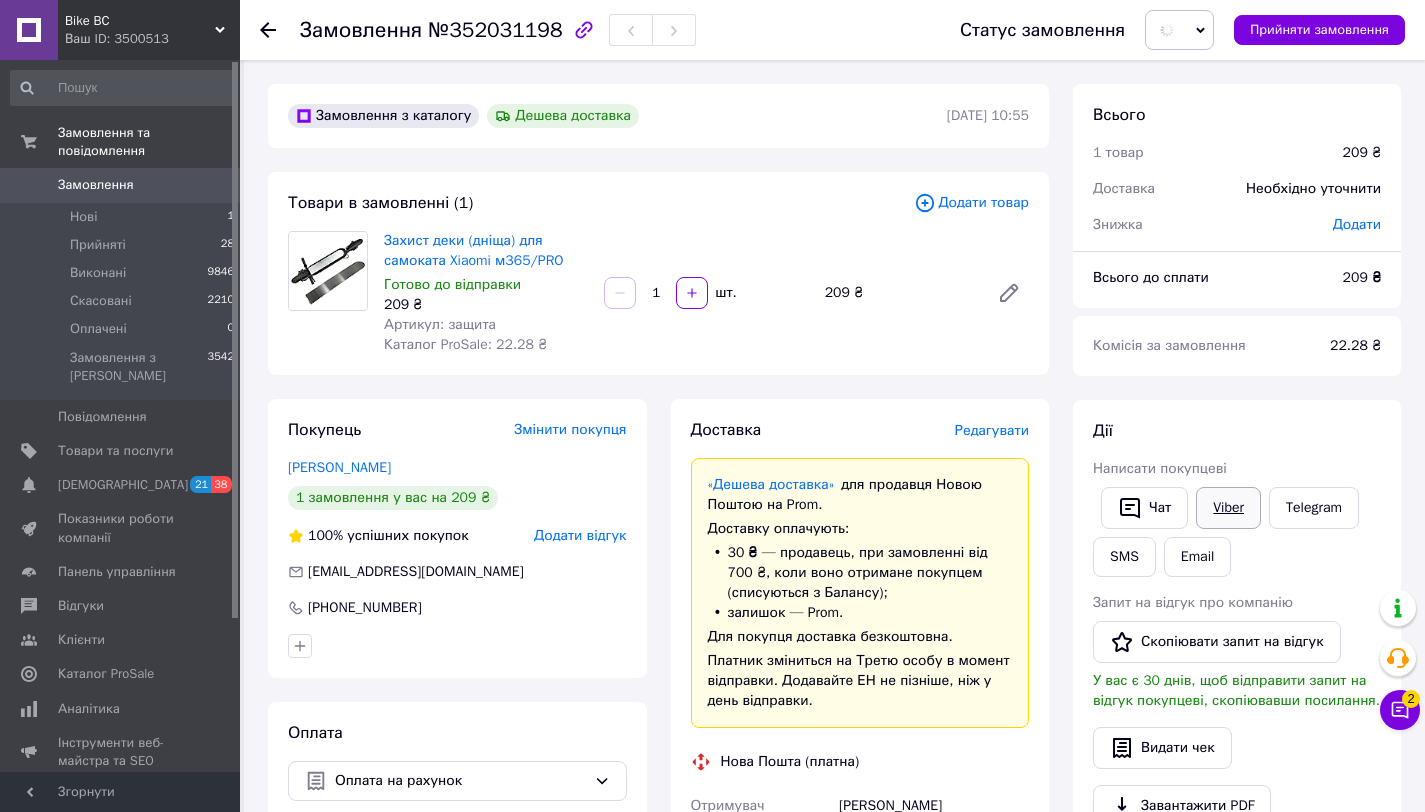 click on "Viber" at bounding box center (1228, 508) 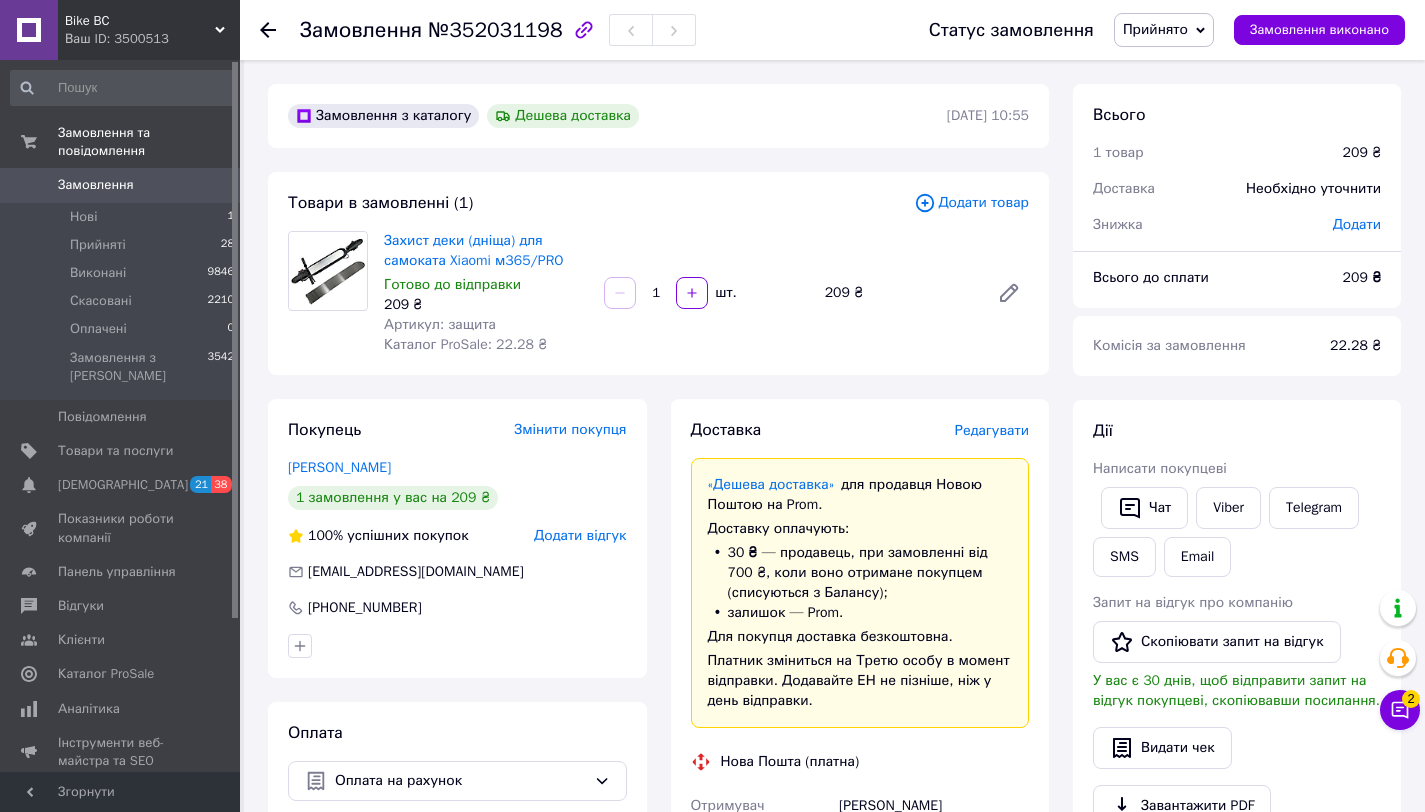 click 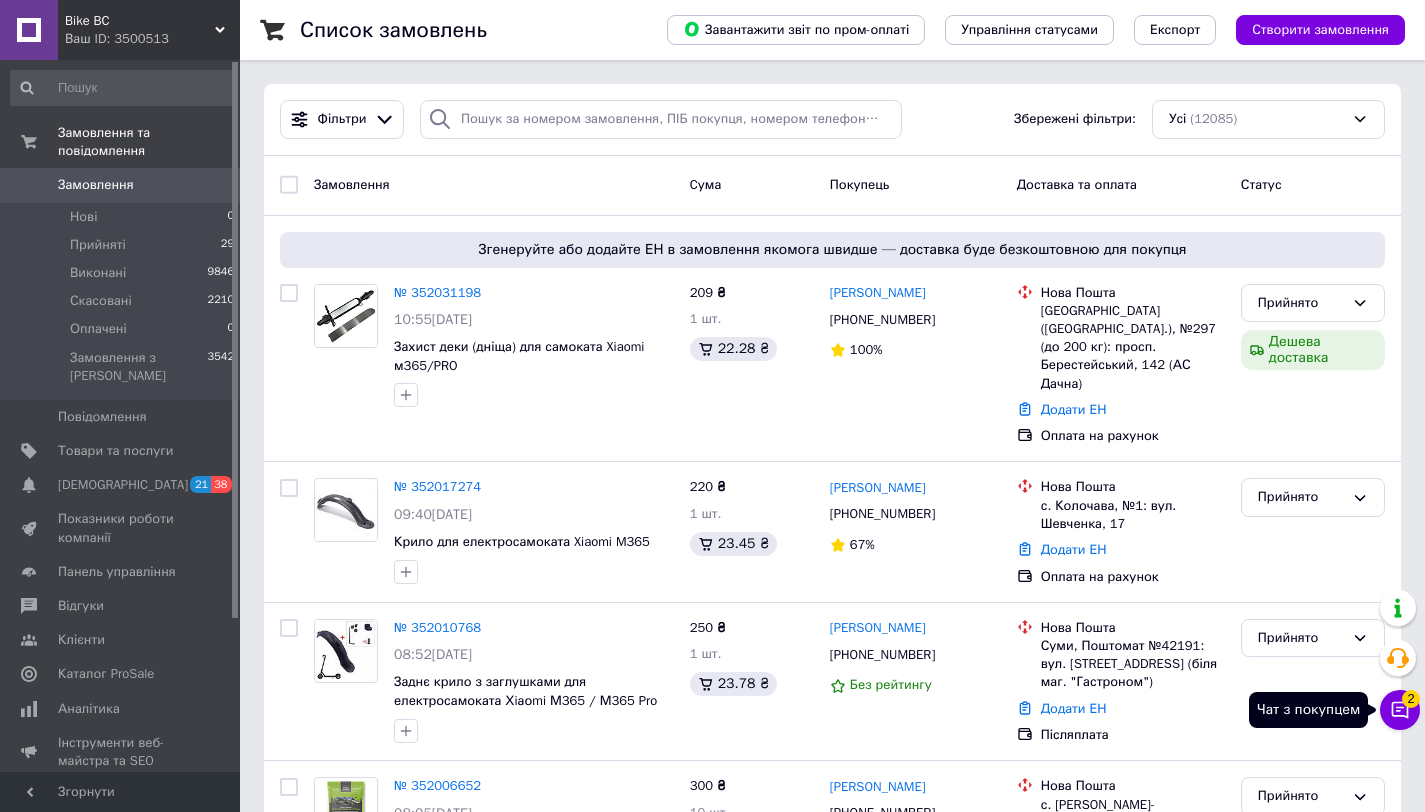 click on "Чат з покупцем 2" at bounding box center (1400, 710) 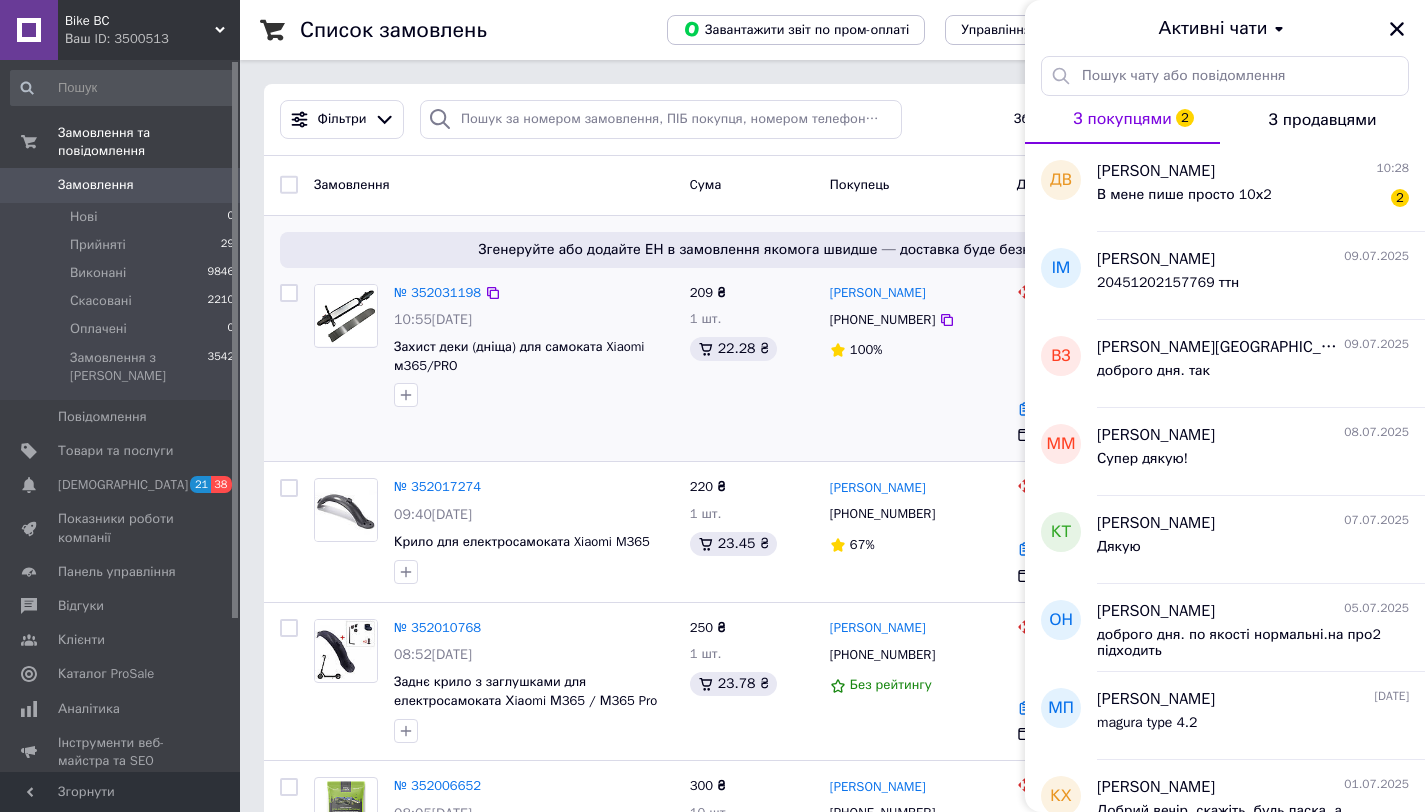 click on "100%" at bounding box center [915, 350] 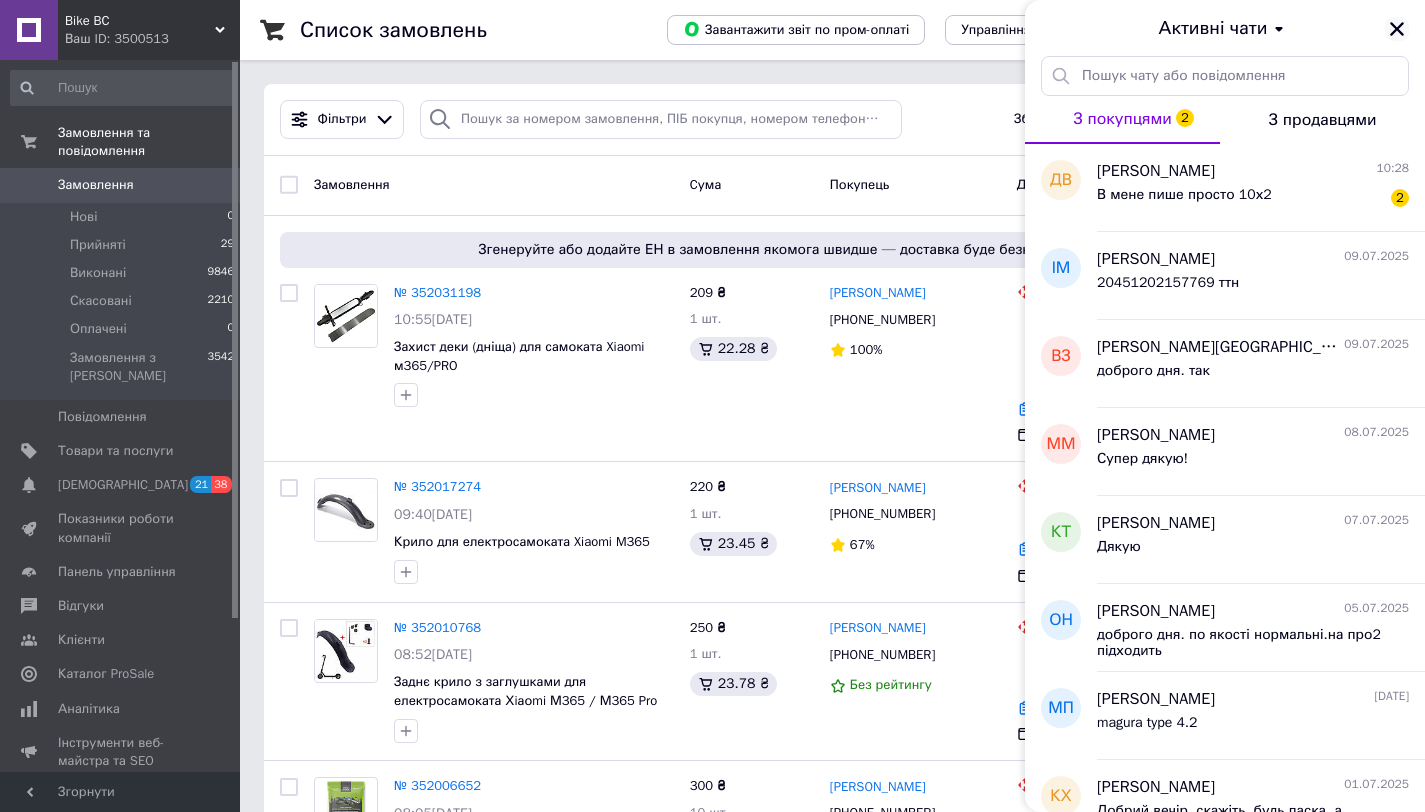 click 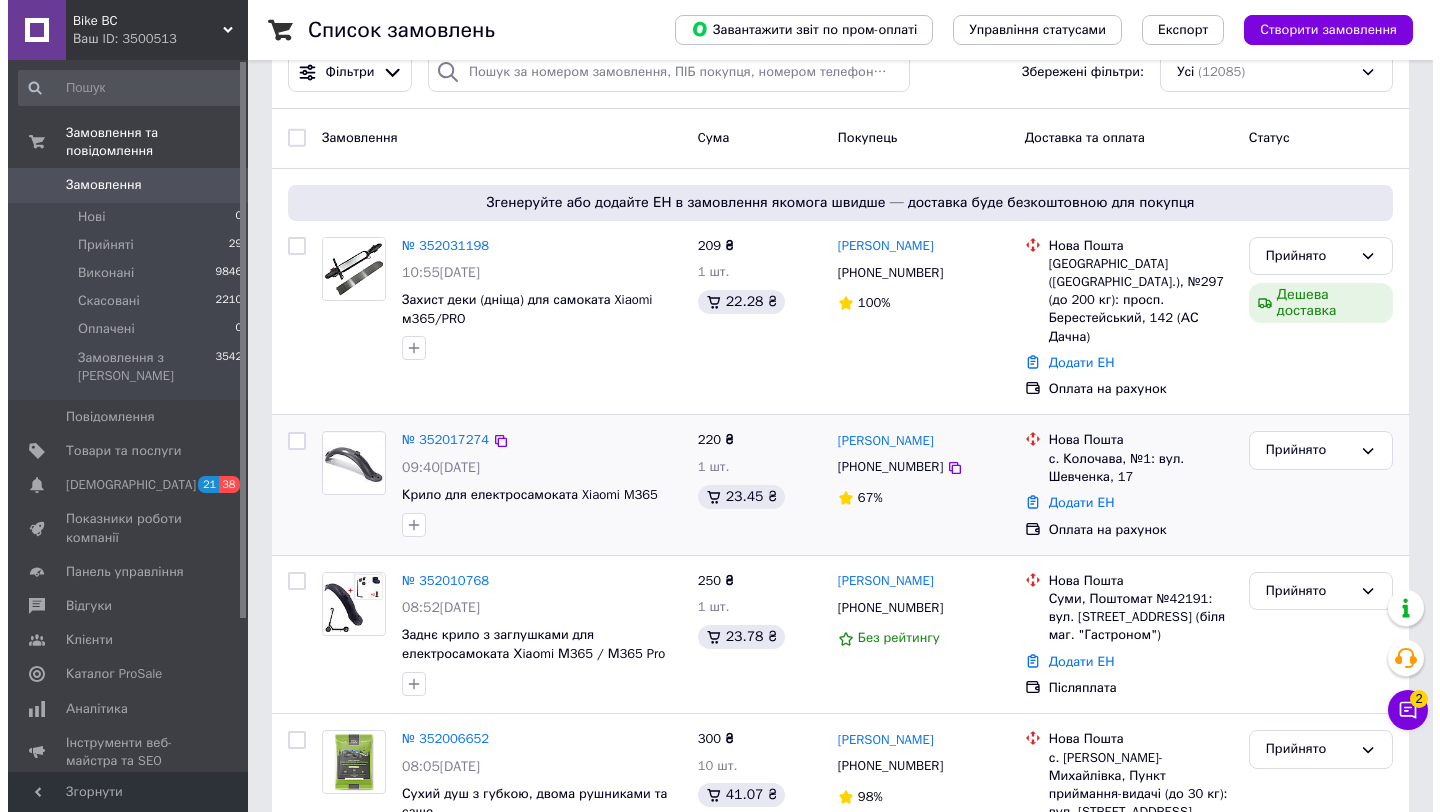 scroll, scrollTop: 49, scrollLeft: 0, axis: vertical 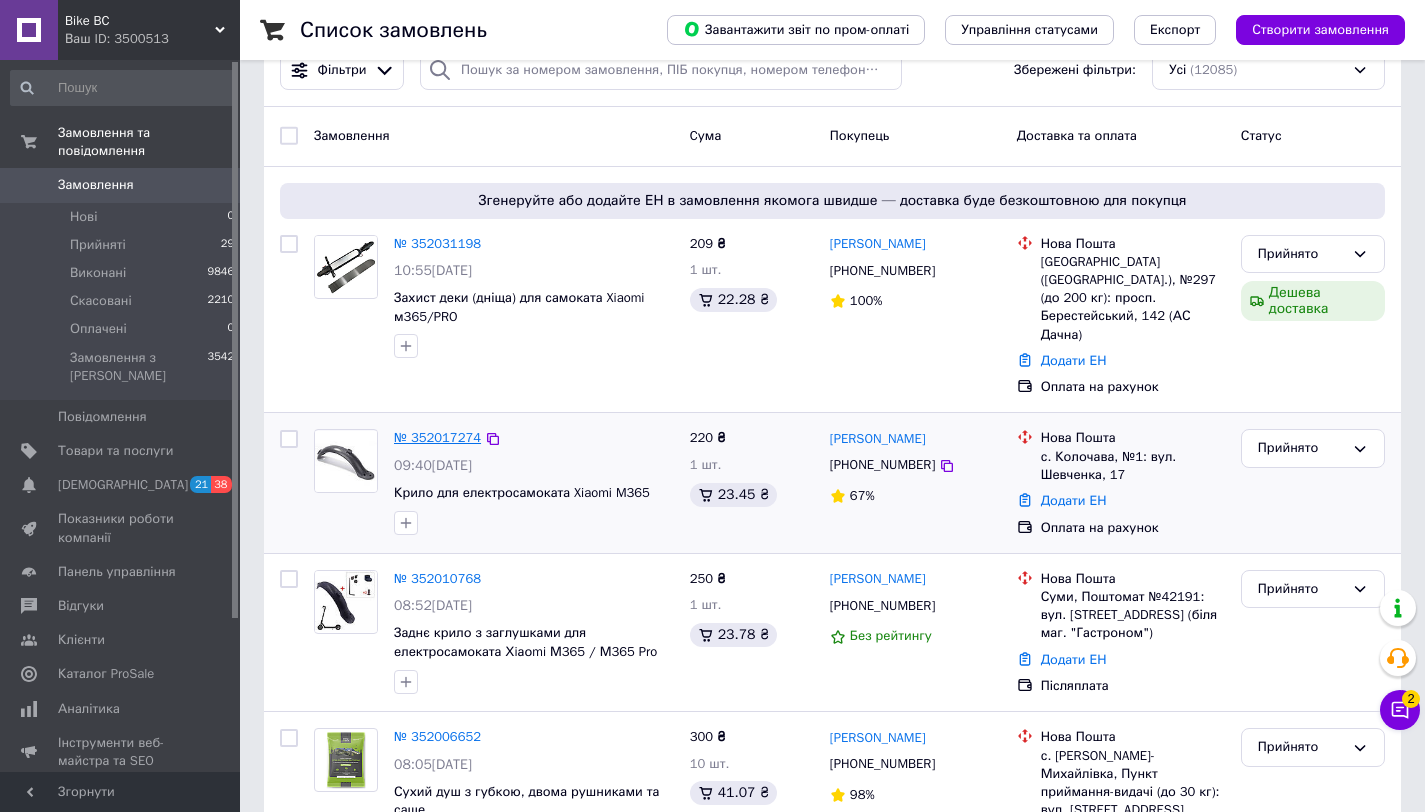 click on "№ 352017274" at bounding box center [437, 437] 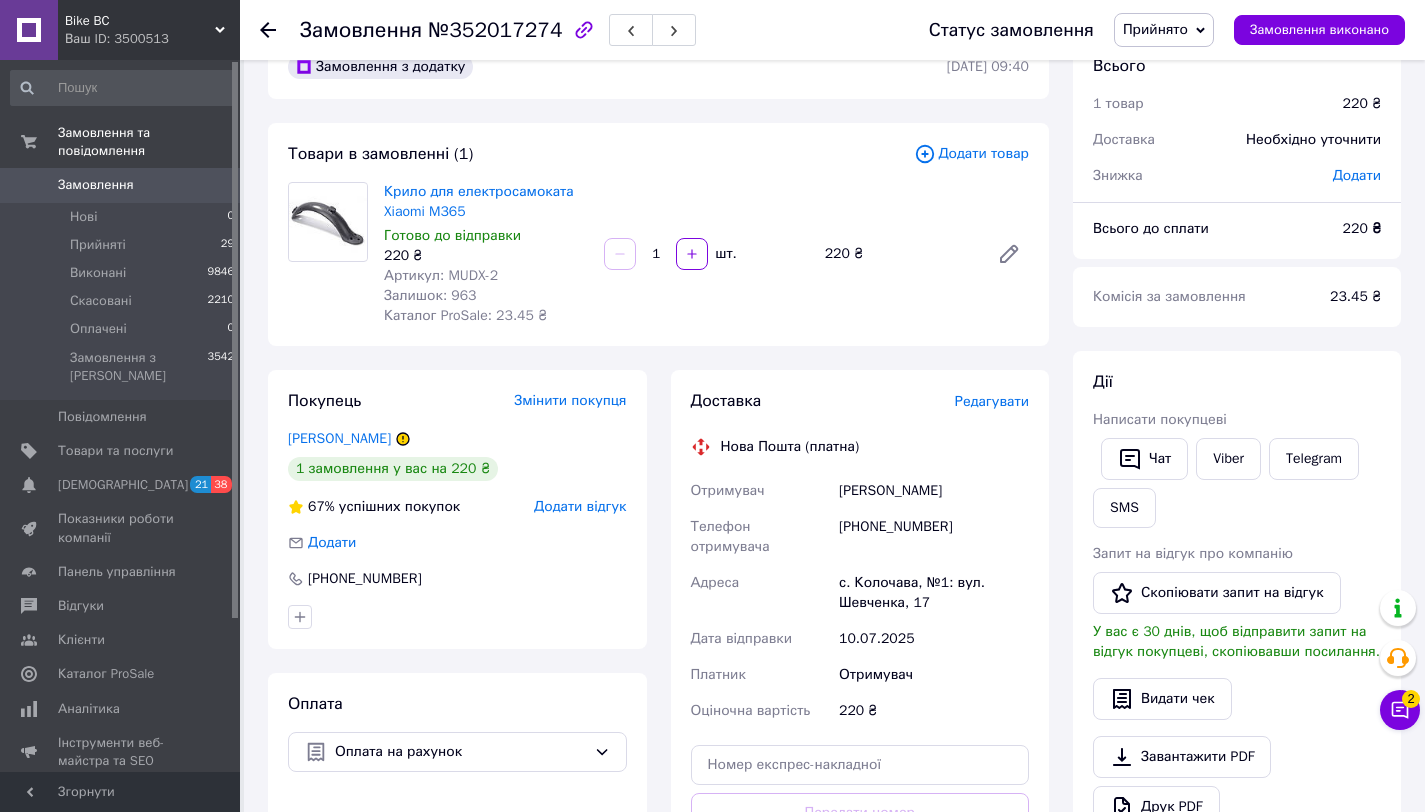 click on "Редагувати" at bounding box center [992, 402] 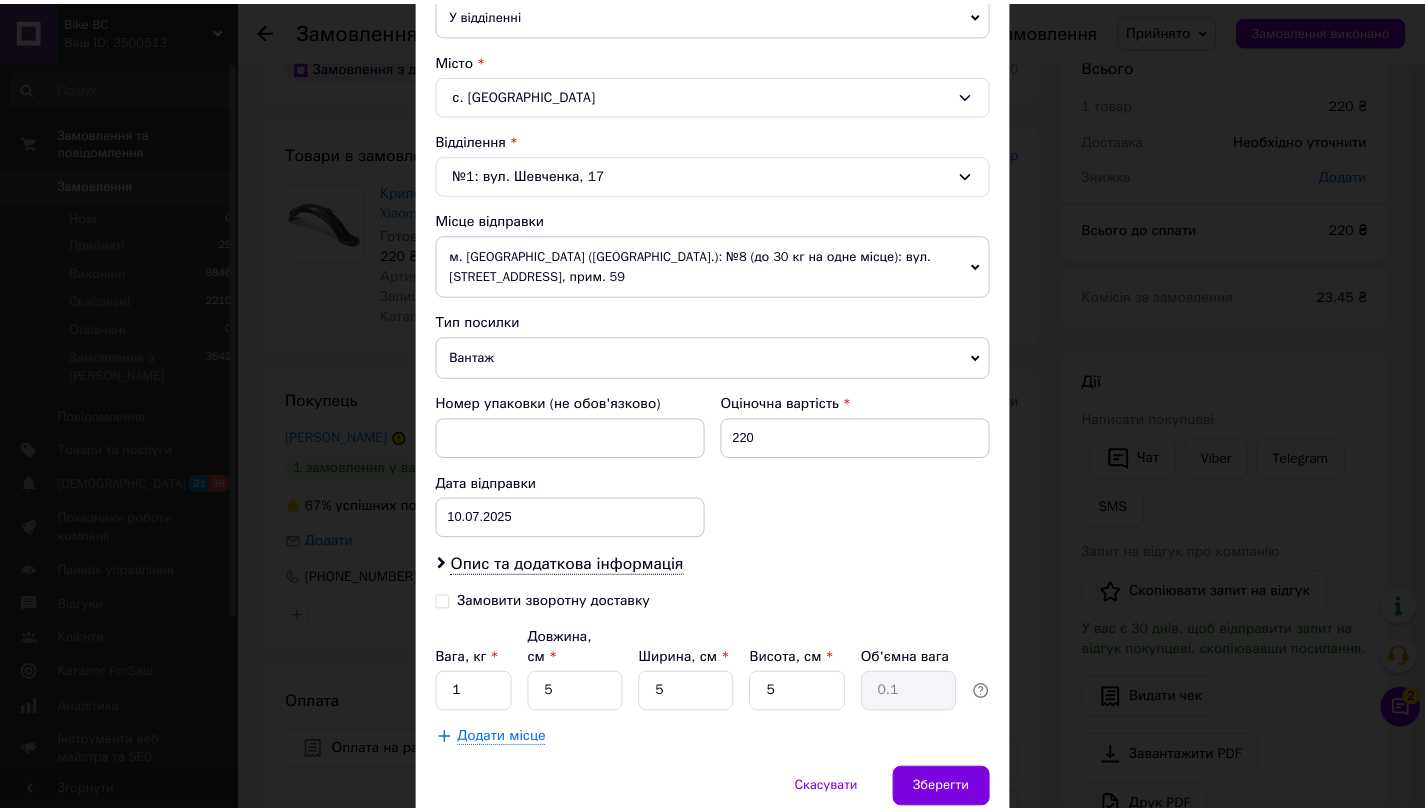 scroll, scrollTop: 592, scrollLeft: 0, axis: vertical 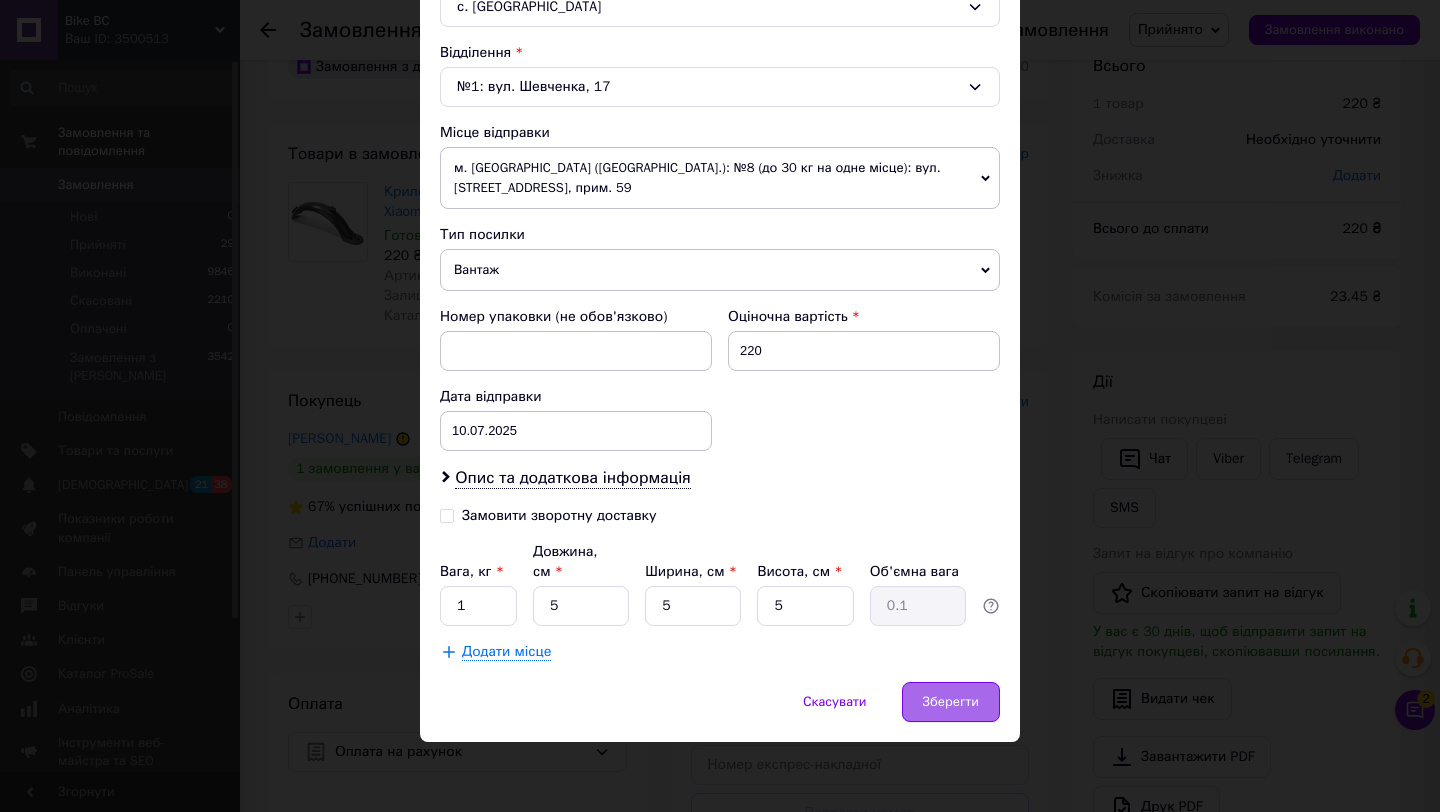 click on "Зберегти" at bounding box center [951, 702] 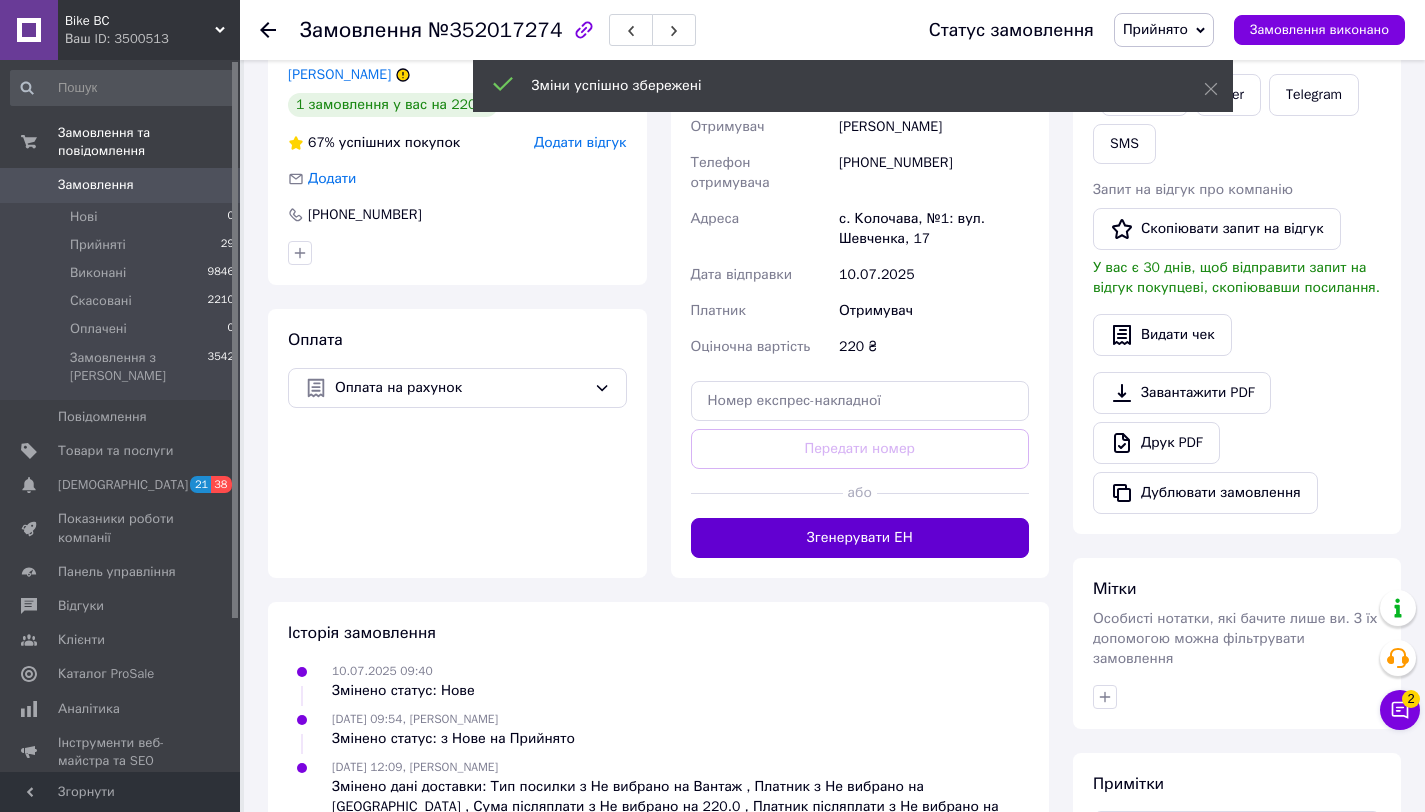 scroll, scrollTop: 415, scrollLeft: 0, axis: vertical 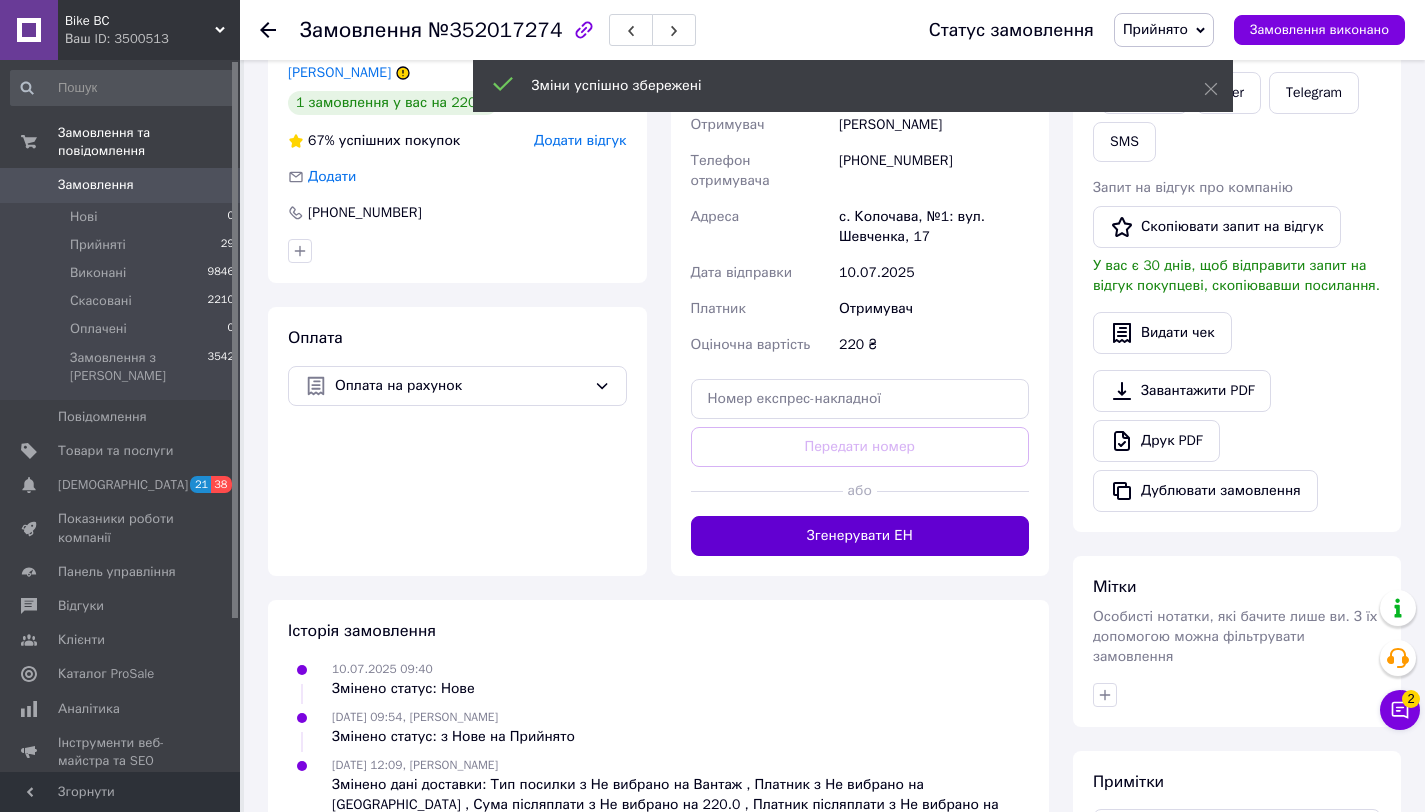 click on "Згенерувати ЕН" at bounding box center (860, 536) 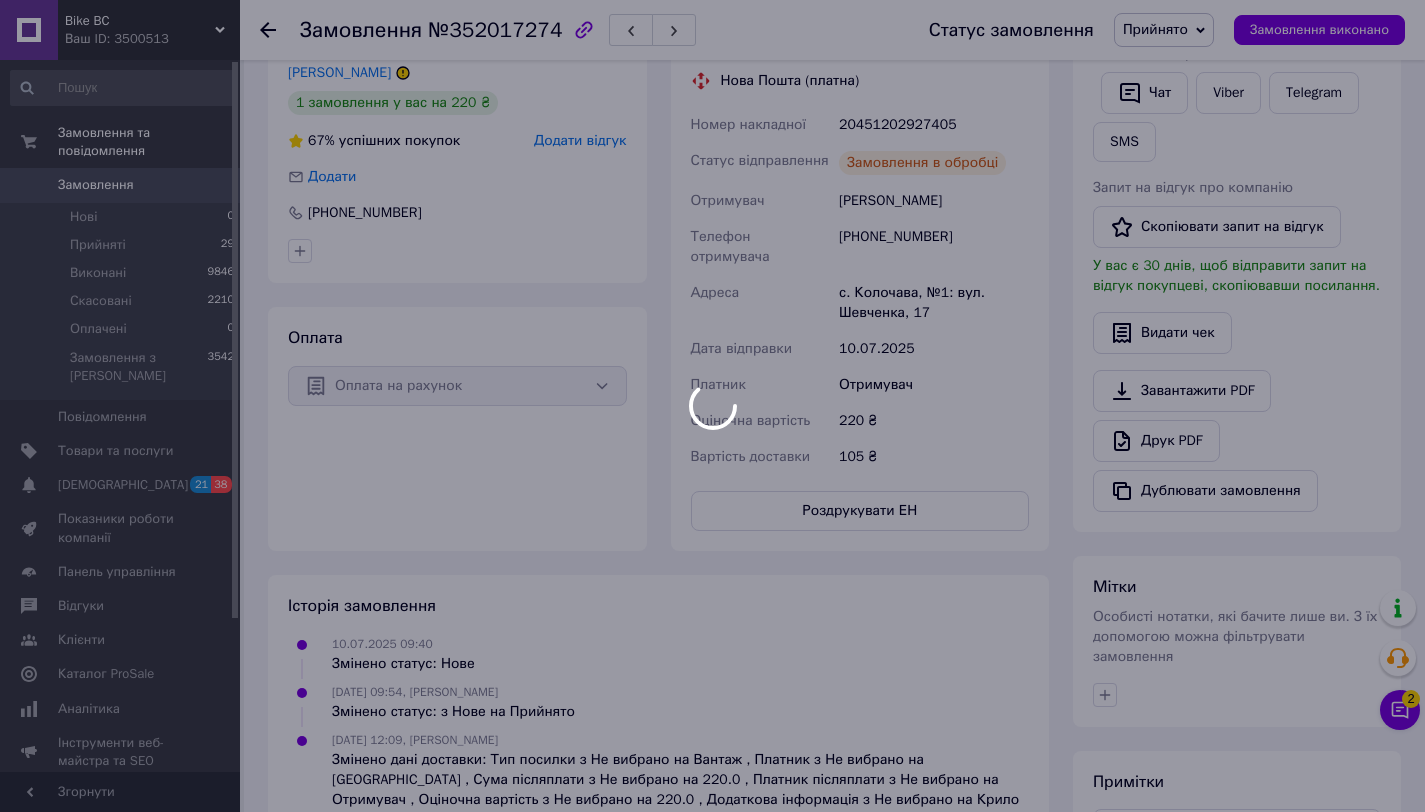click at bounding box center [712, 406] 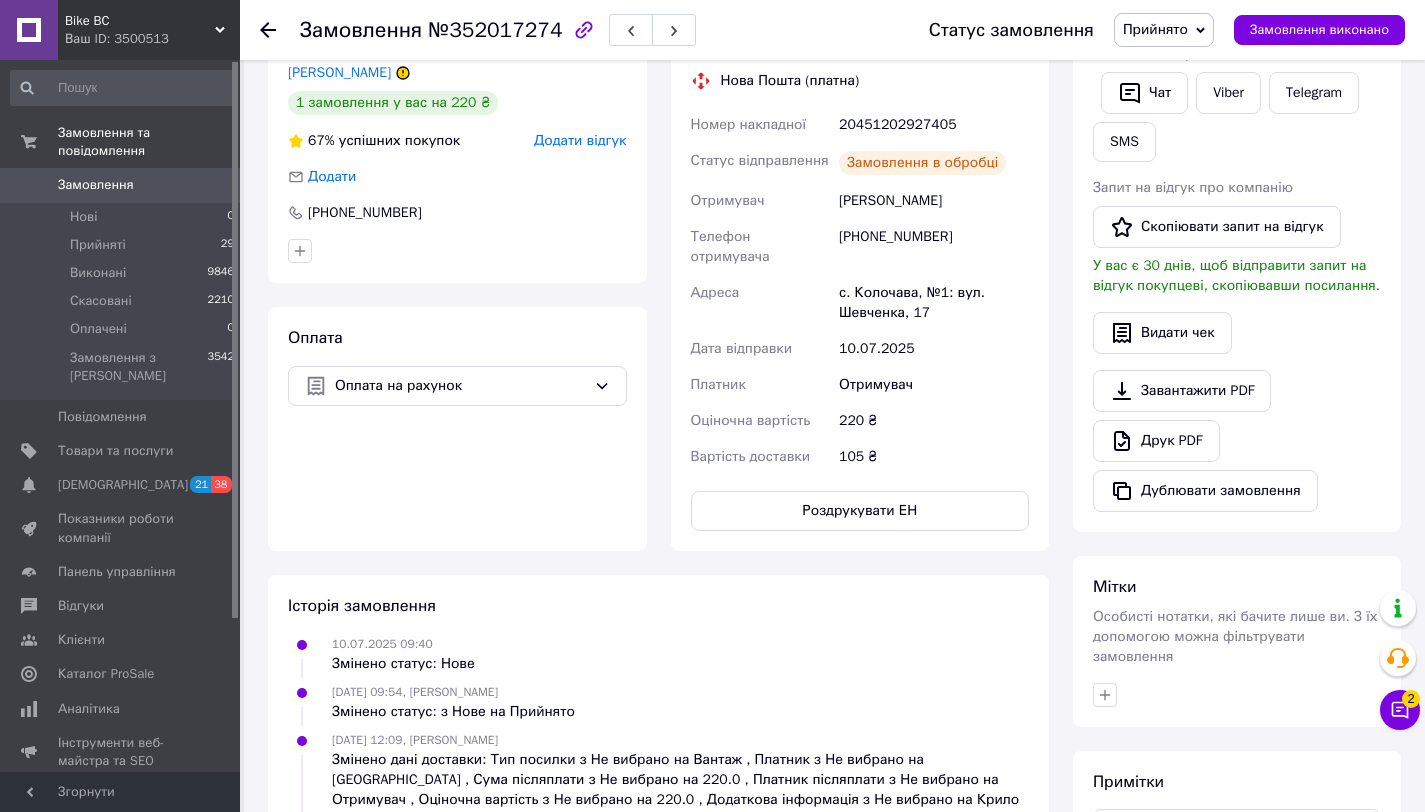 click on "Роздрукувати ЕН" at bounding box center (860, 511) 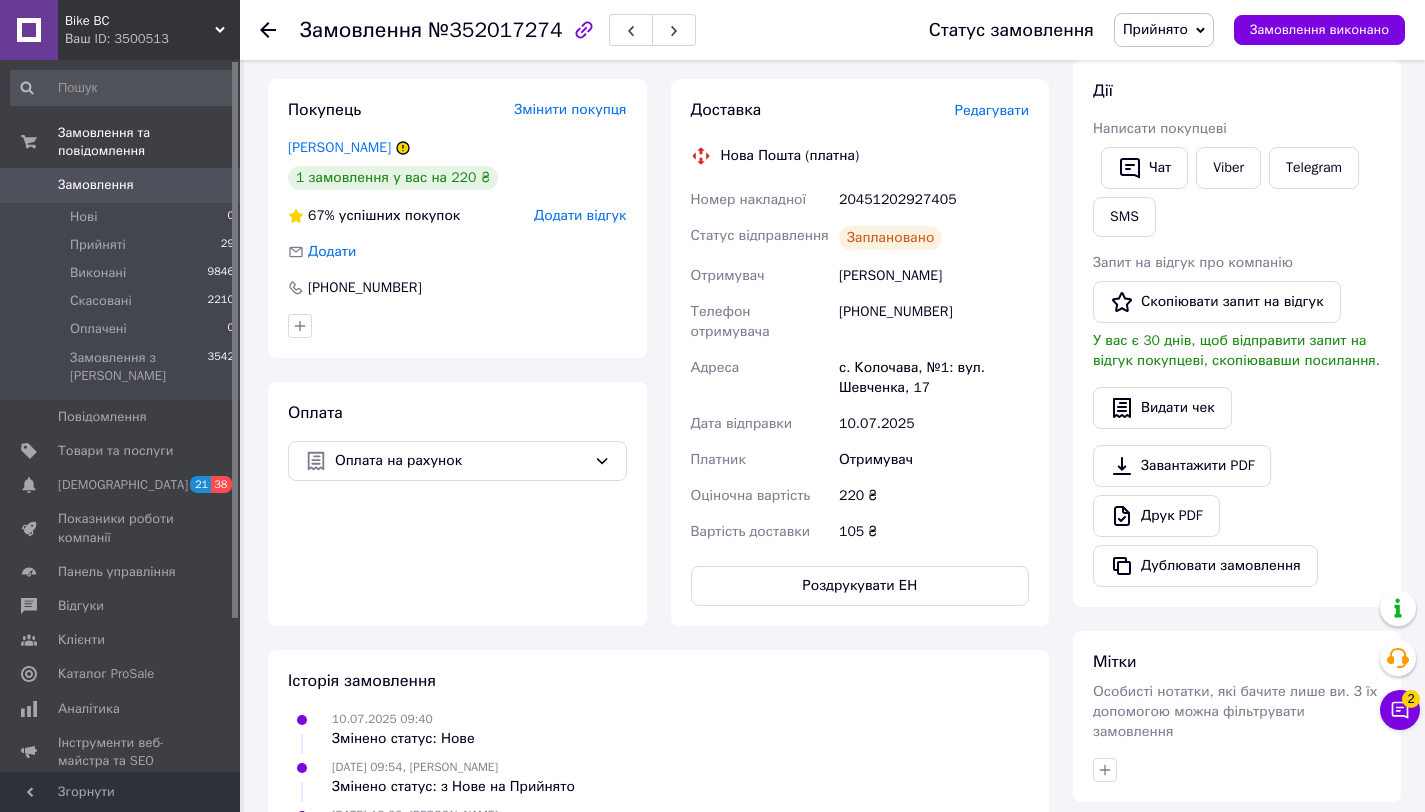 scroll, scrollTop: 324, scrollLeft: 0, axis: vertical 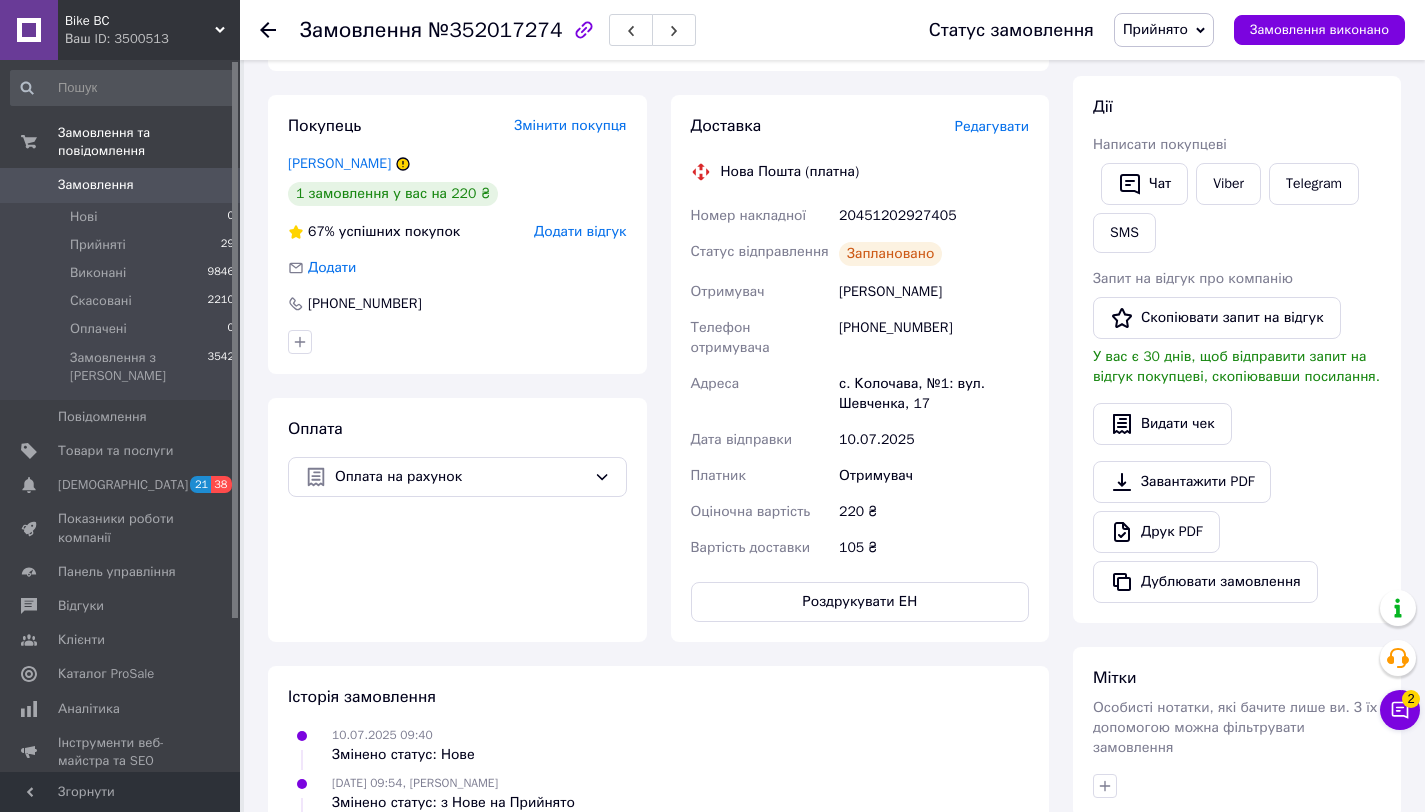 click on "Мацола Віталій" at bounding box center [934, 292] 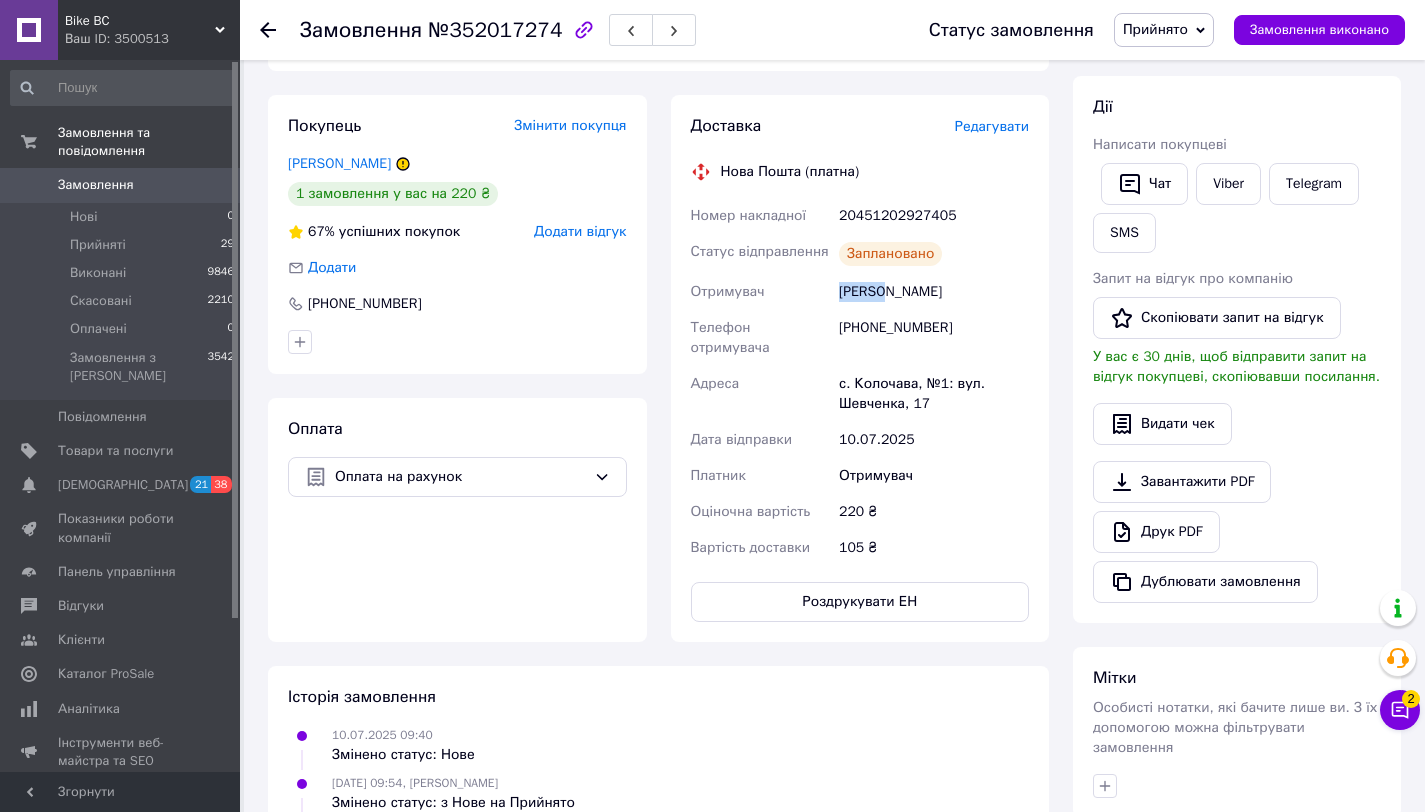 click on "Мацола Віталій" at bounding box center (934, 292) 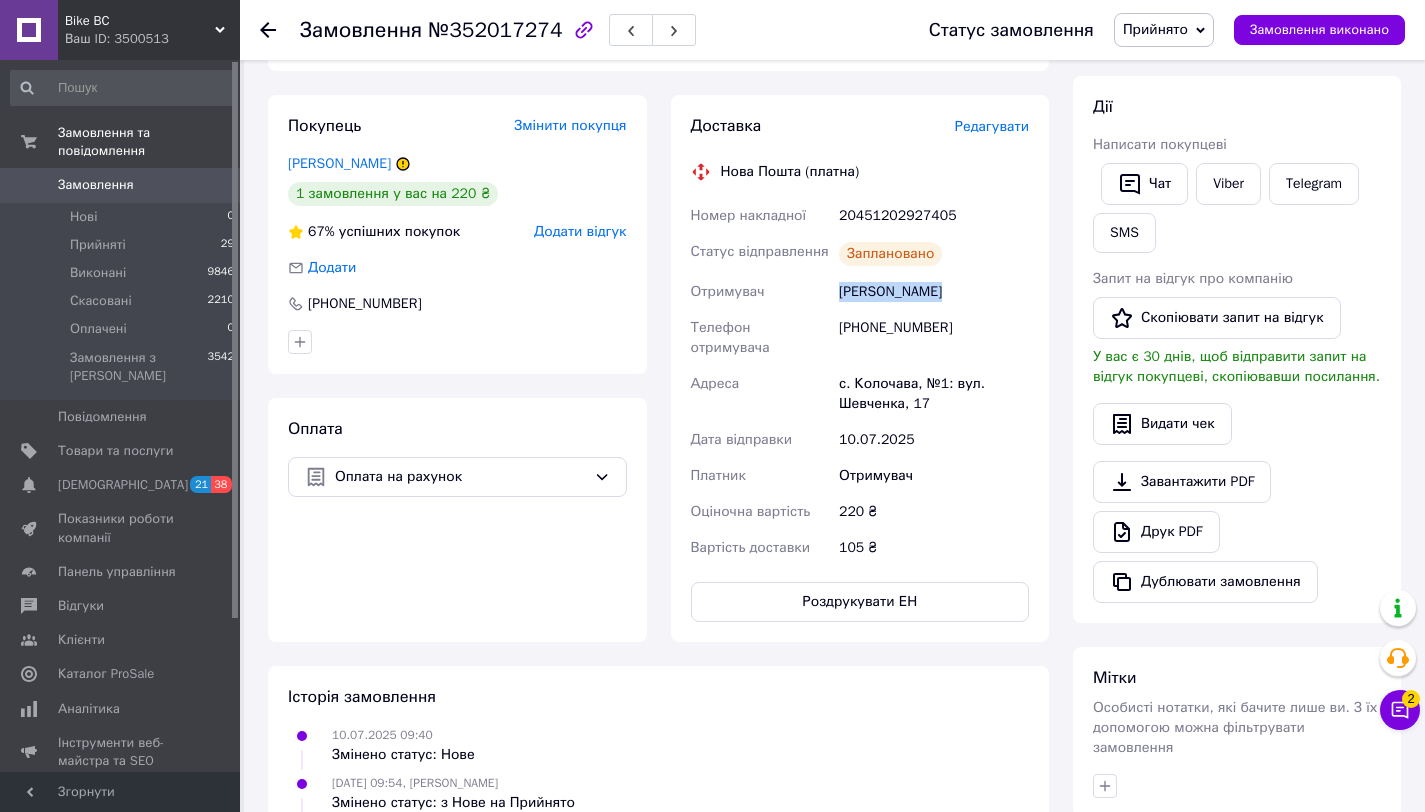 click on "Мацола Віталій" at bounding box center [934, 292] 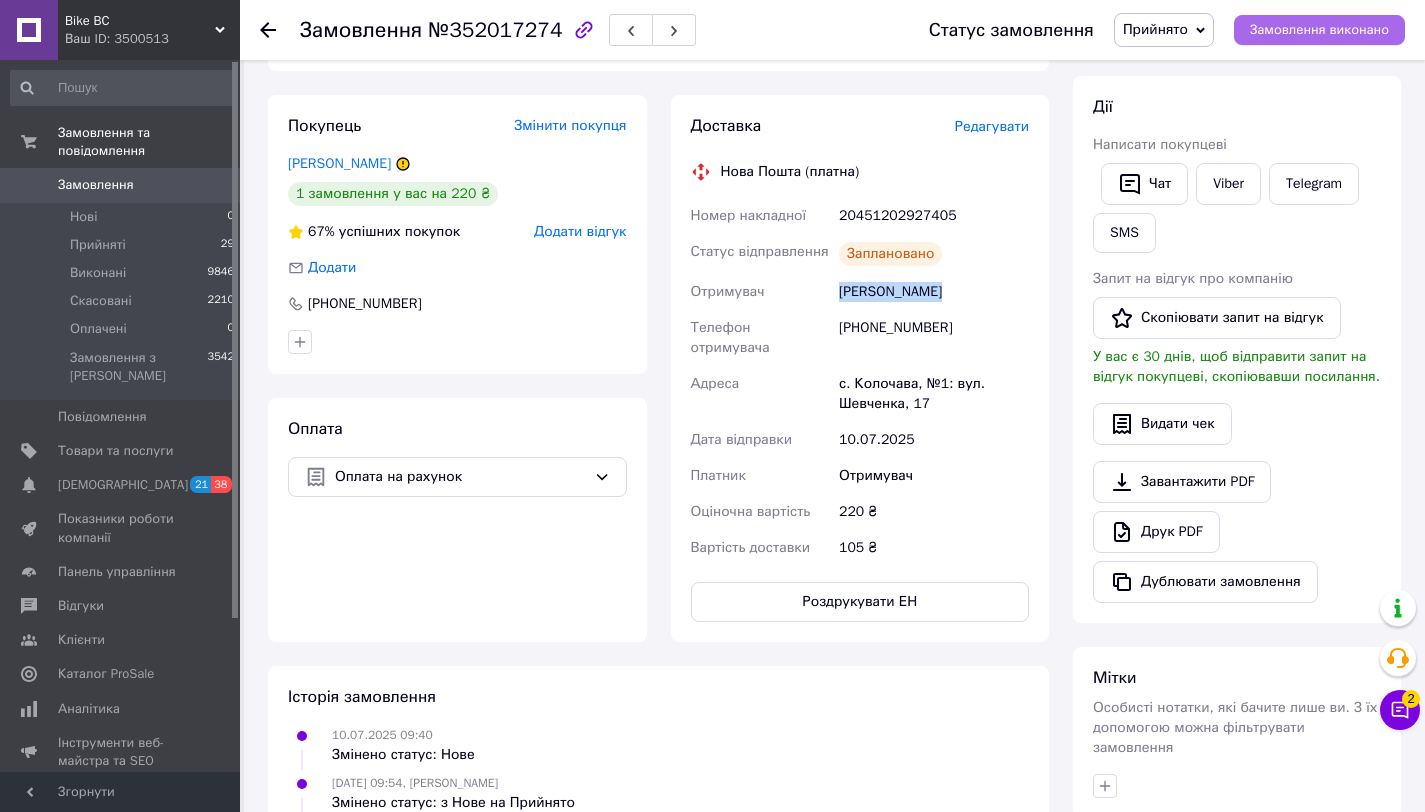click on "Замовлення виконано" at bounding box center [1319, 30] 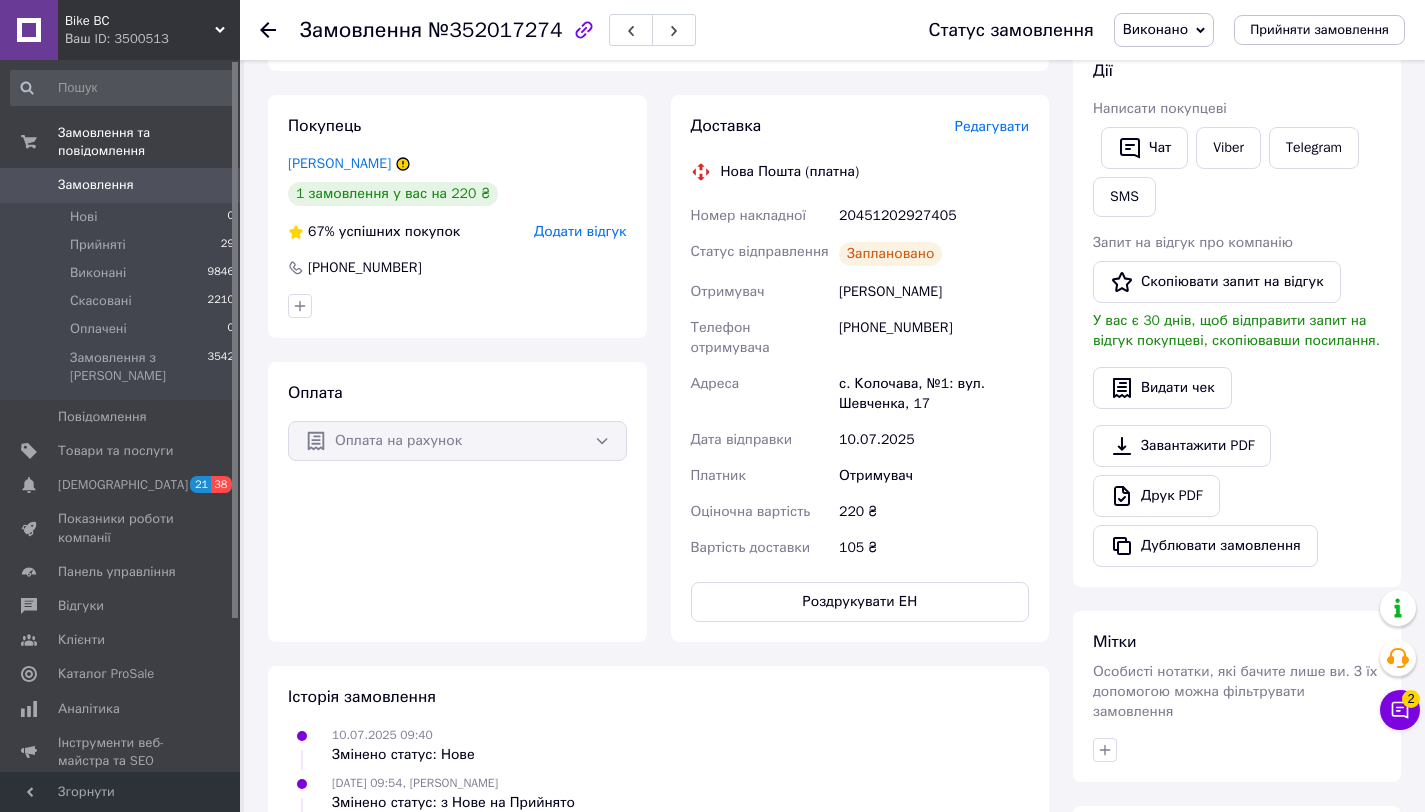 click on "+380977825044" at bounding box center (934, 338) 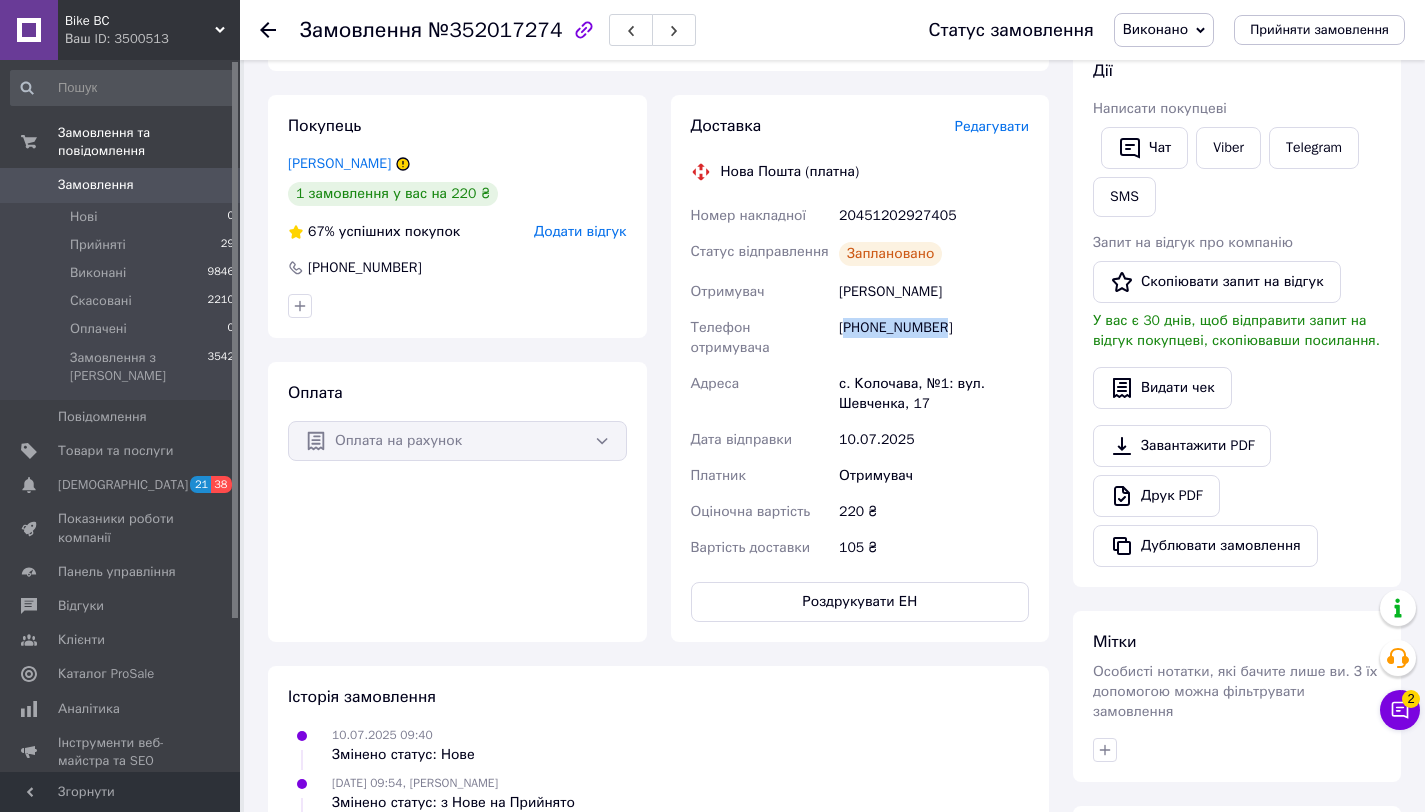 click on "+380977825044" at bounding box center [934, 338] 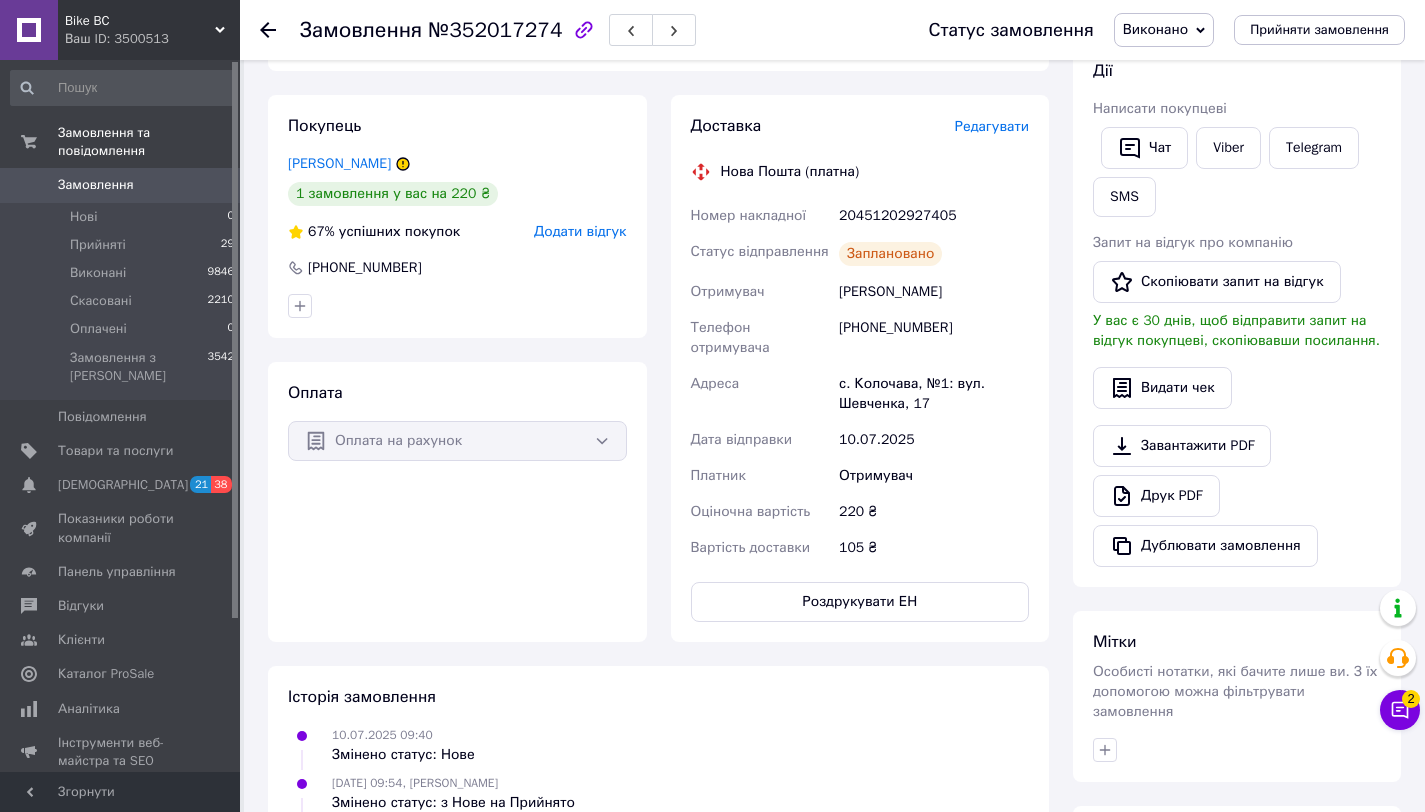 click on "№352017274" at bounding box center (495, 30) 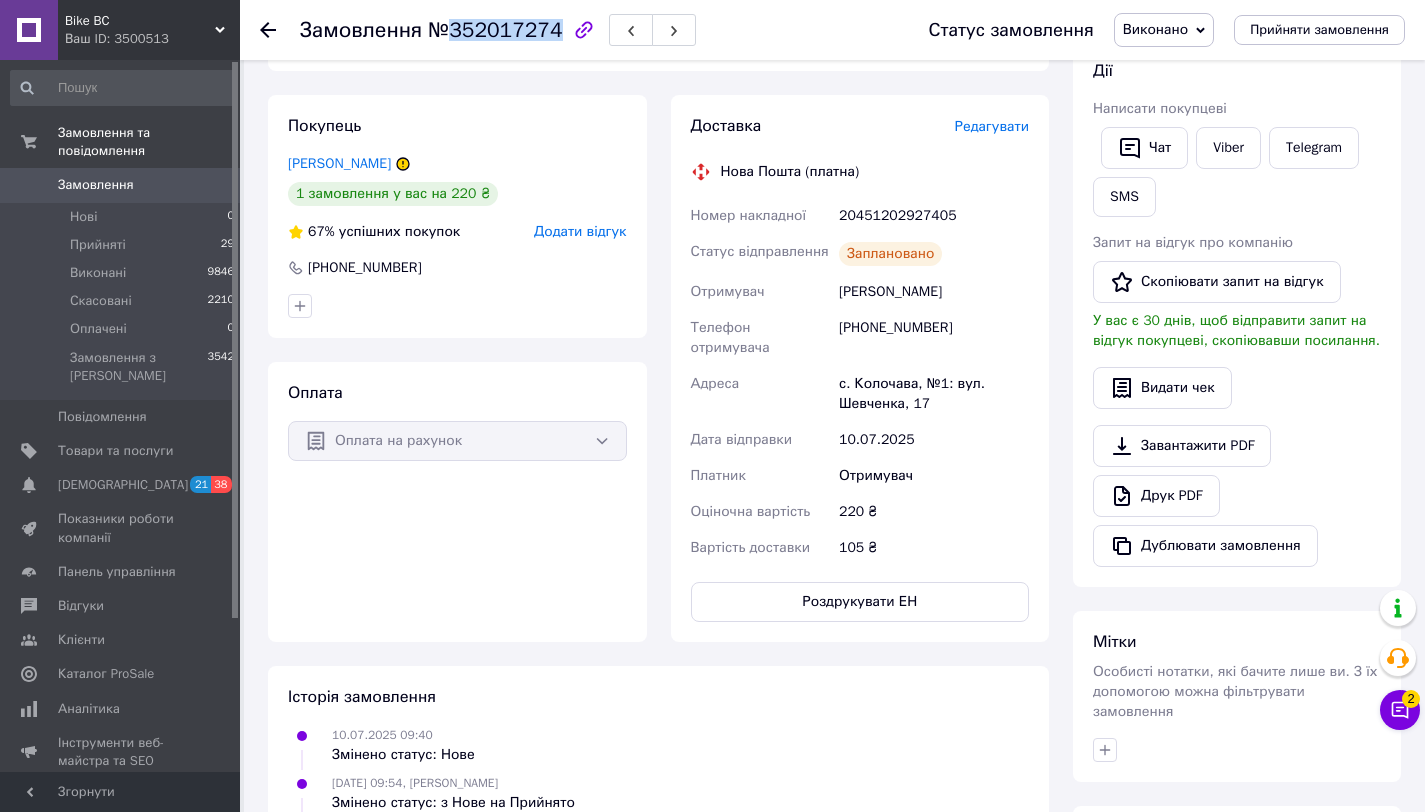 click on "№352017274" at bounding box center [495, 30] 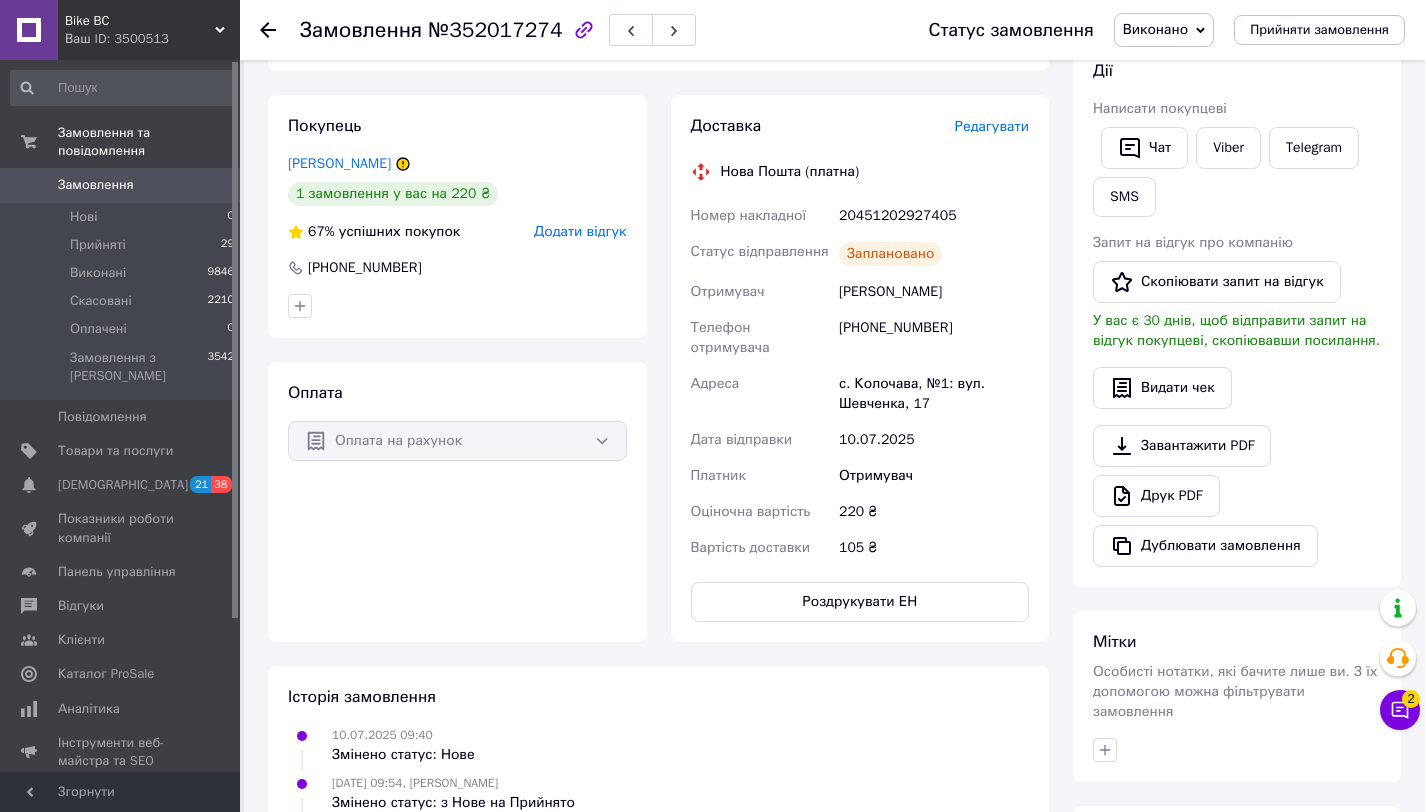 click on "20451202927405" at bounding box center (934, 216) 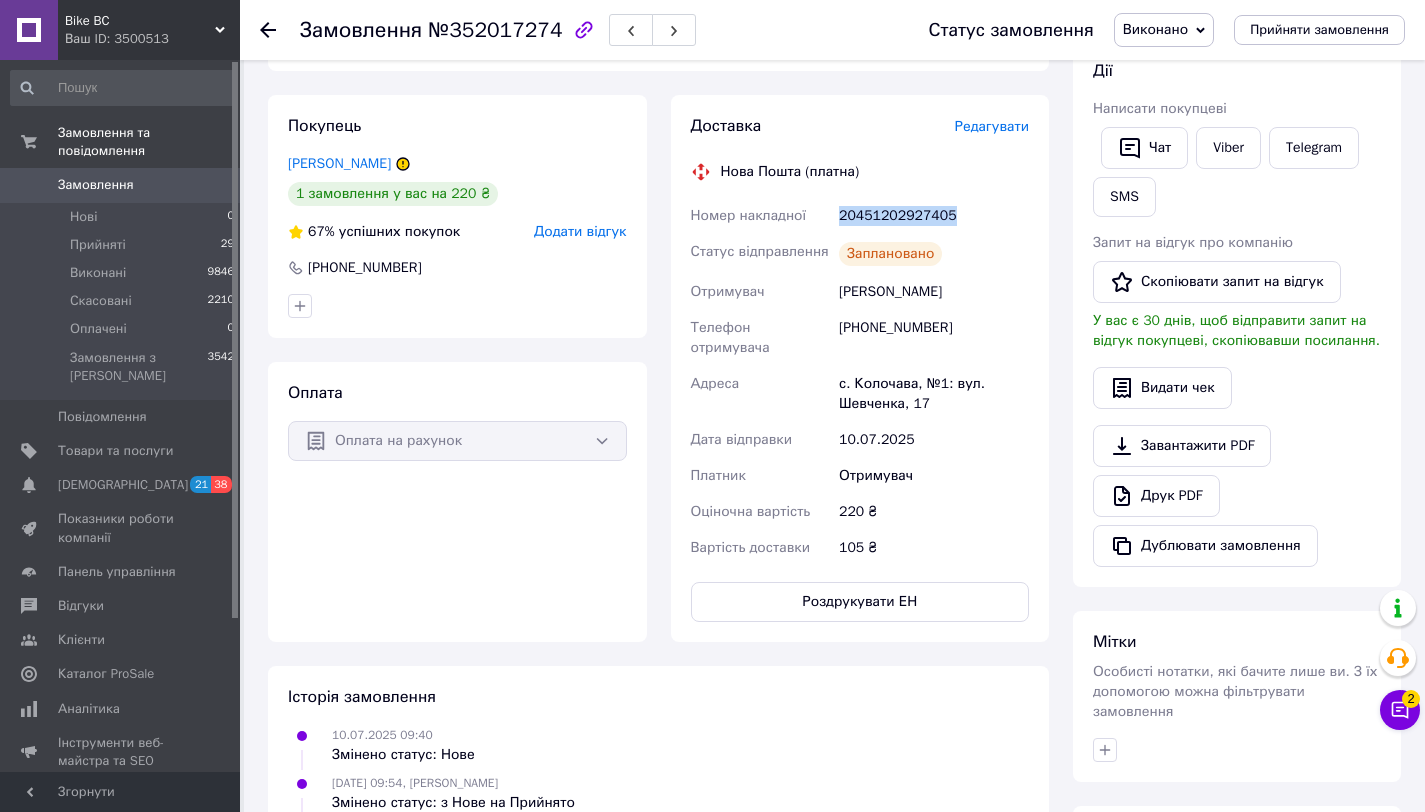 click on "20451202927405" at bounding box center (934, 216) 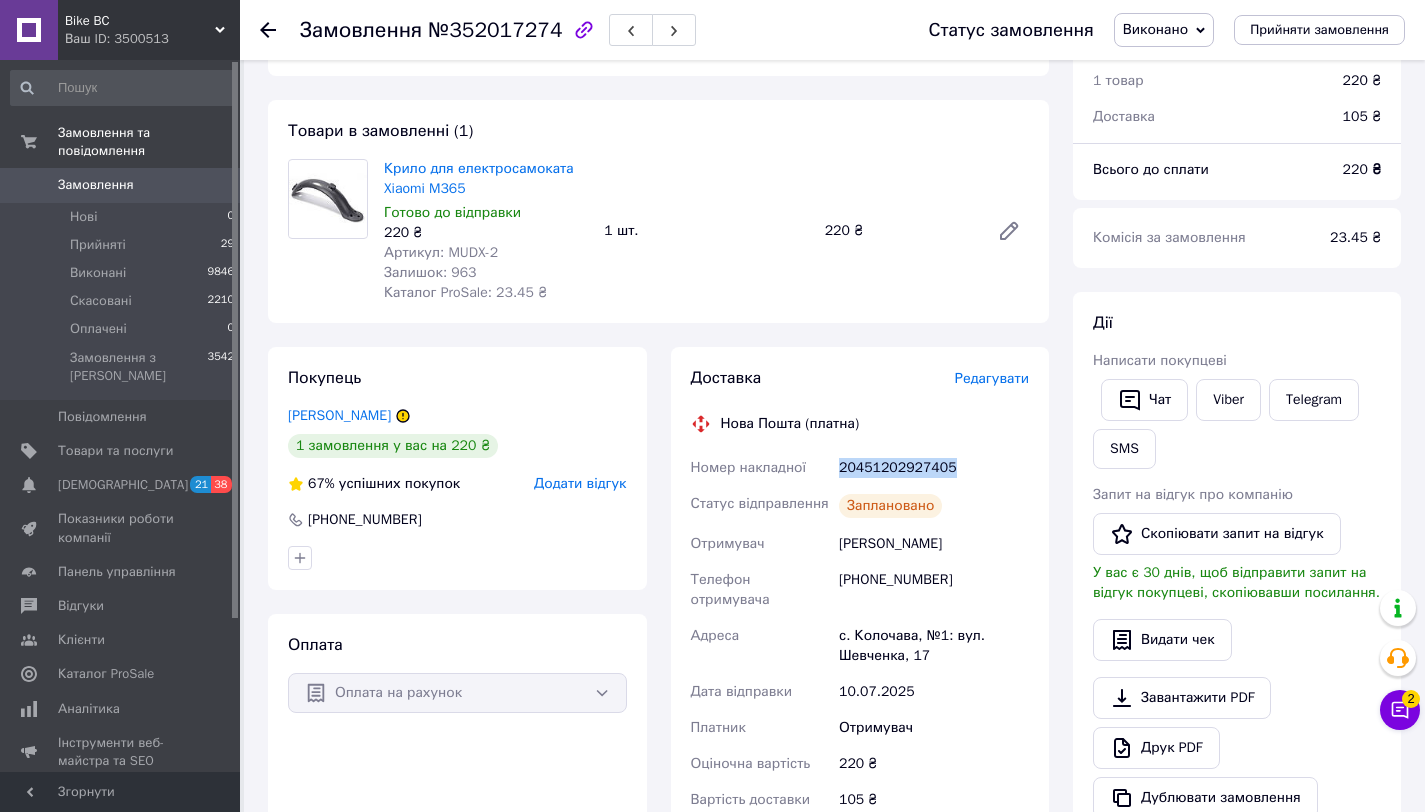 scroll, scrollTop: 0, scrollLeft: 0, axis: both 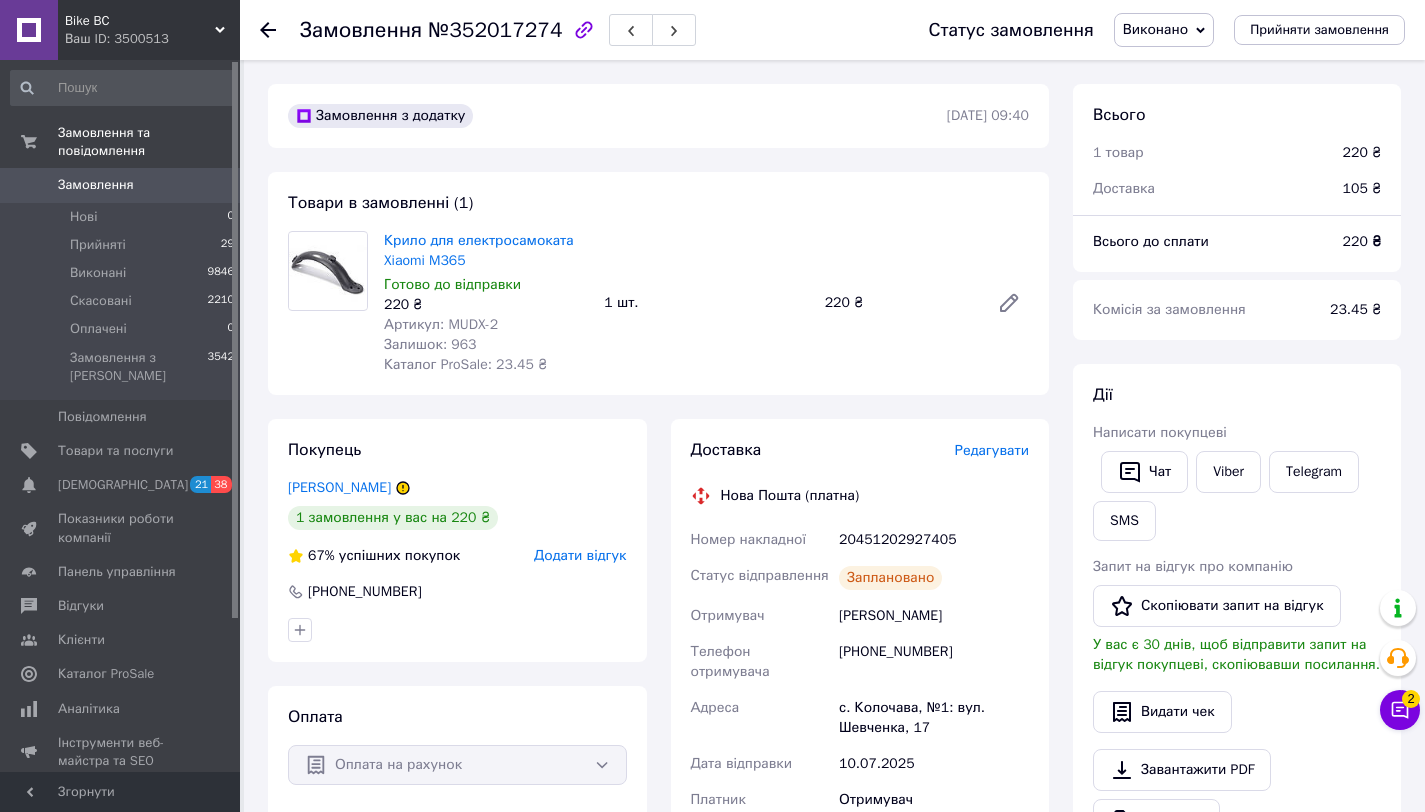 click 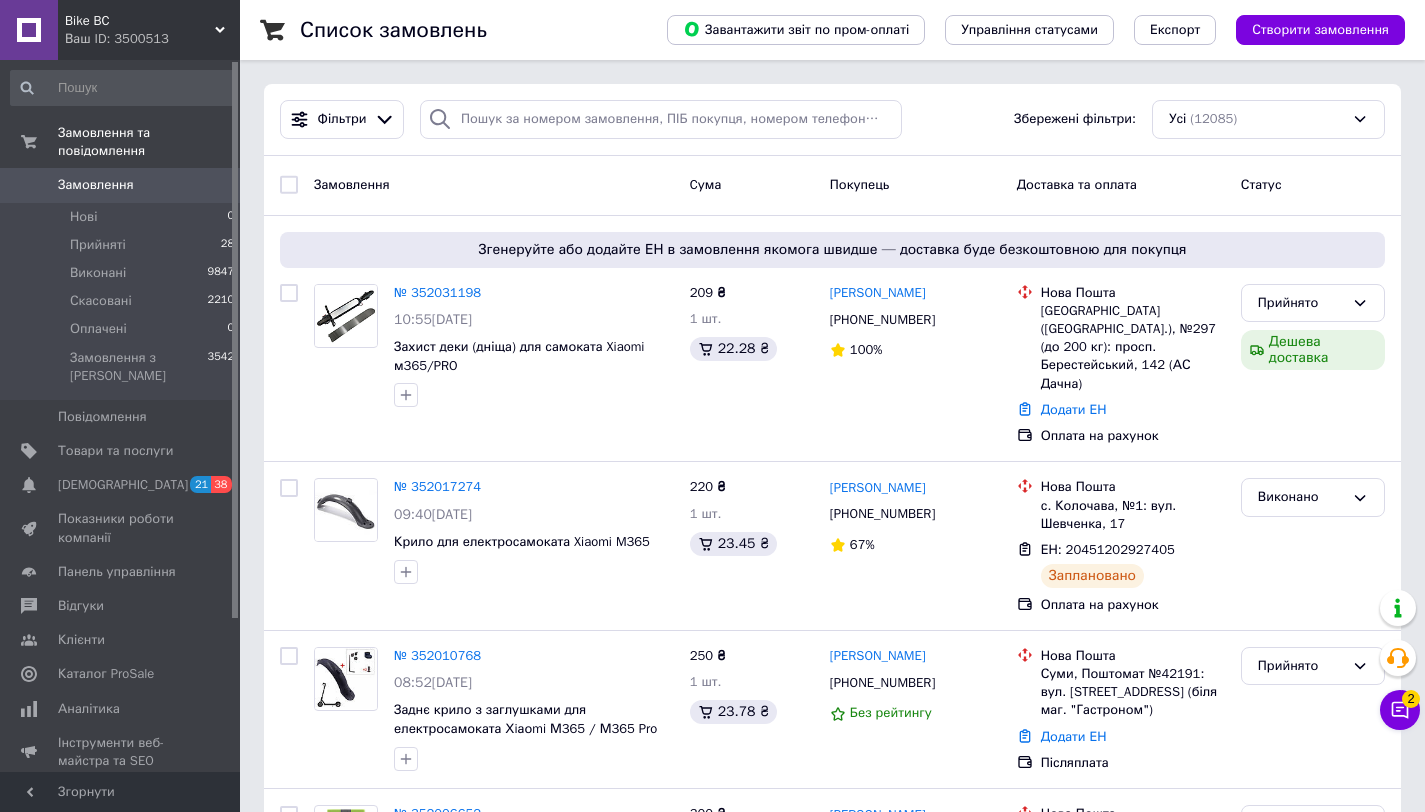 click on "Чат з покупцем 2" at bounding box center [1400, 710] 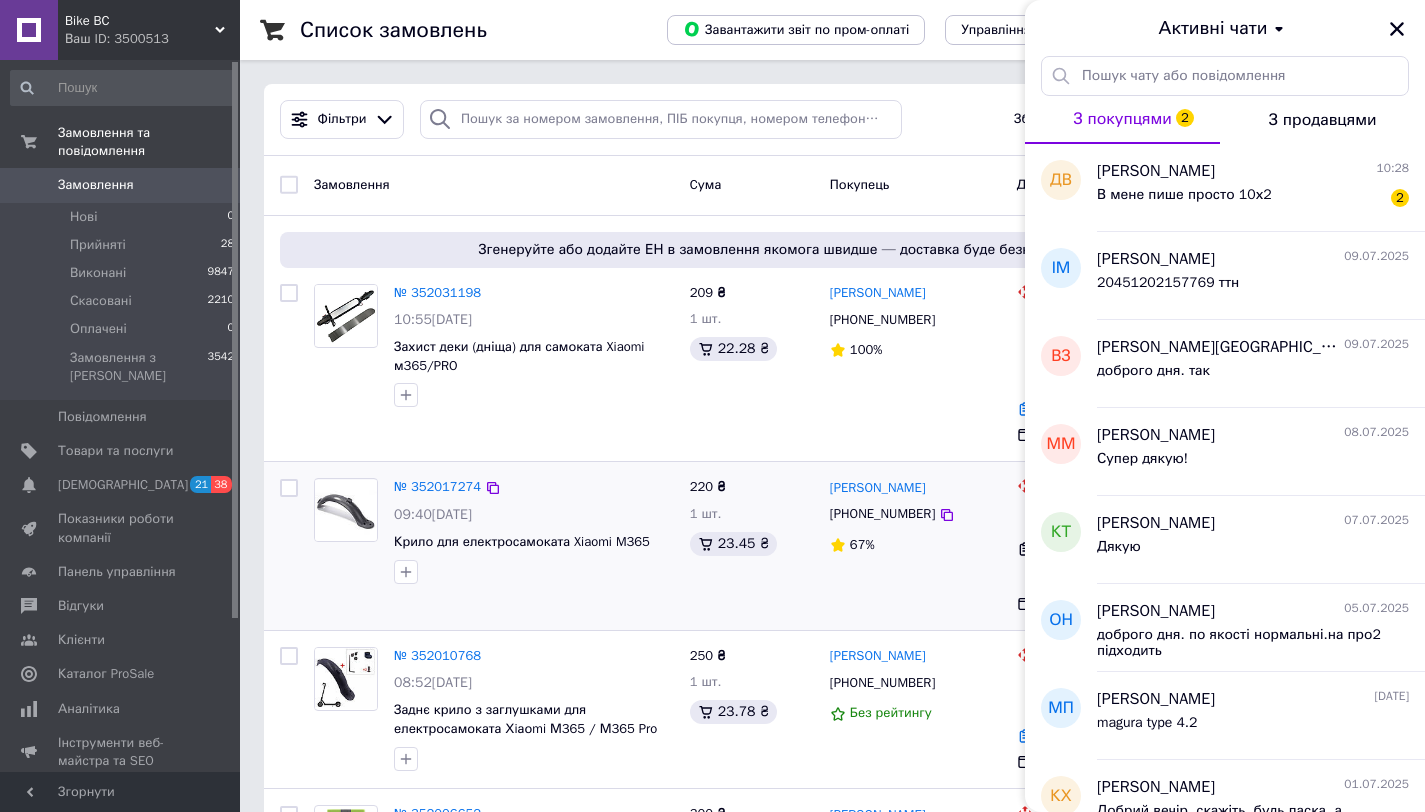 click on "220 ₴ 1 шт. 23.45 ₴" at bounding box center (752, 545) 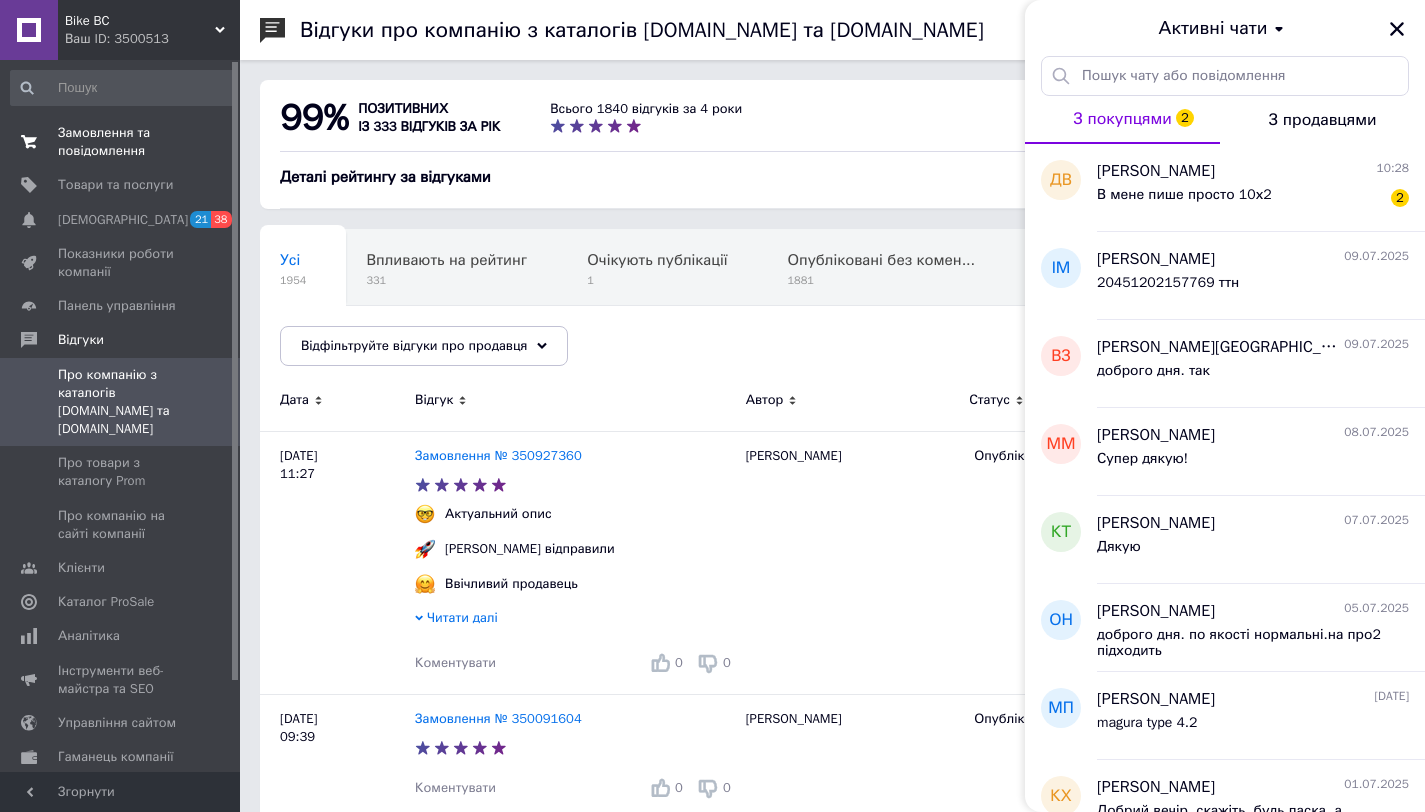 click on "Замовлення та повідомлення" at bounding box center (121, 142) 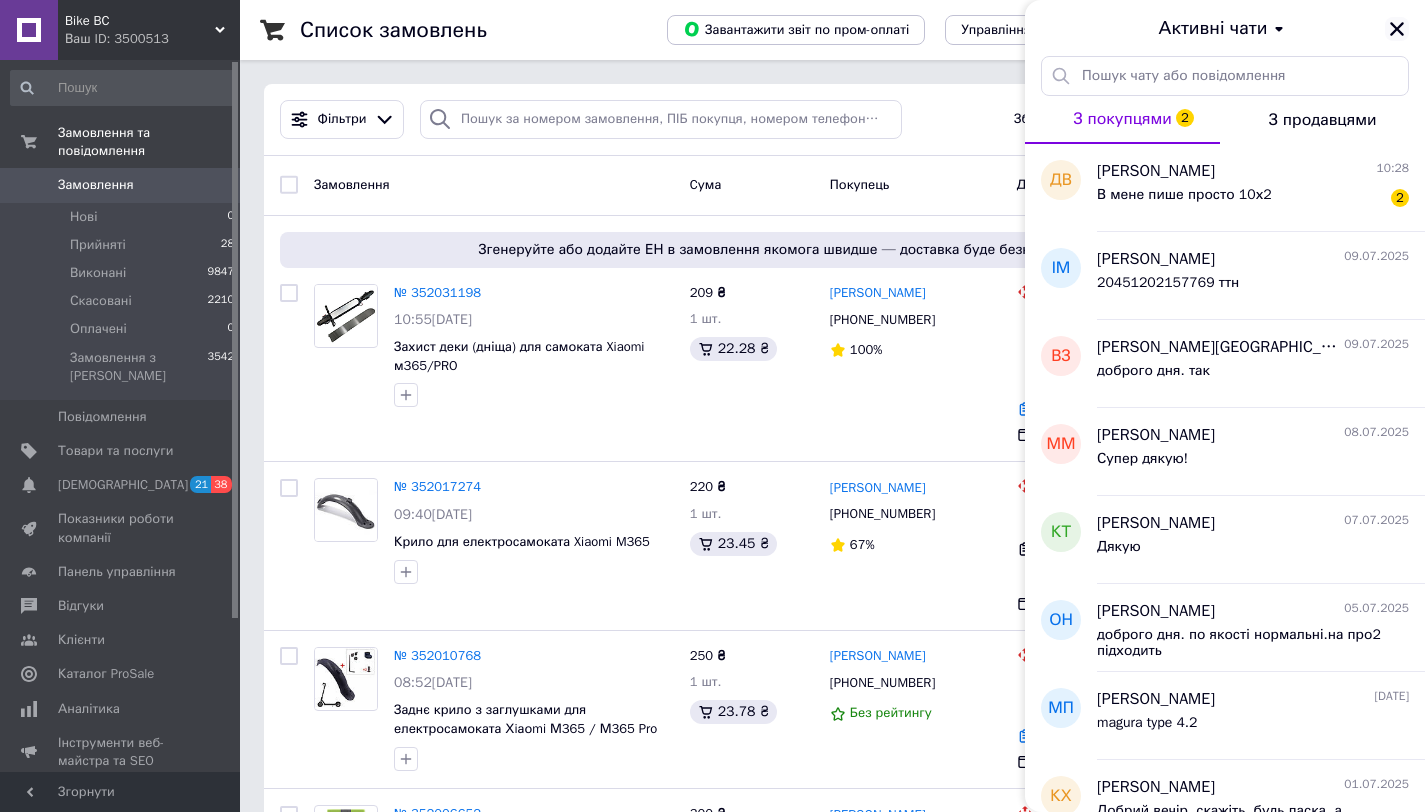 click 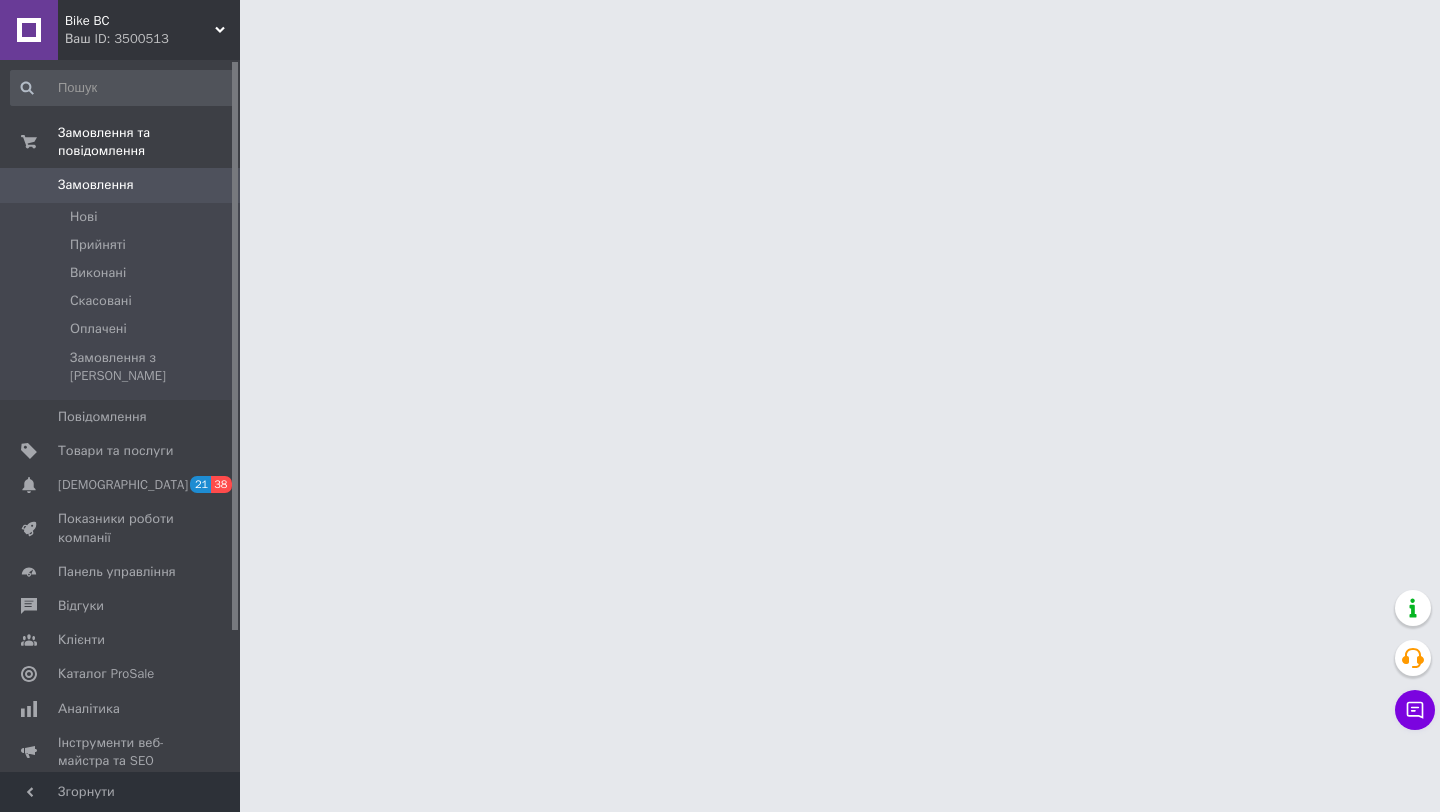 scroll, scrollTop: 0, scrollLeft: 0, axis: both 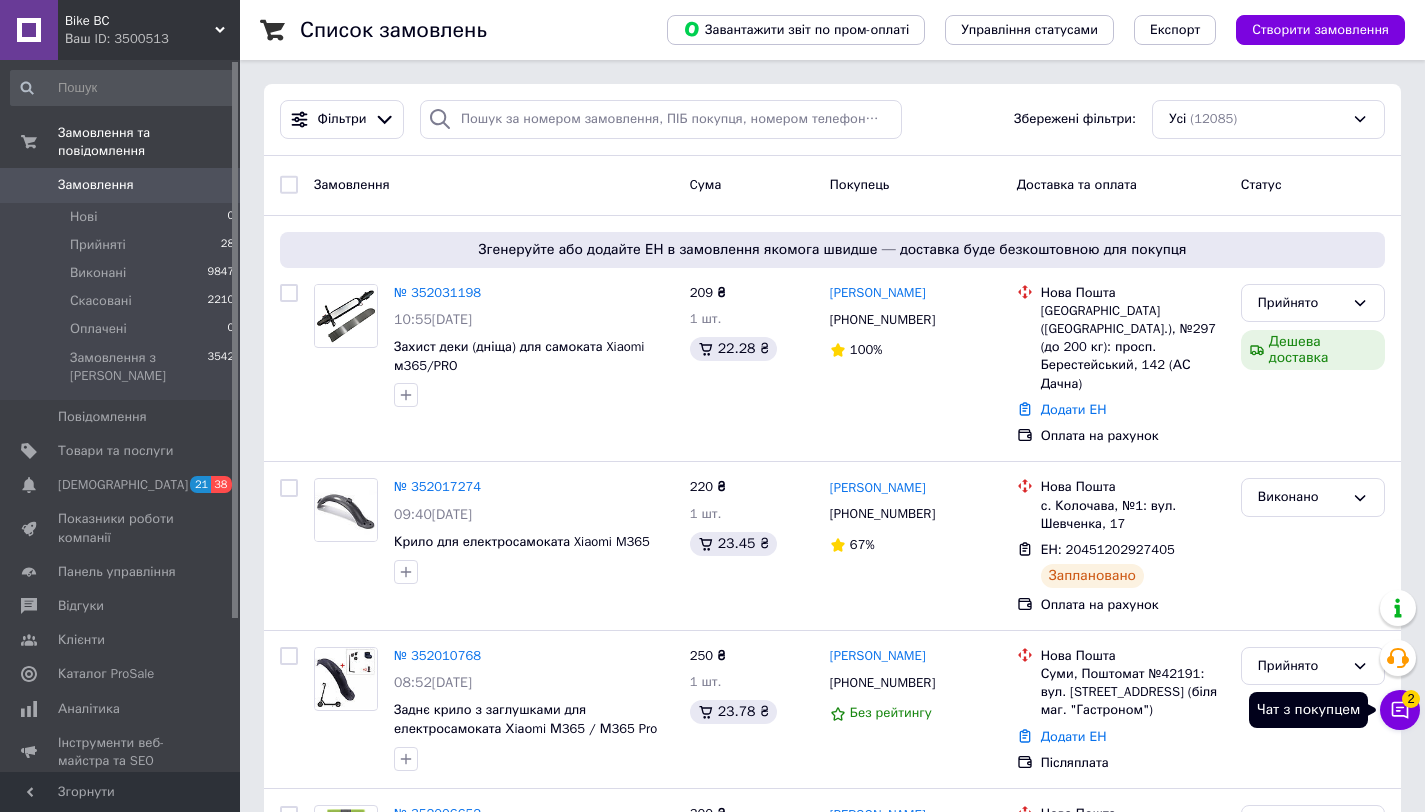 click on "Чат з покупцем 2" at bounding box center [1400, 710] 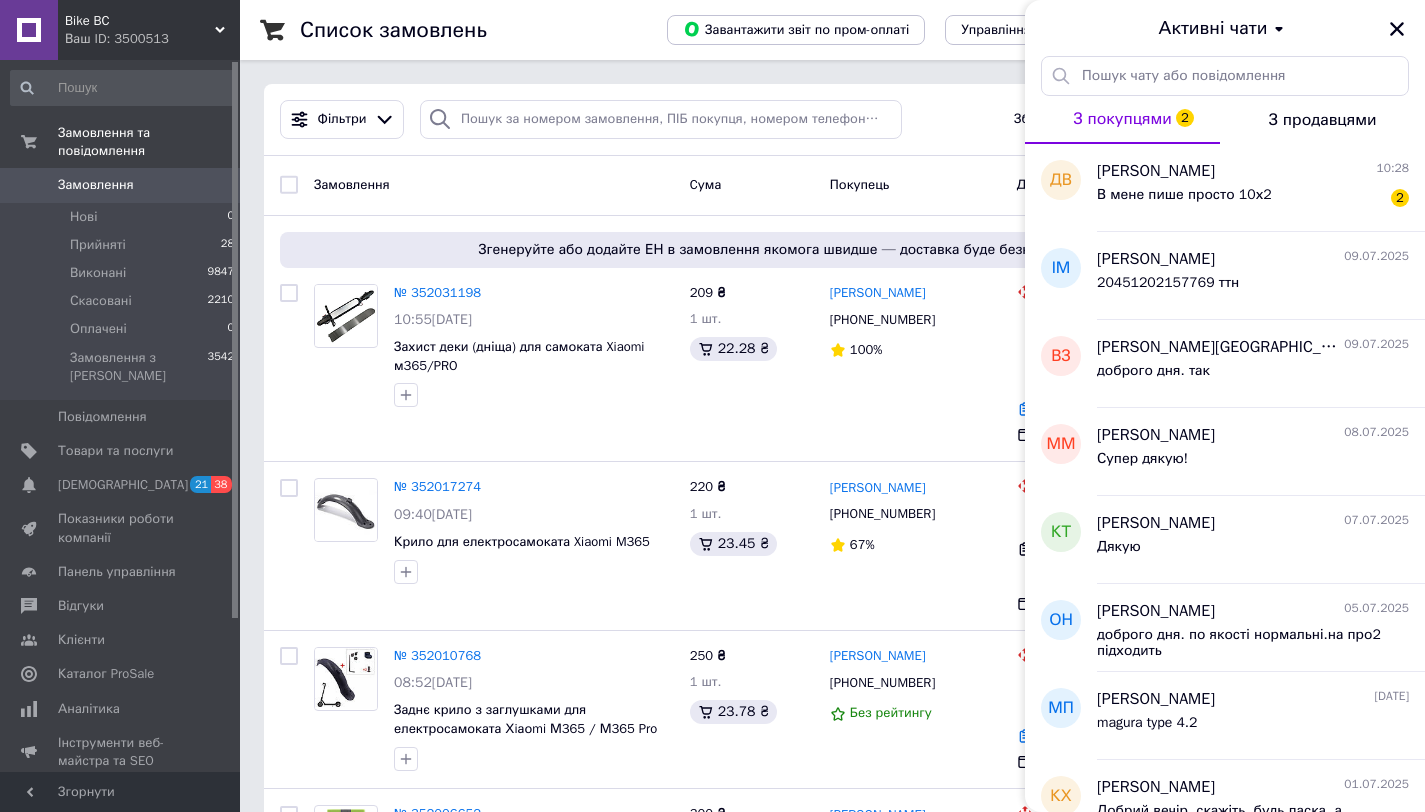 click on "Покупець" at bounding box center [915, 185] 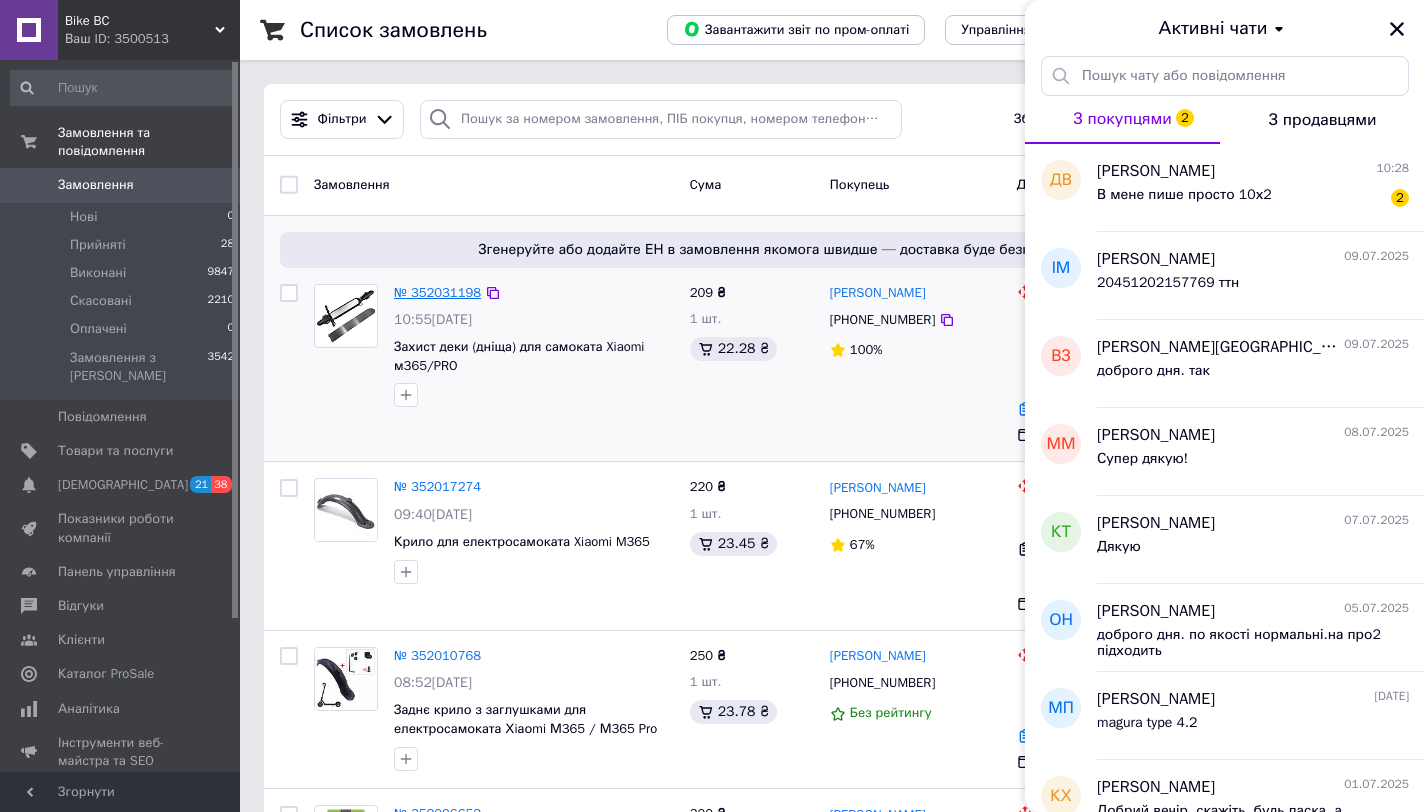 click on "№ 352031198" at bounding box center (437, 292) 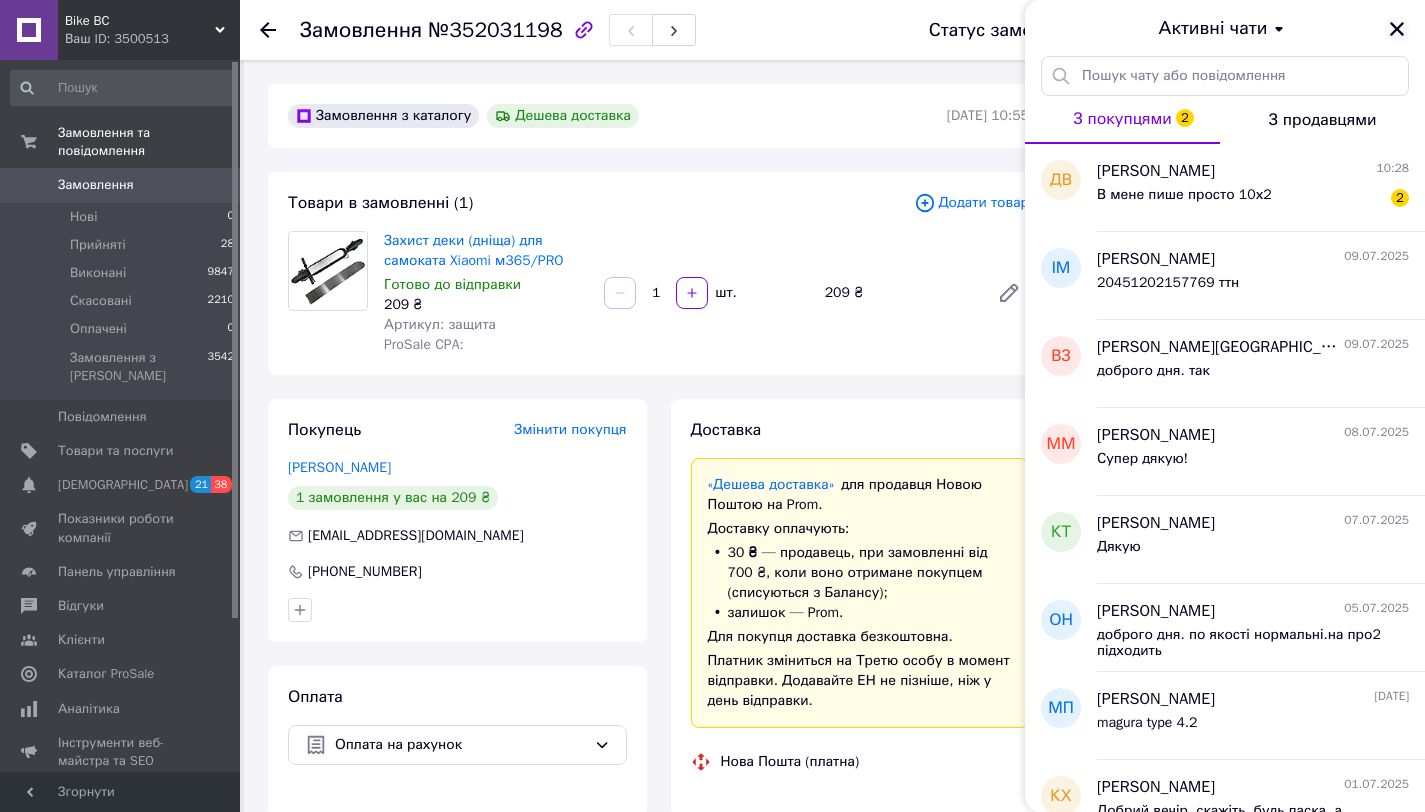 click 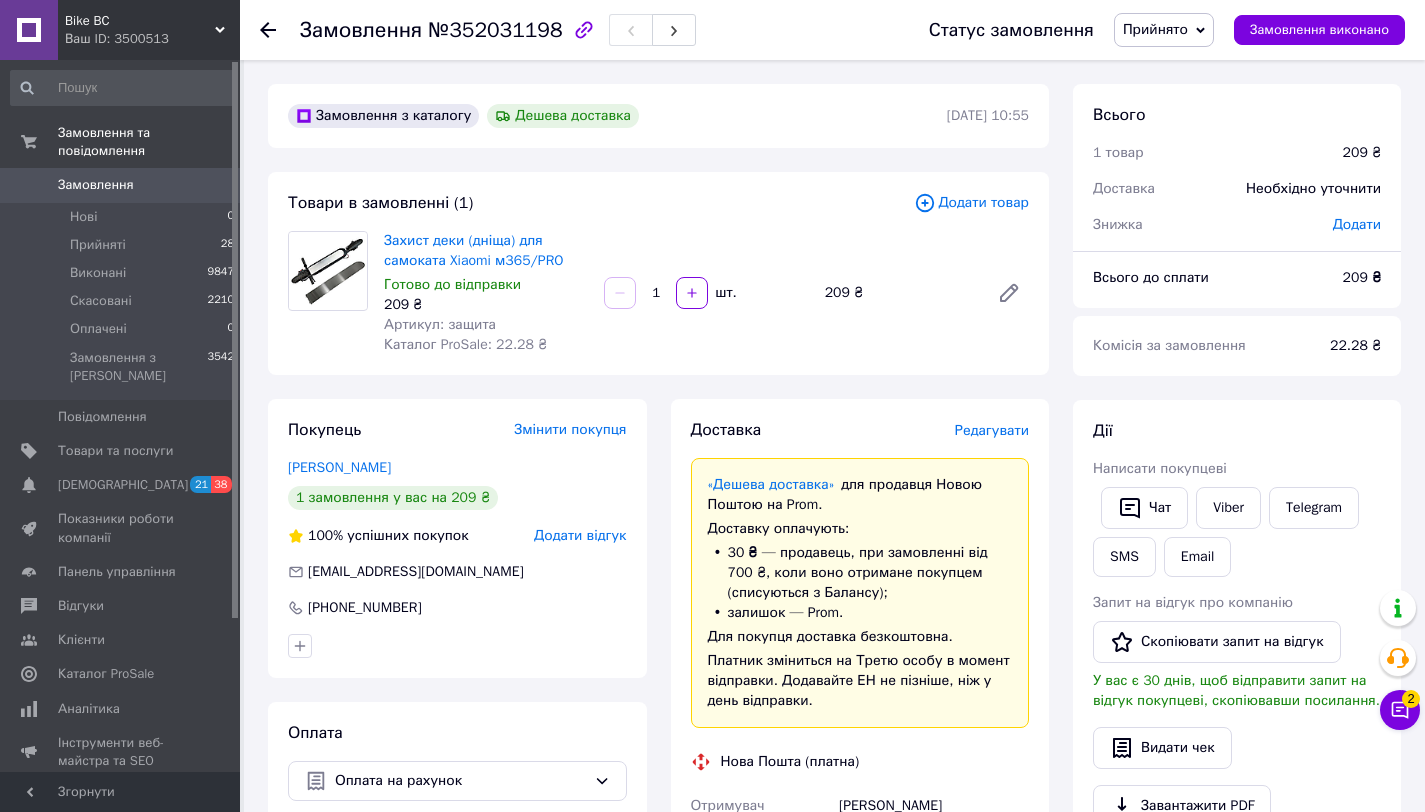 click on "Редагувати" at bounding box center (992, 431) 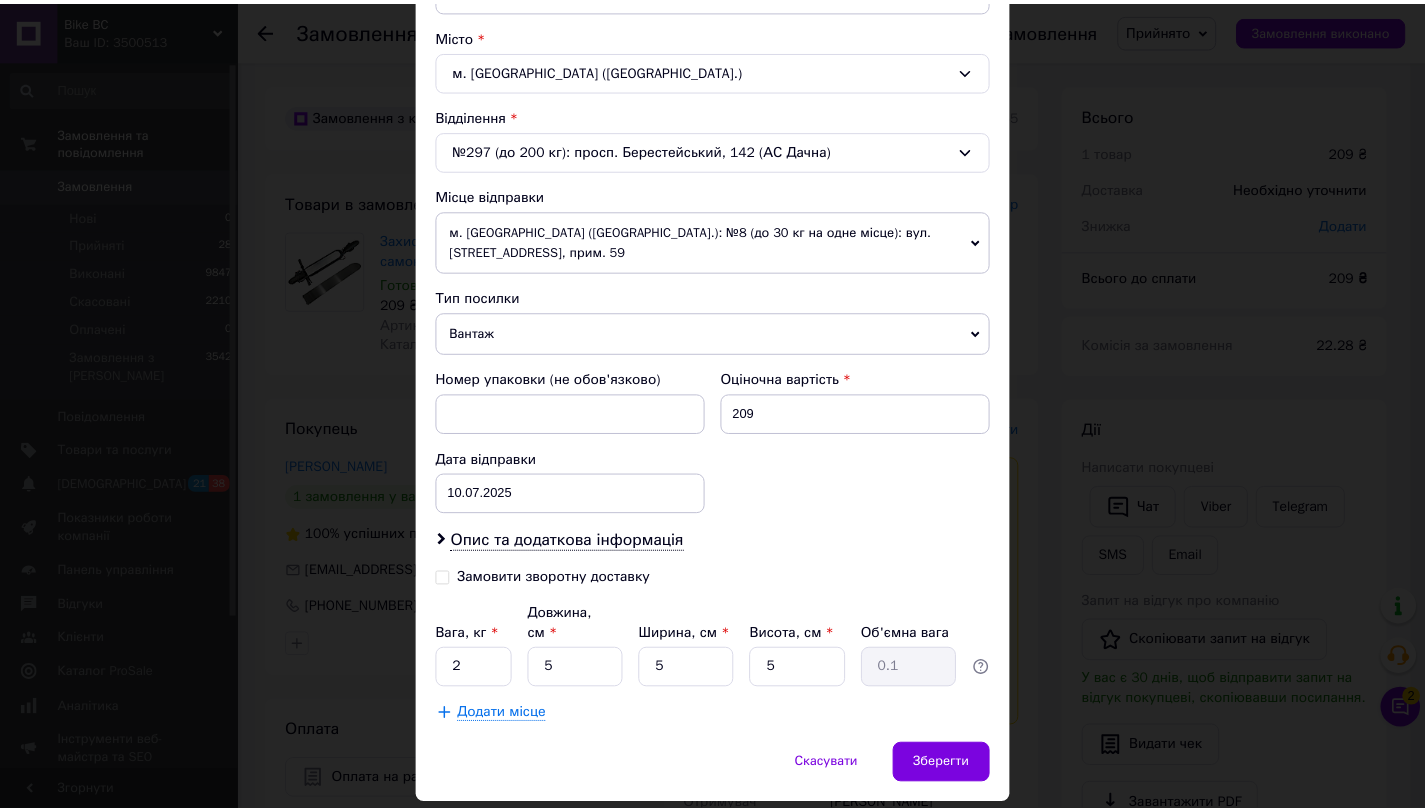 scroll, scrollTop: 592, scrollLeft: 0, axis: vertical 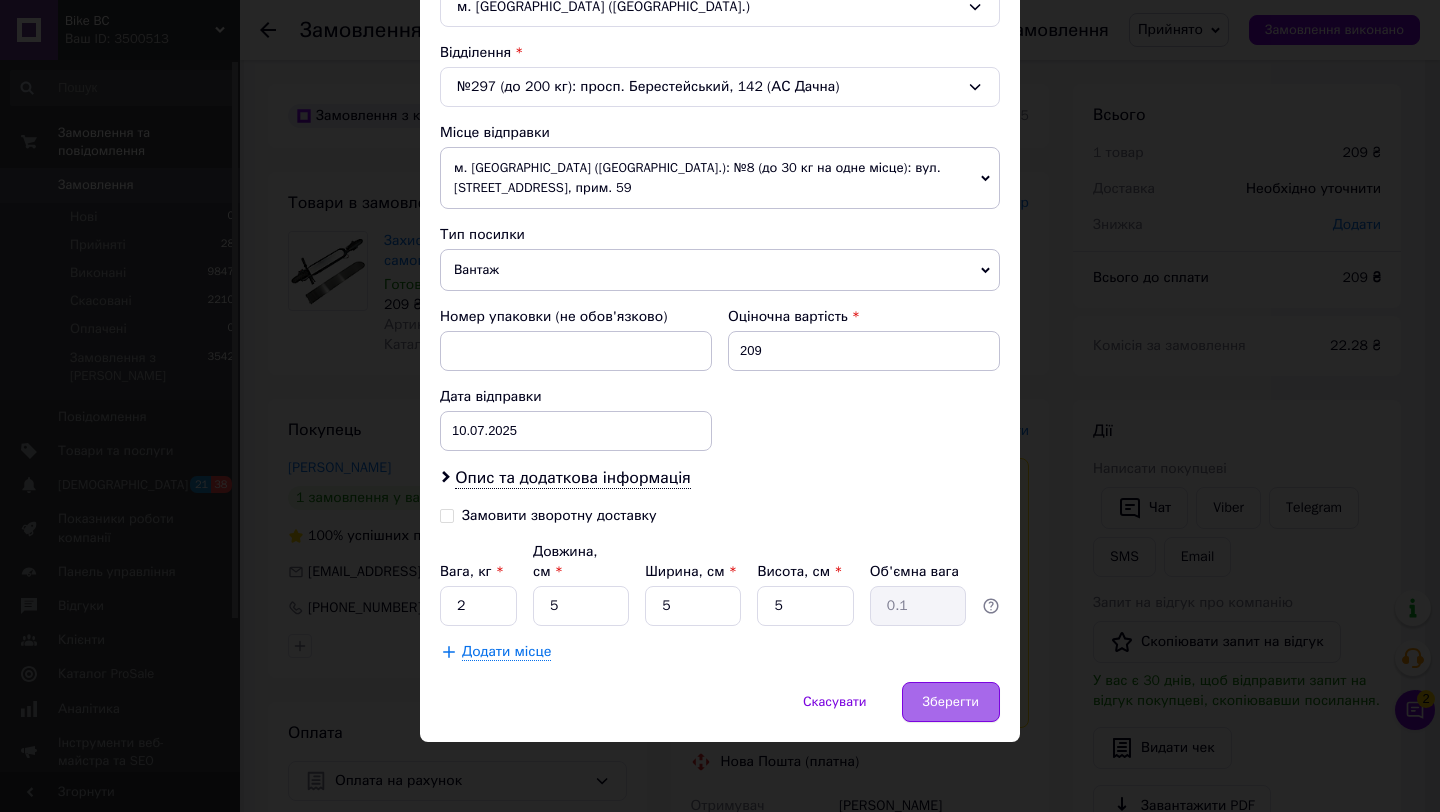 click on "Зберегти" at bounding box center (951, 702) 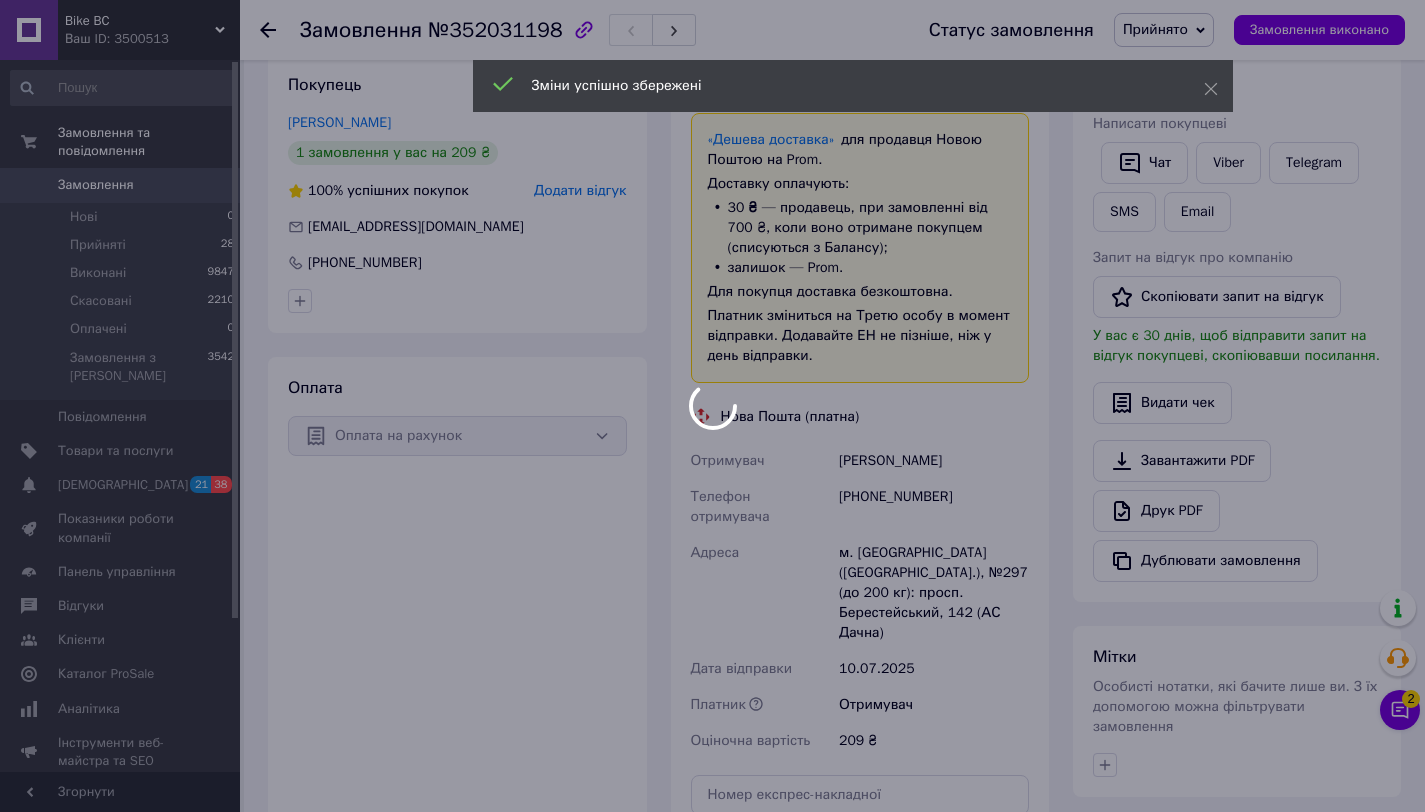 scroll, scrollTop: 475, scrollLeft: 0, axis: vertical 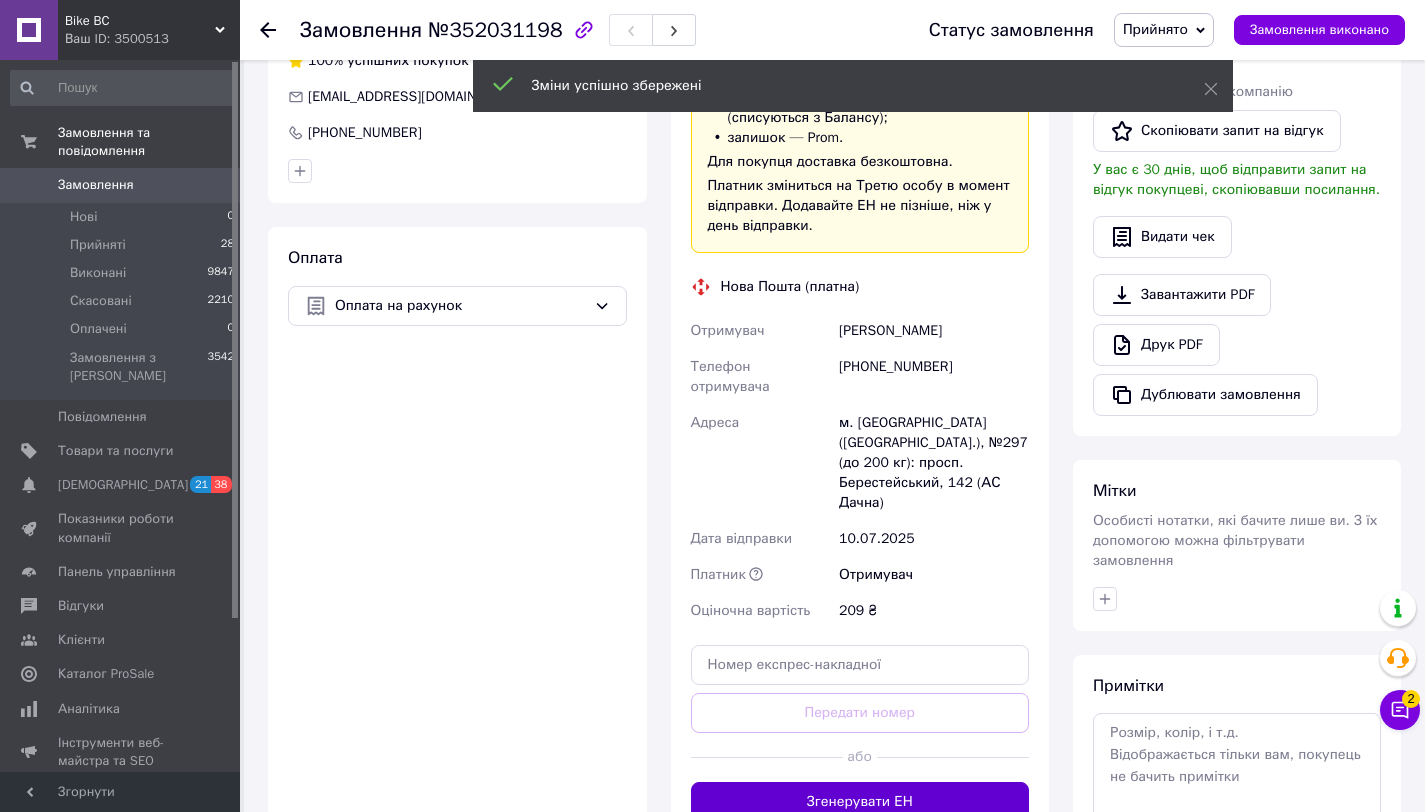 click on "Згенерувати ЕН" at bounding box center [860, 802] 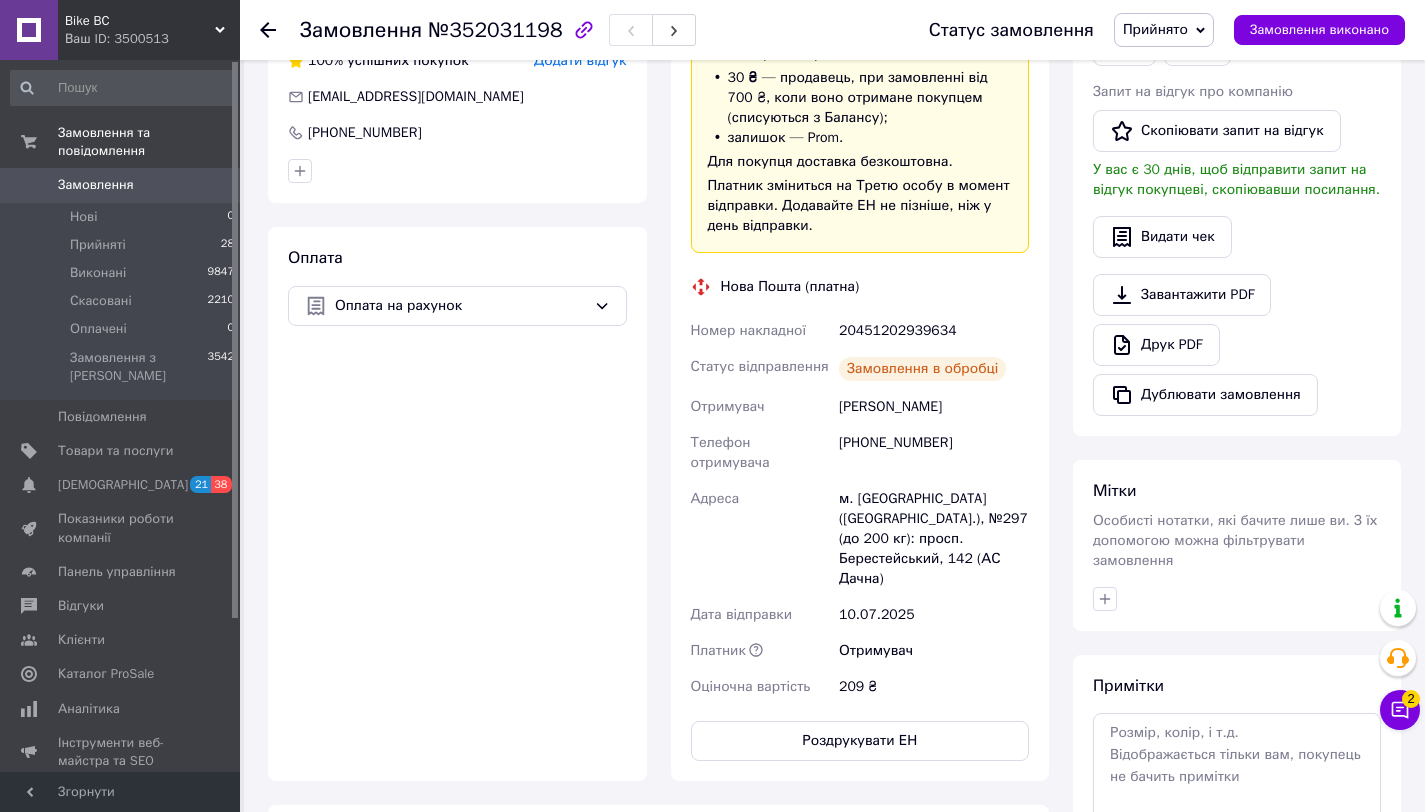 click on "Роздрукувати ЕН" at bounding box center [860, 741] 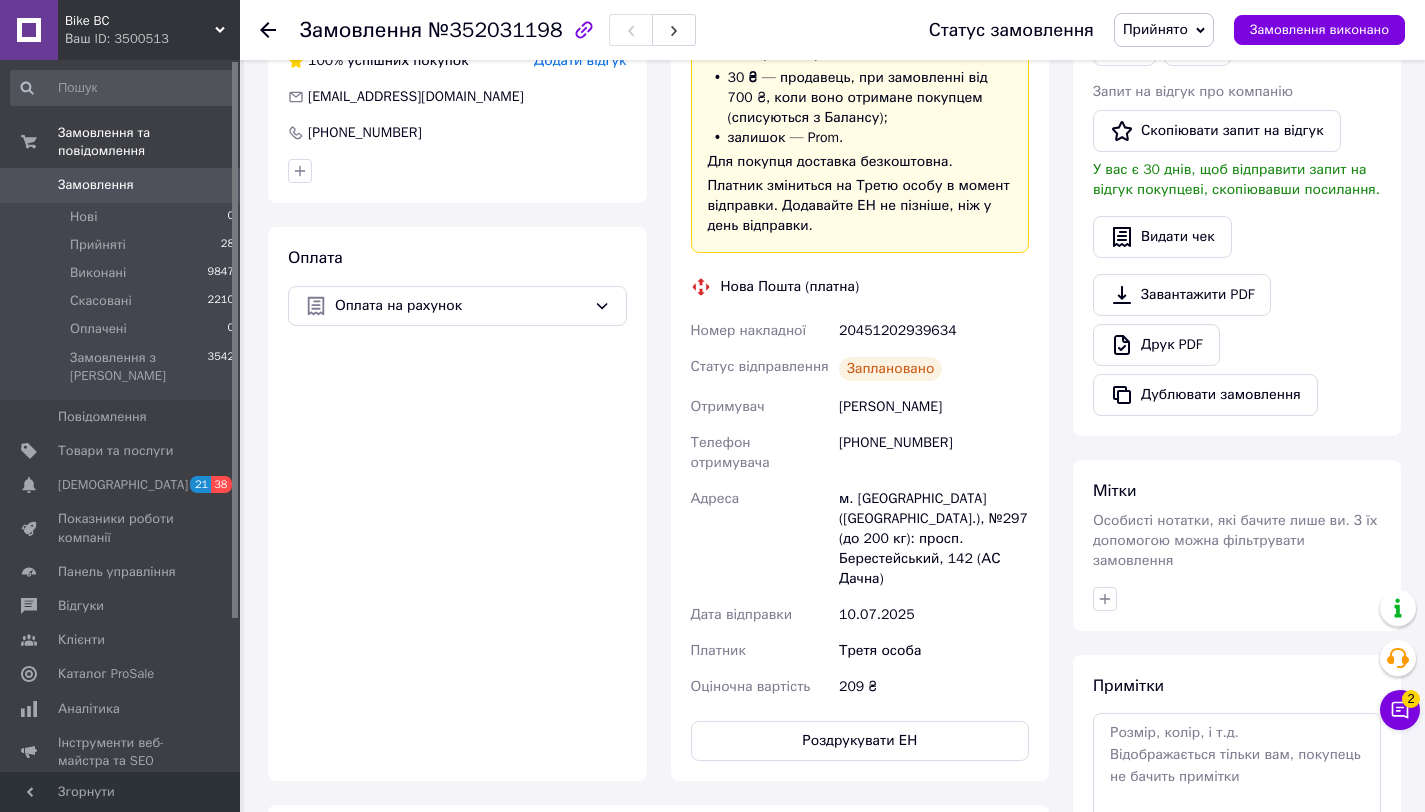 click on "Янчук Олександр" at bounding box center (934, 407) 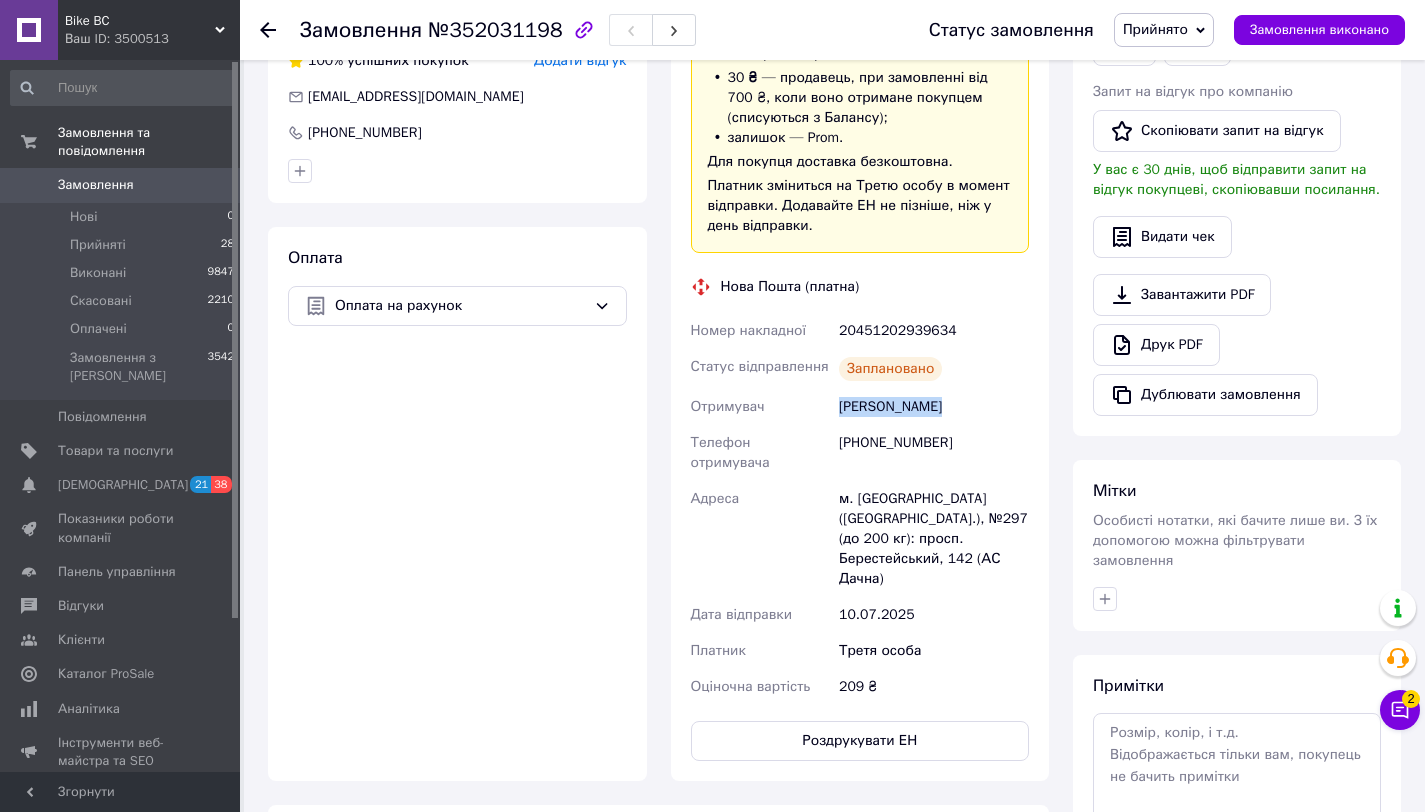 click on "Янчук Олександр" at bounding box center [934, 407] 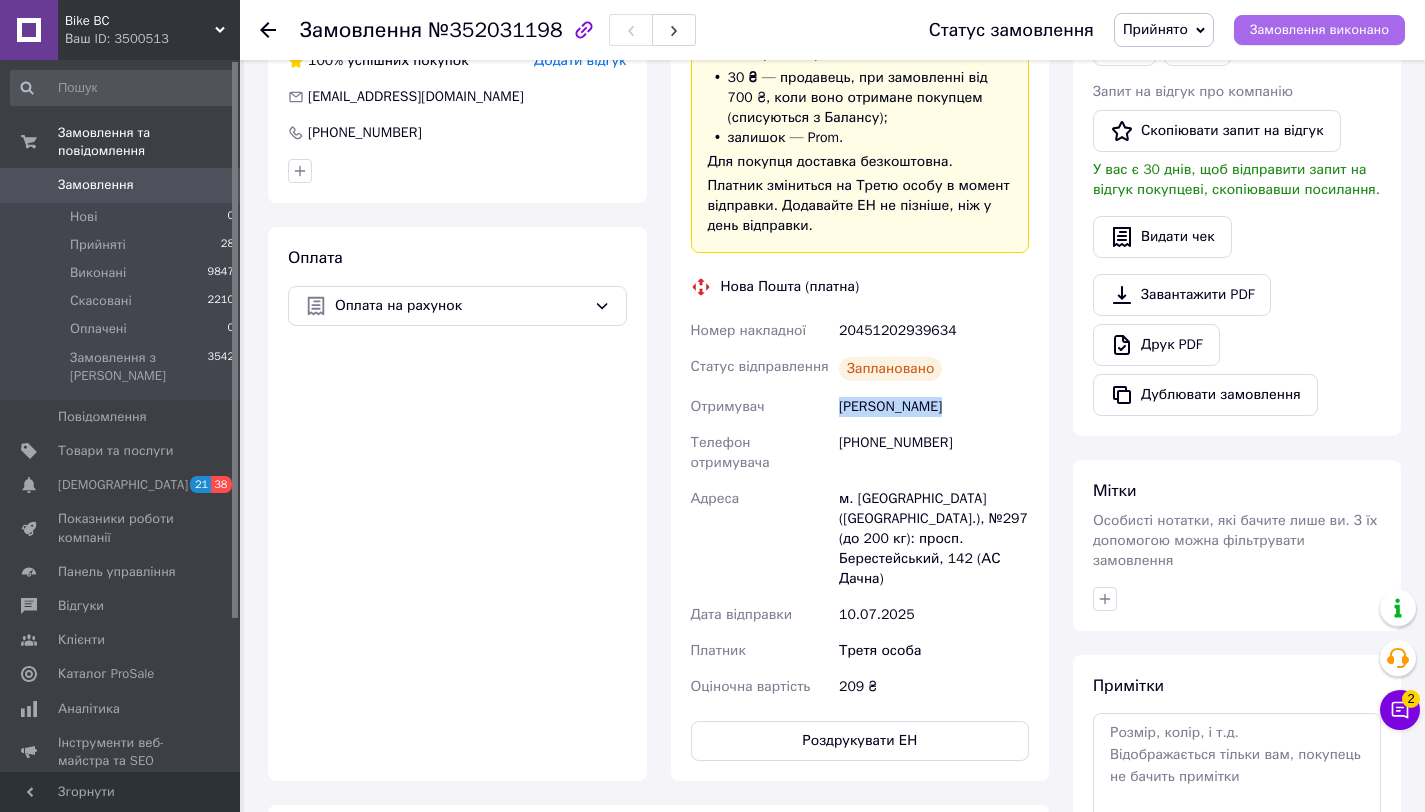 click on "Замовлення виконано" at bounding box center [1319, 30] 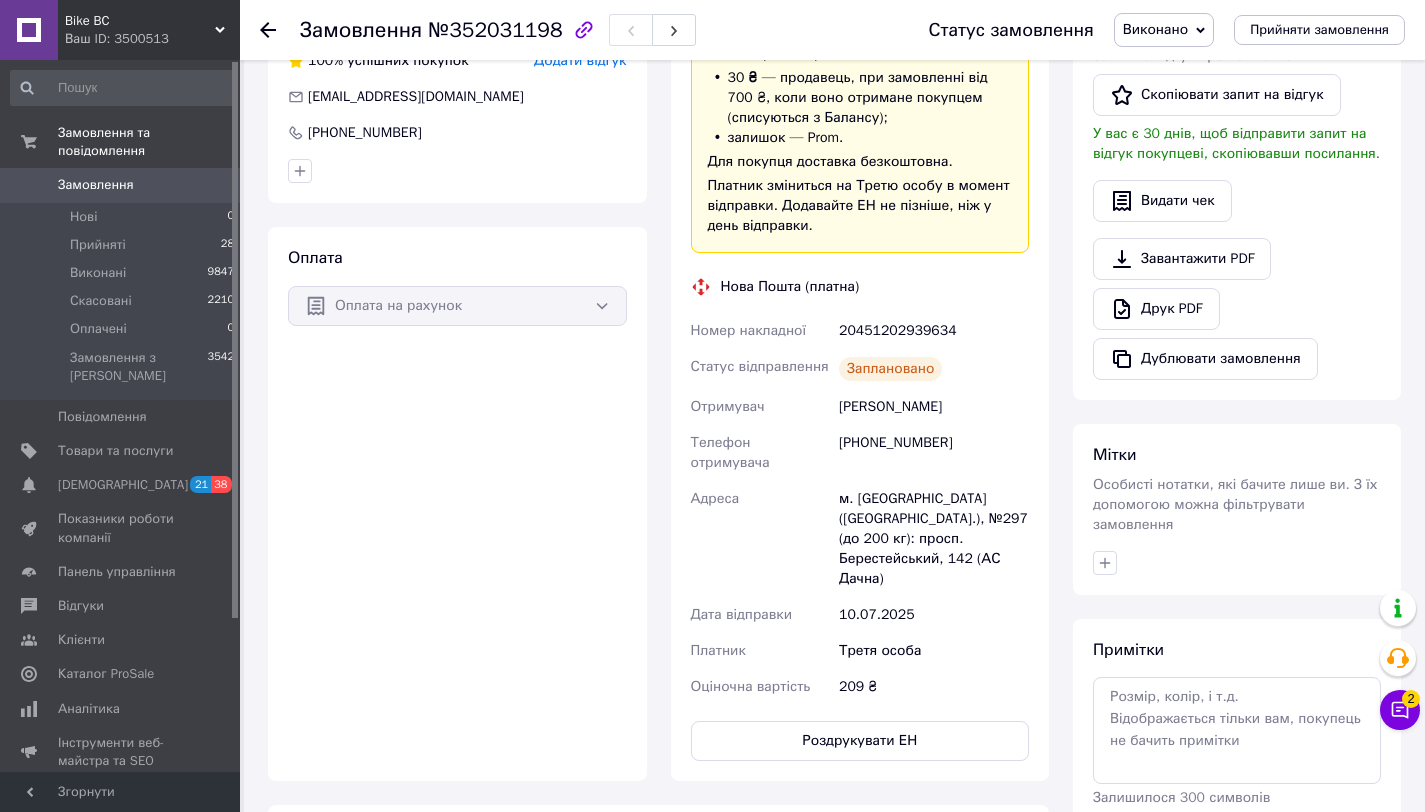 click on "+380683615480" at bounding box center (934, 453) 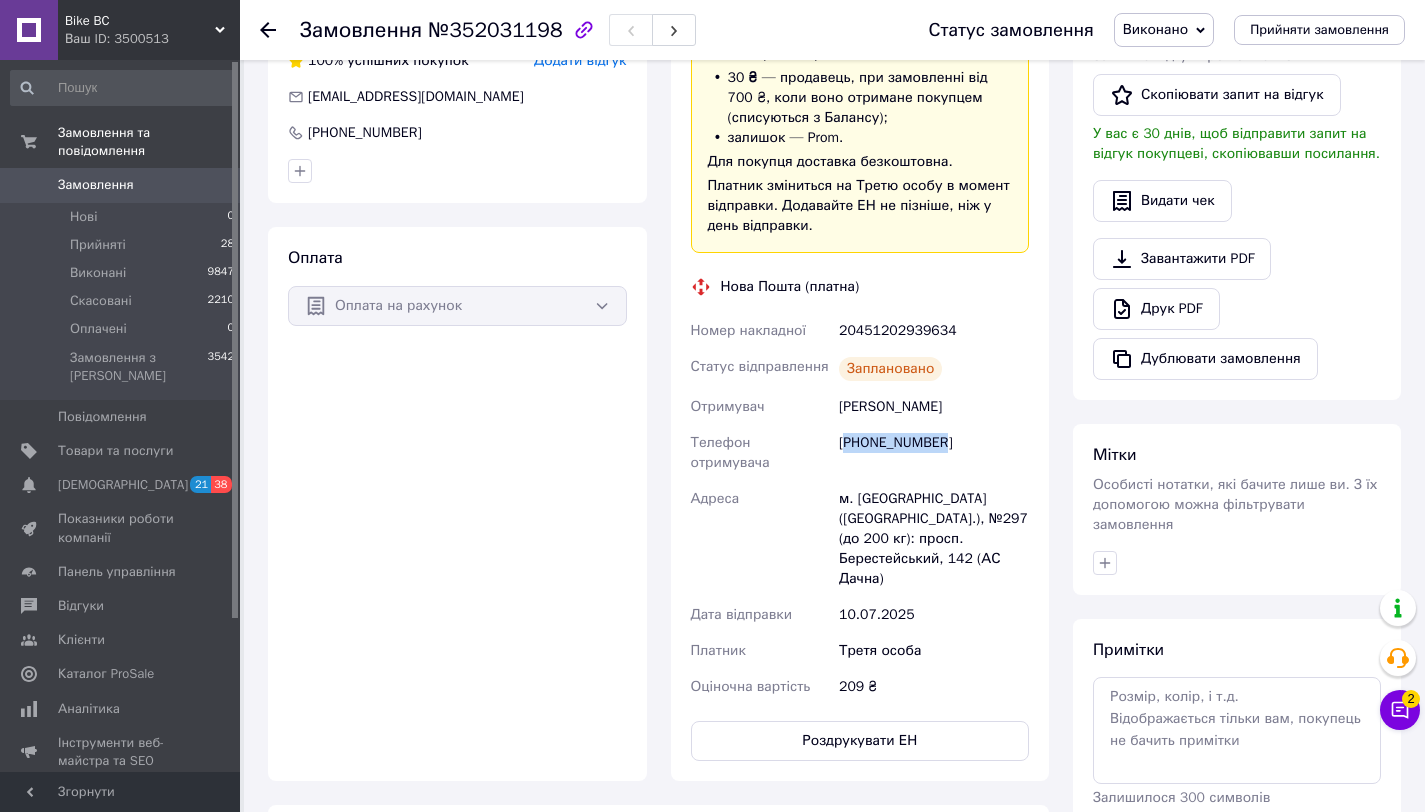 click on "+380683615480" at bounding box center (934, 453) 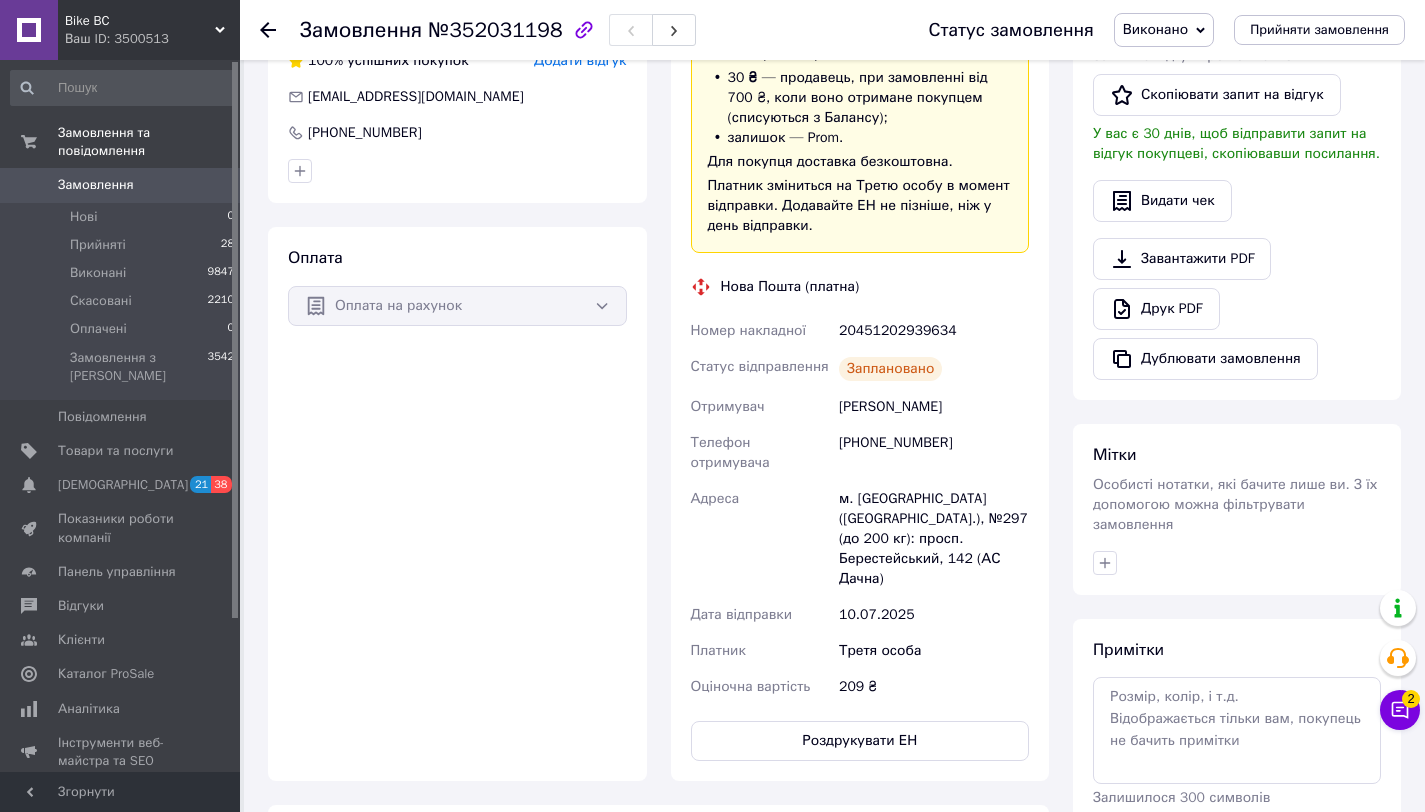 click on "№352031198" at bounding box center (495, 30) 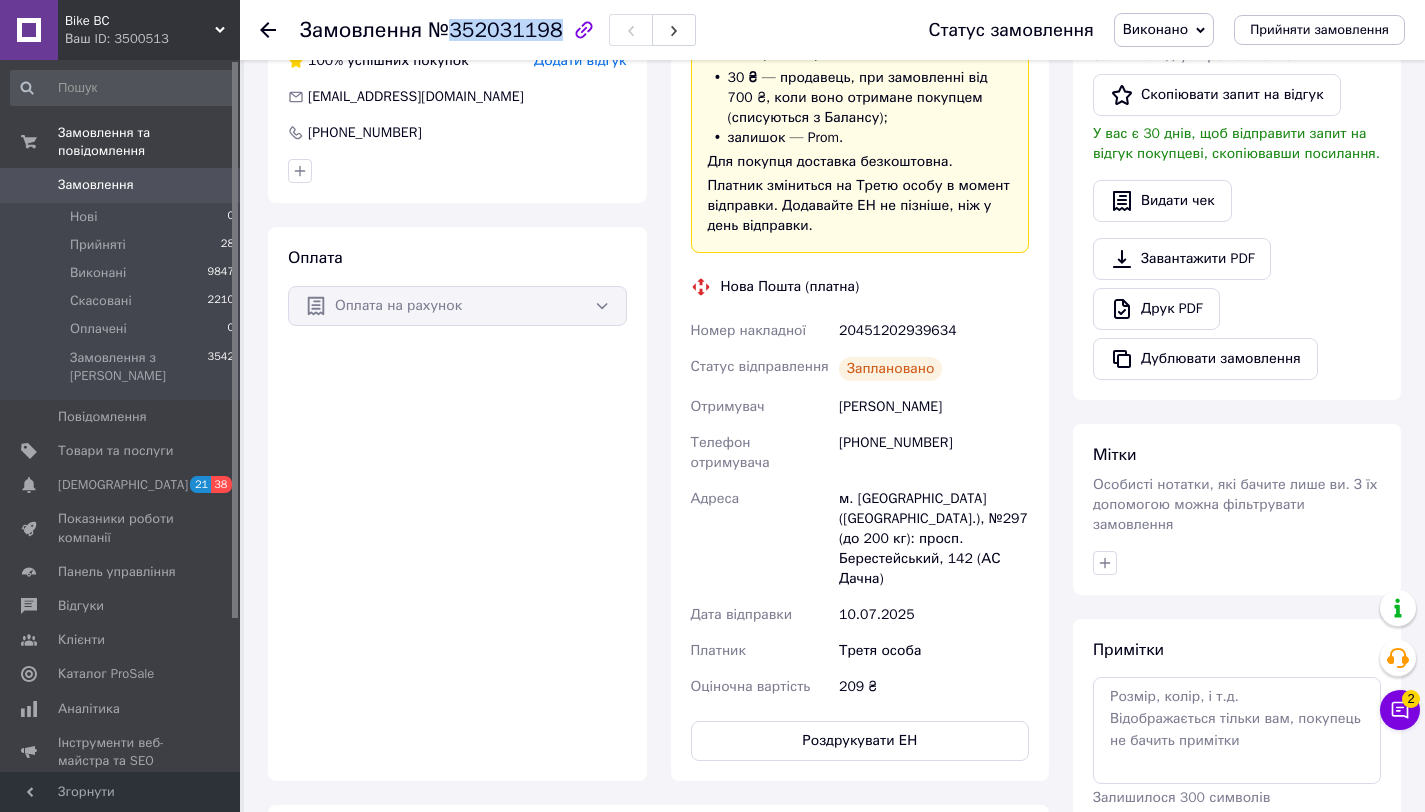click on "№352031198" at bounding box center [495, 30] 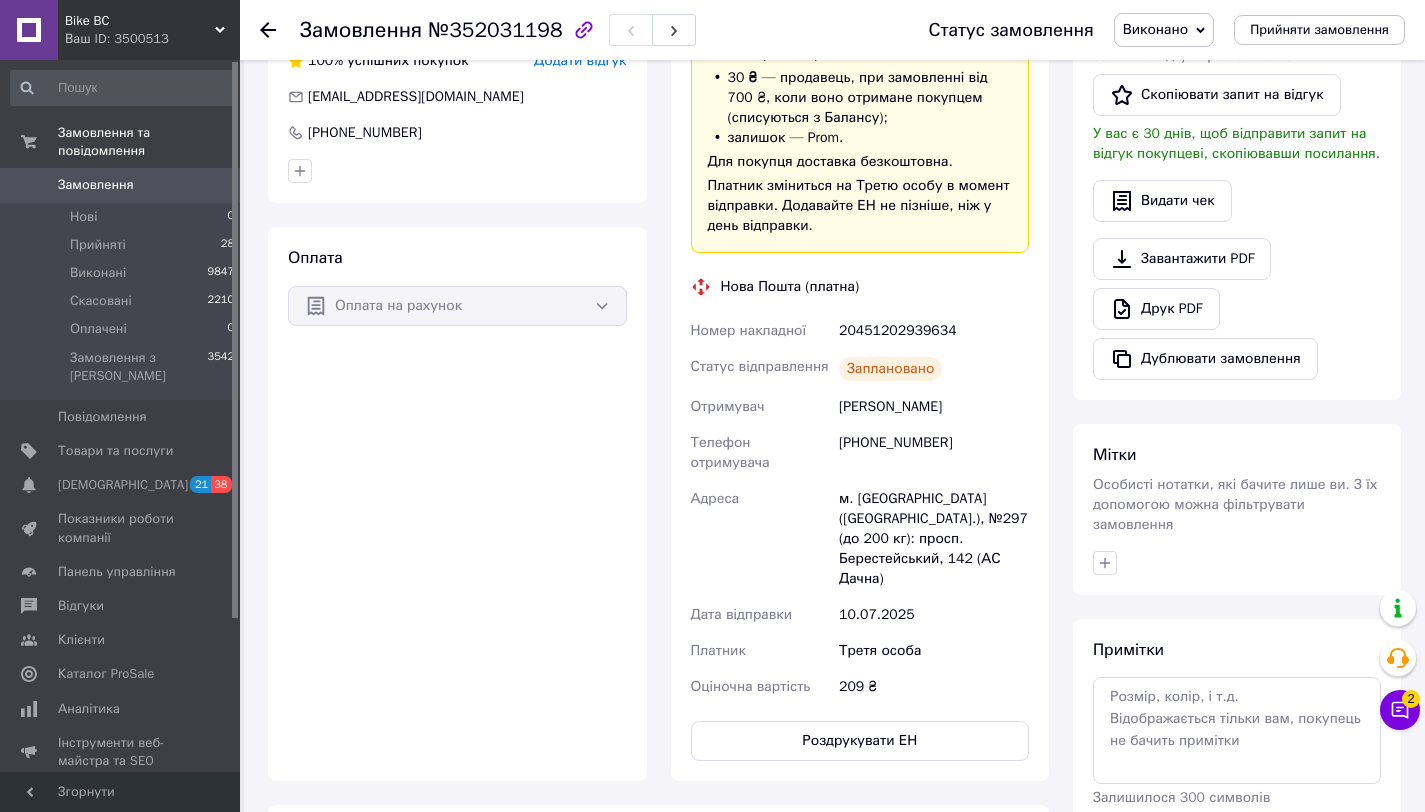 click on "20451202939634" at bounding box center [934, 331] 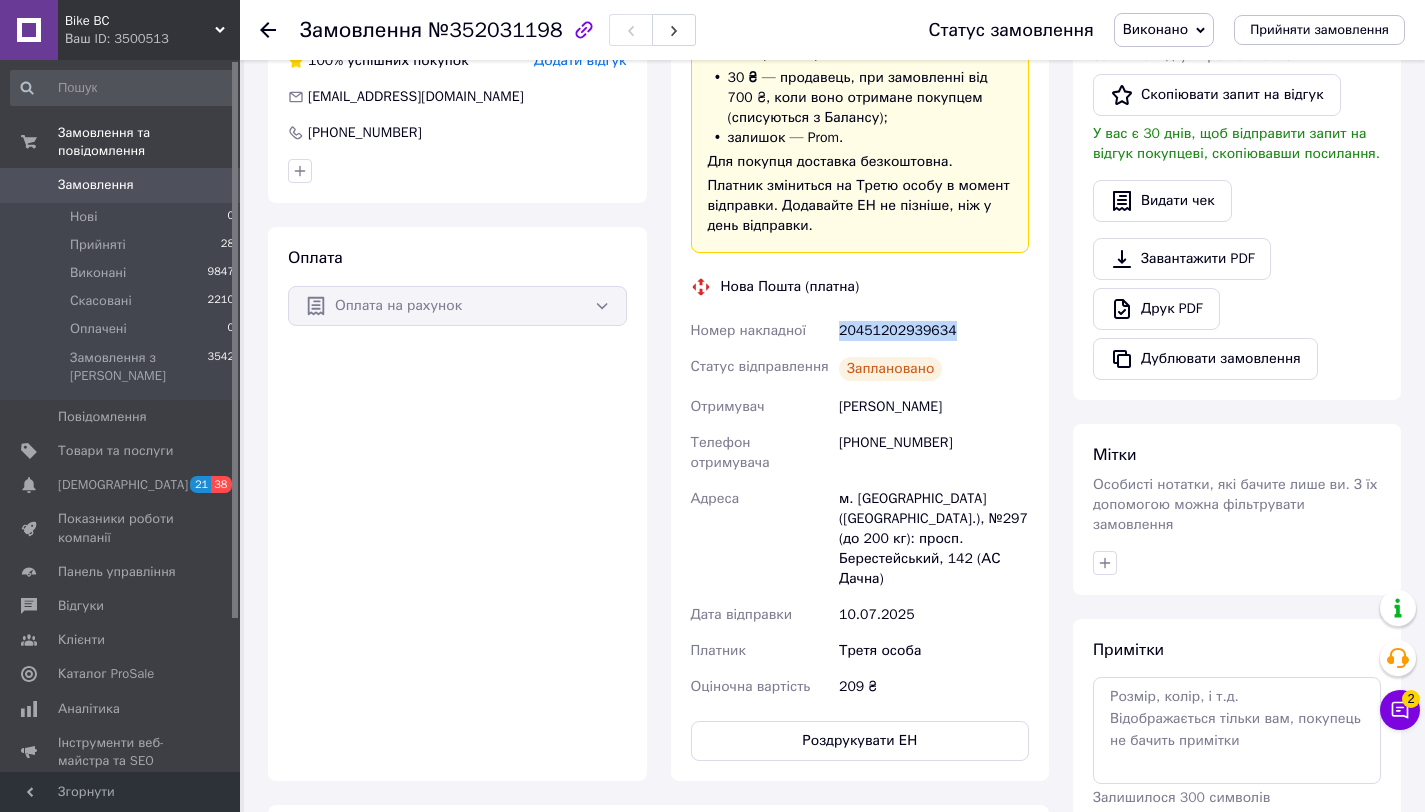 click on "20451202939634" at bounding box center [934, 331] 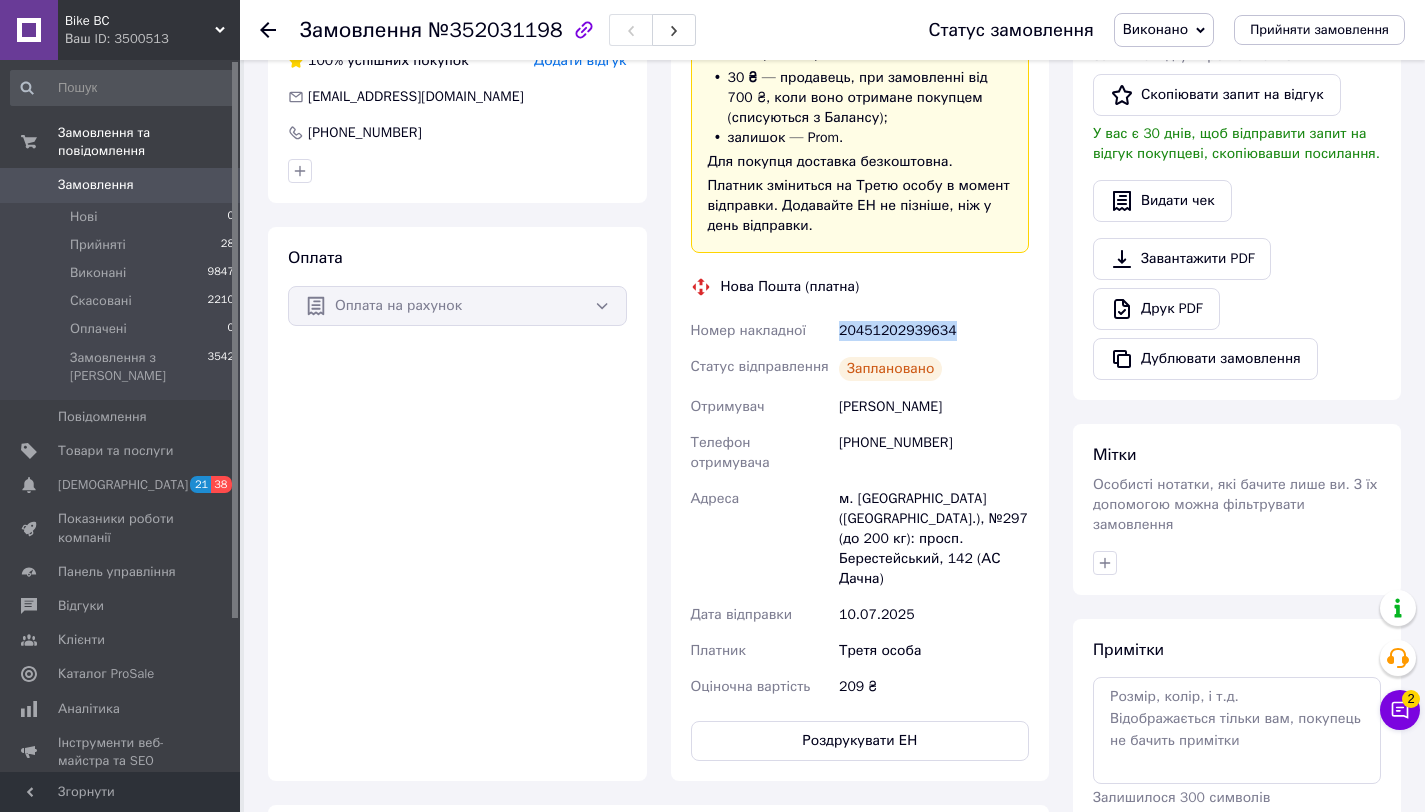 scroll, scrollTop: 0, scrollLeft: 0, axis: both 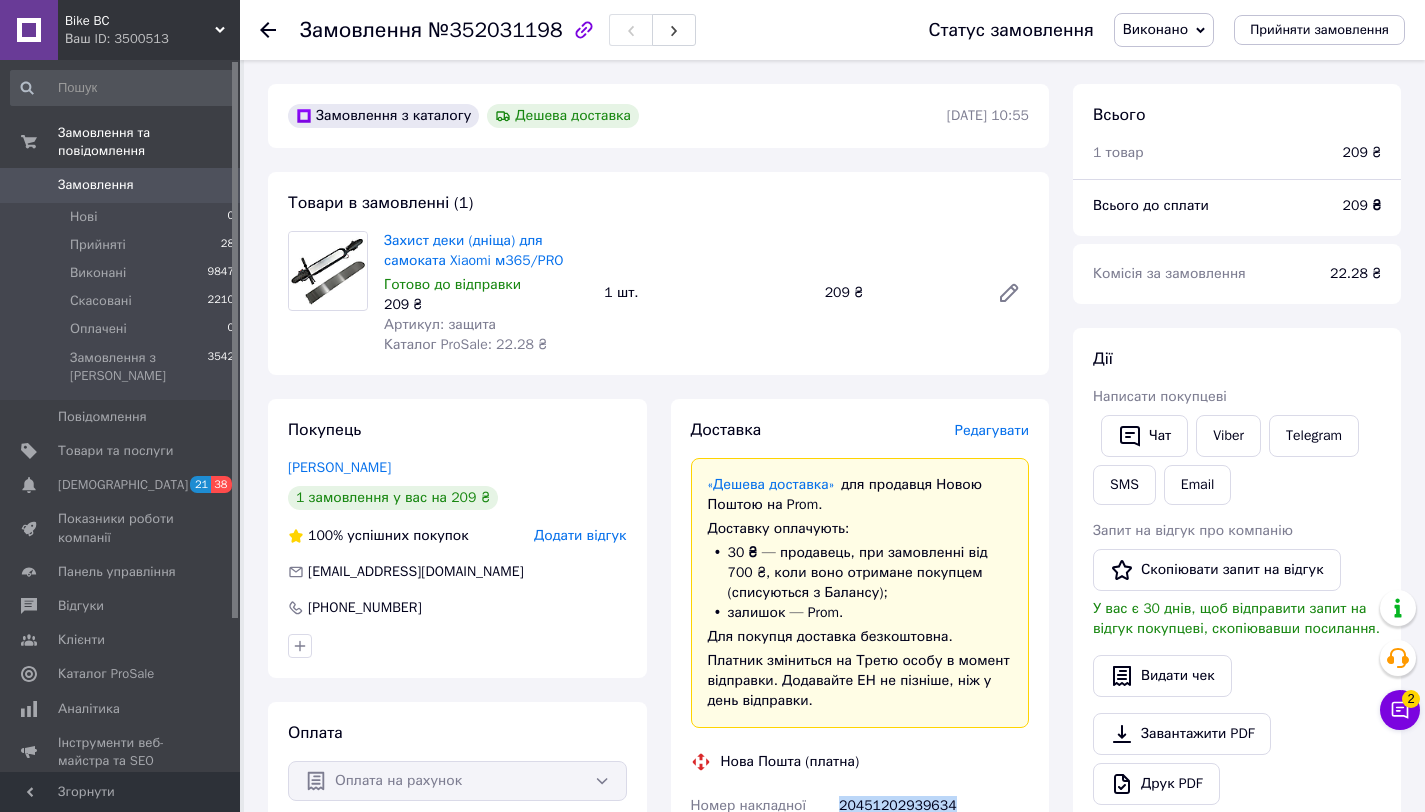 click 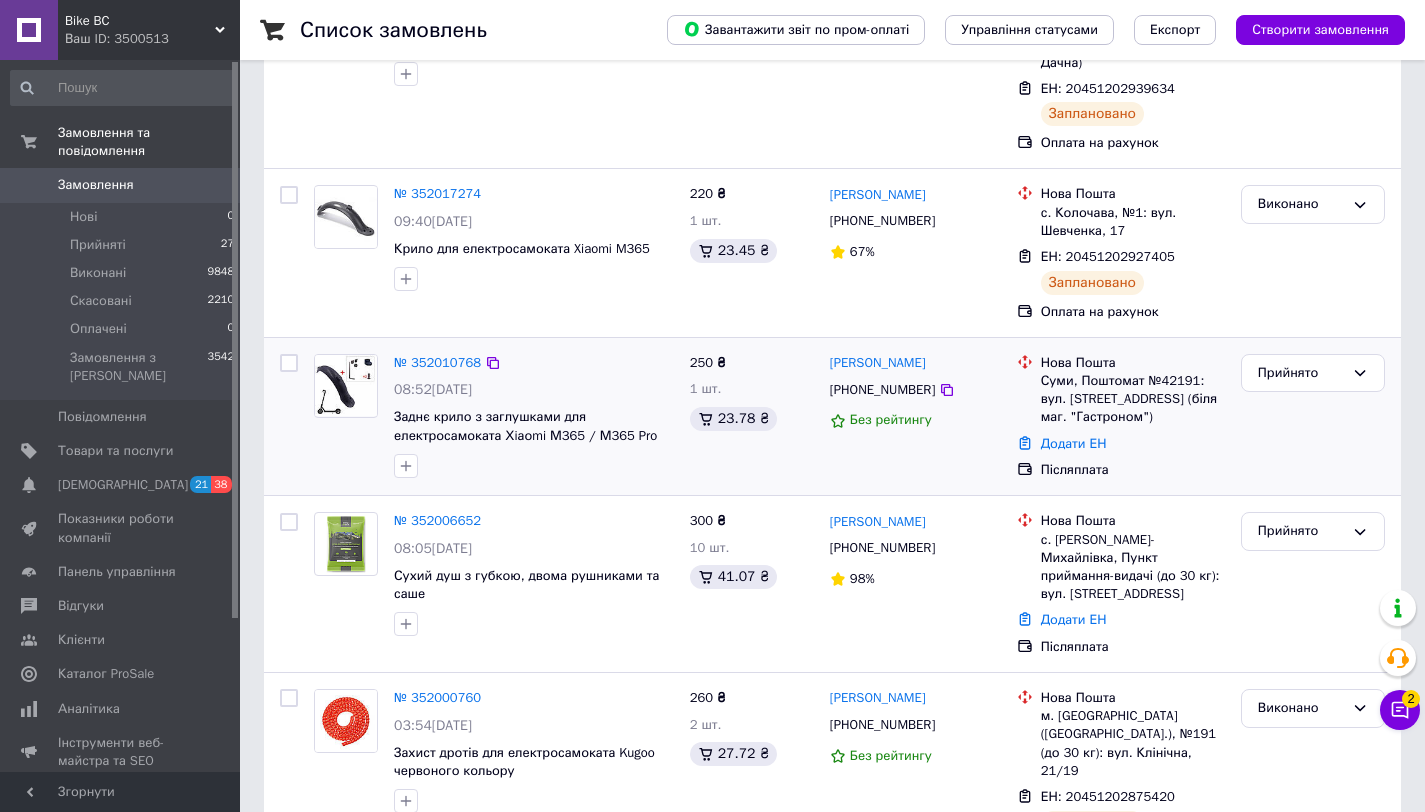 scroll, scrollTop: 271, scrollLeft: 0, axis: vertical 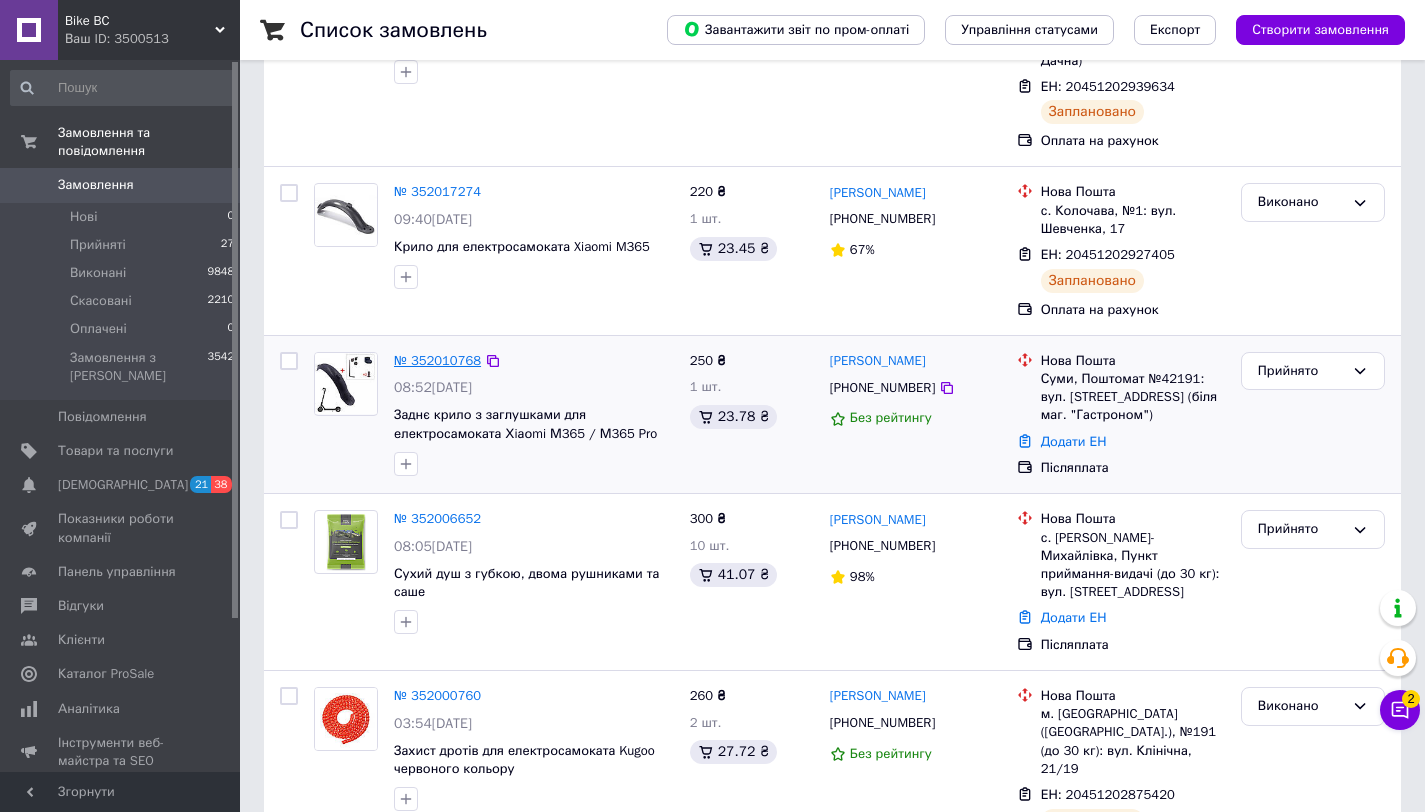 click on "№ 352010768" at bounding box center [437, 360] 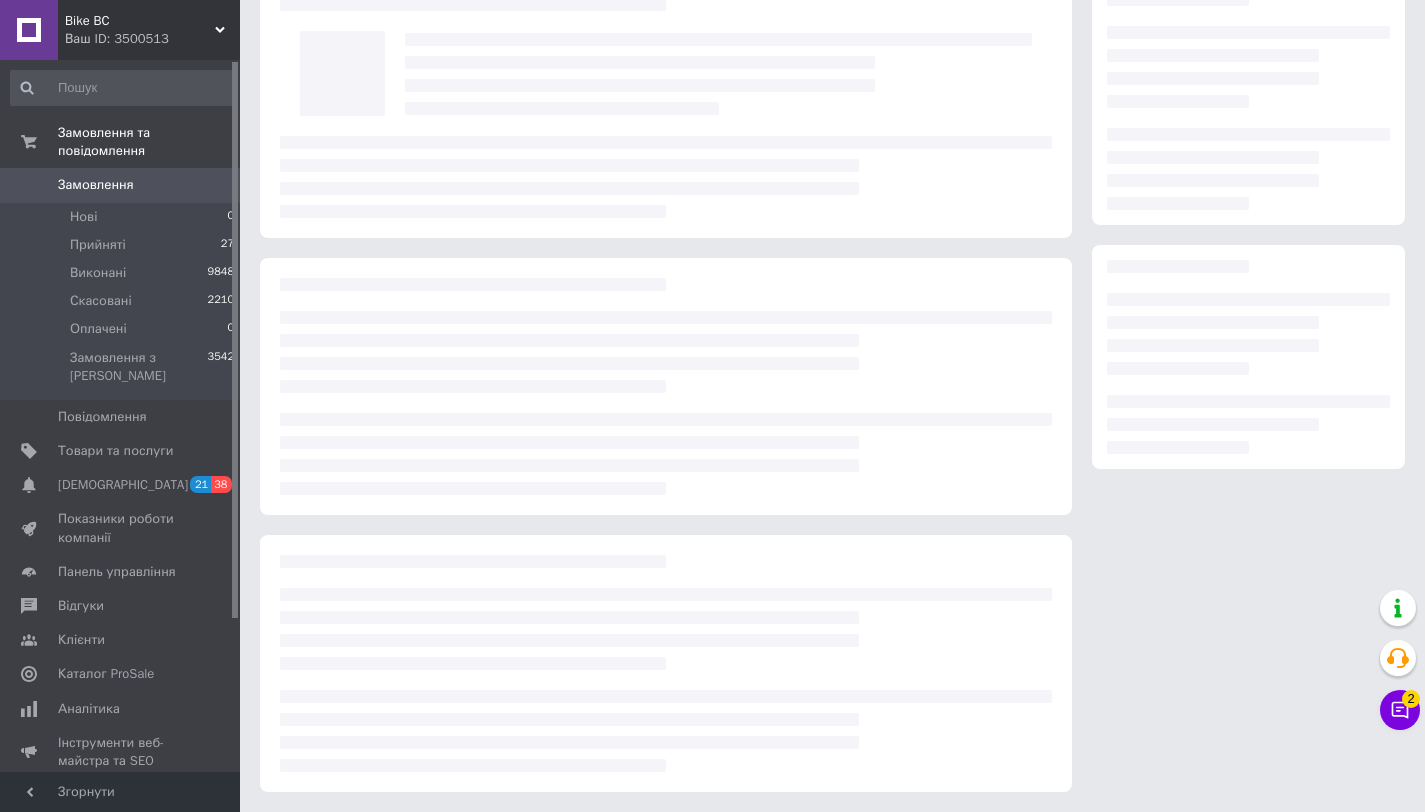scroll, scrollTop: 102, scrollLeft: 0, axis: vertical 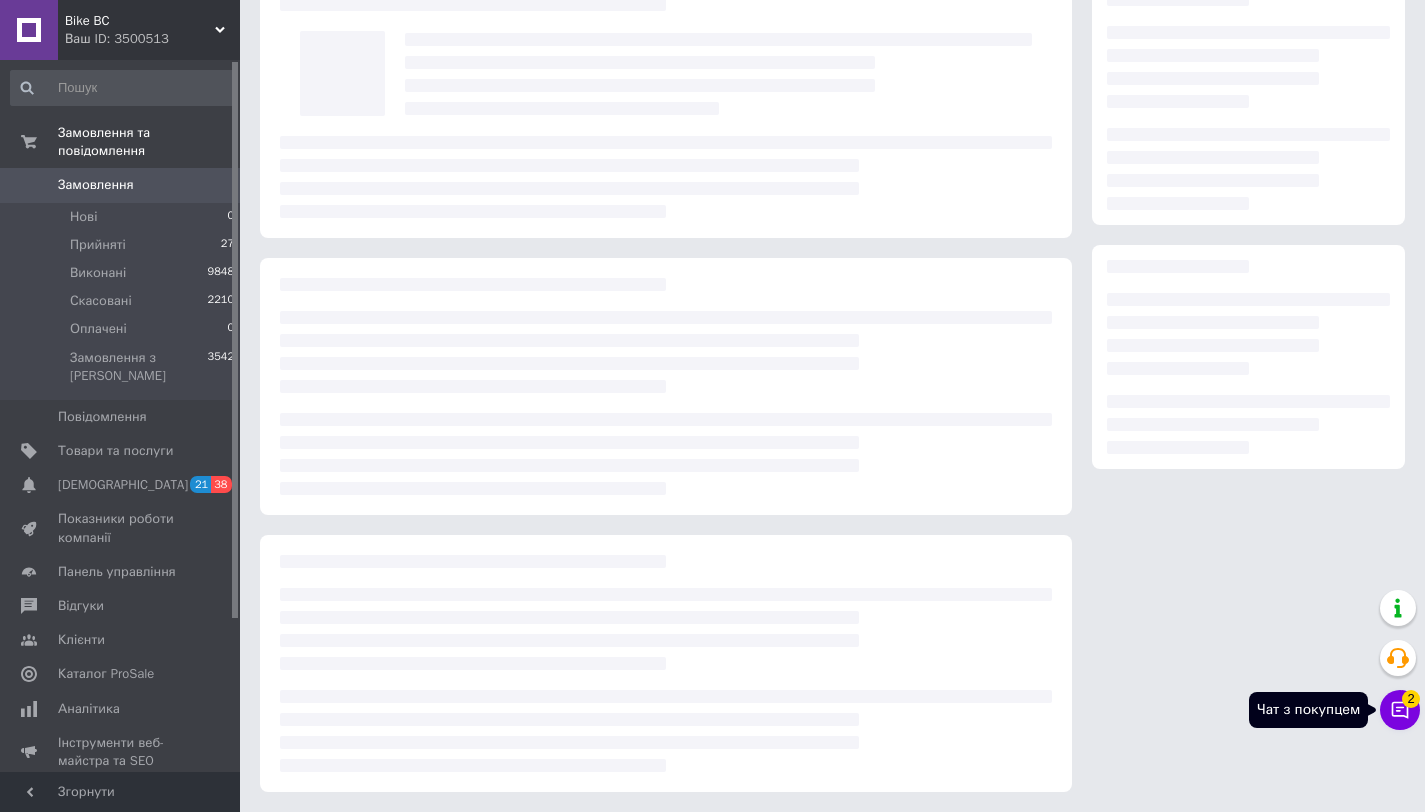 click 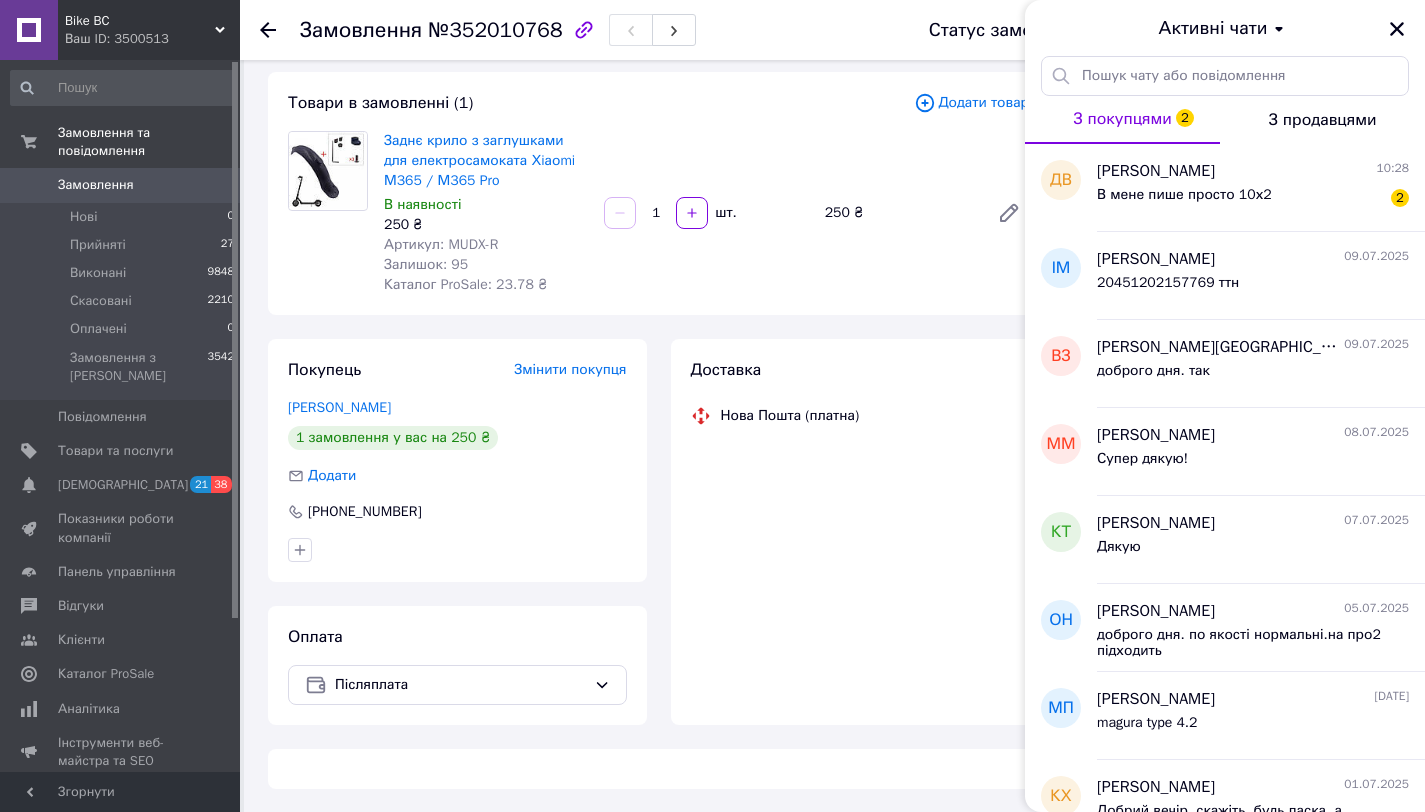 scroll, scrollTop: 102, scrollLeft: 0, axis: vertical 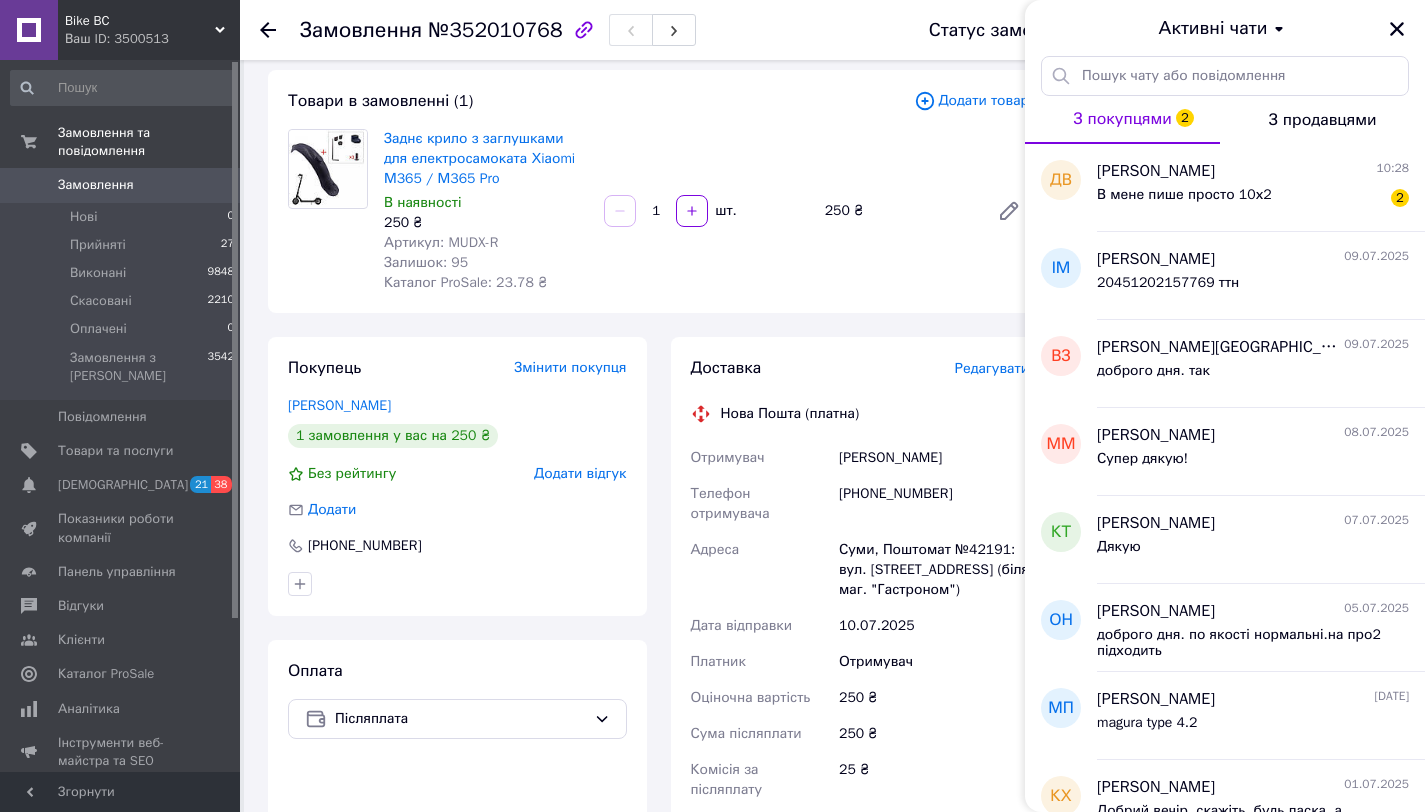 click on "Заднє крило з заглушками для електросамоката Хiаоmi М365 / М365 Pro В наявності 250 ₴ Артикул: MUDX-R Залишок: 95 Каталог ProSale: 23.78 ₴  1   шт. 250 ₴" at bounding box center (706, 211) 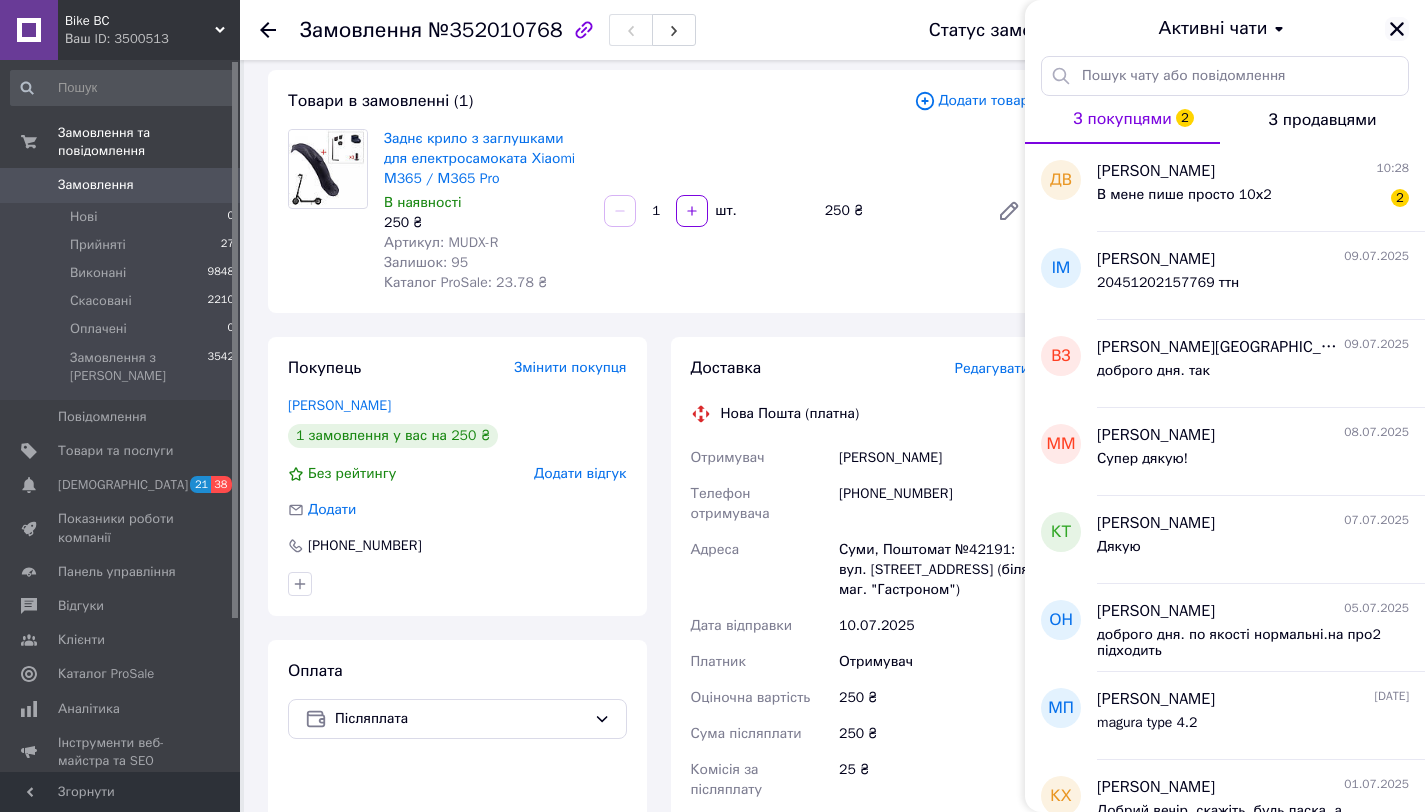 click 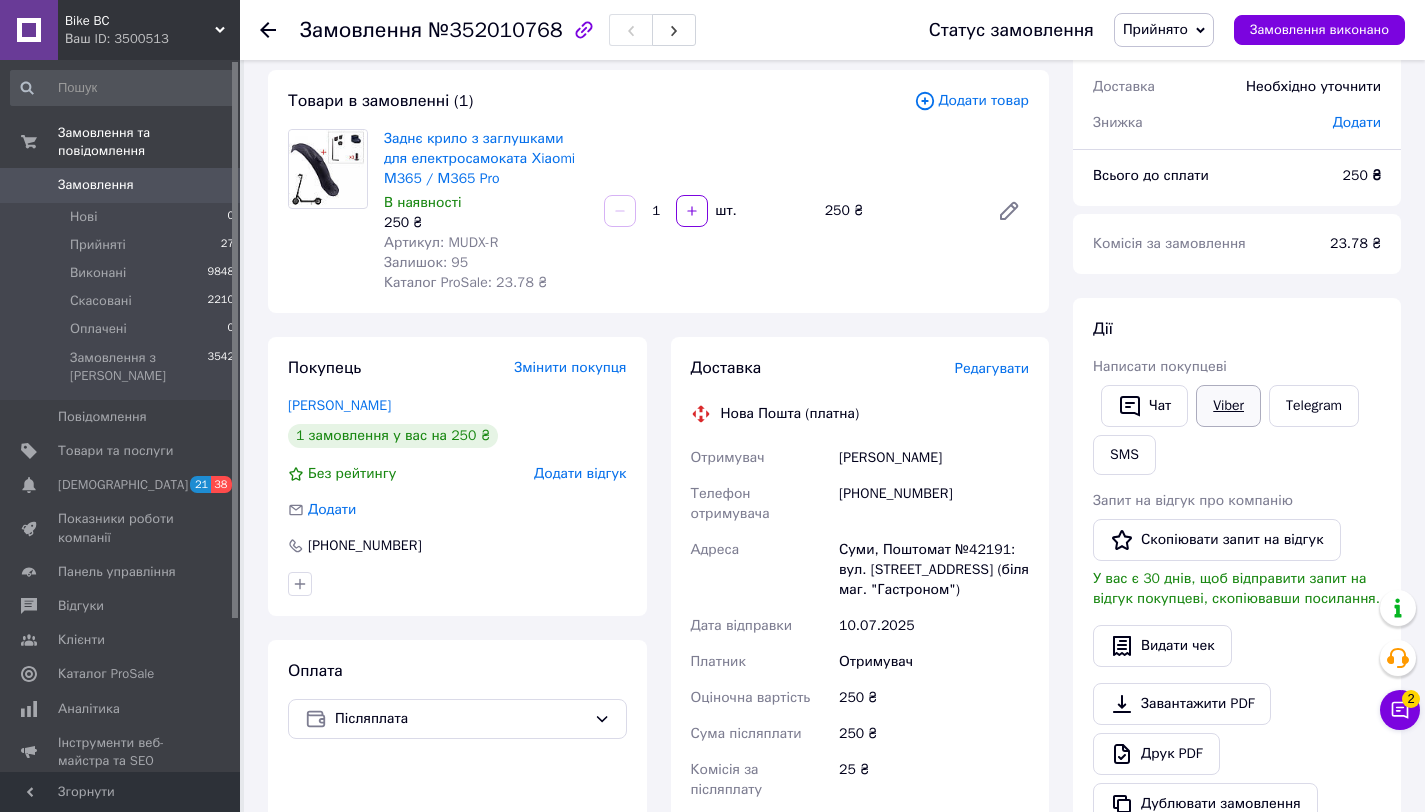 click on "Viber" at bounding box center [1228, 406] 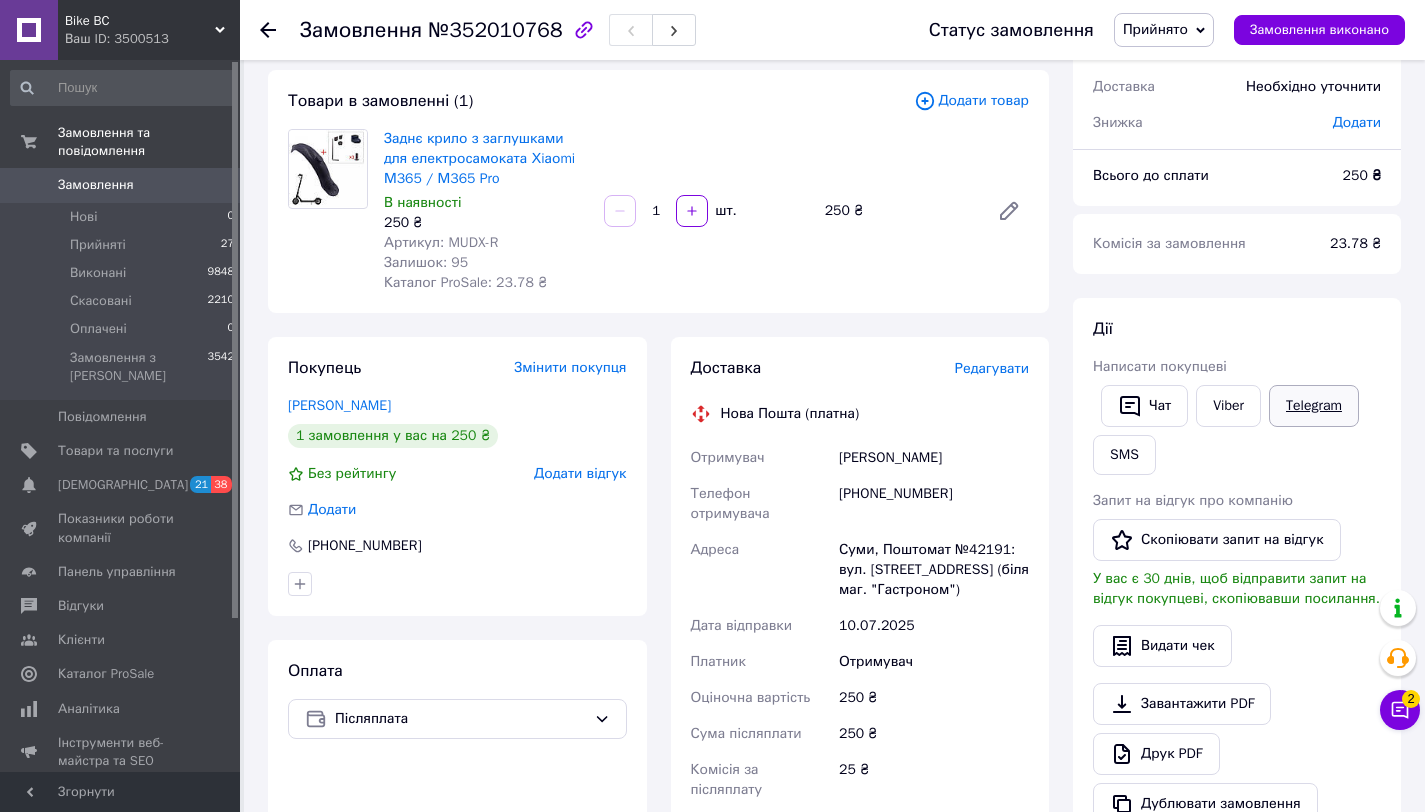 click on "Telegram" at bounding box center [1314, 406] 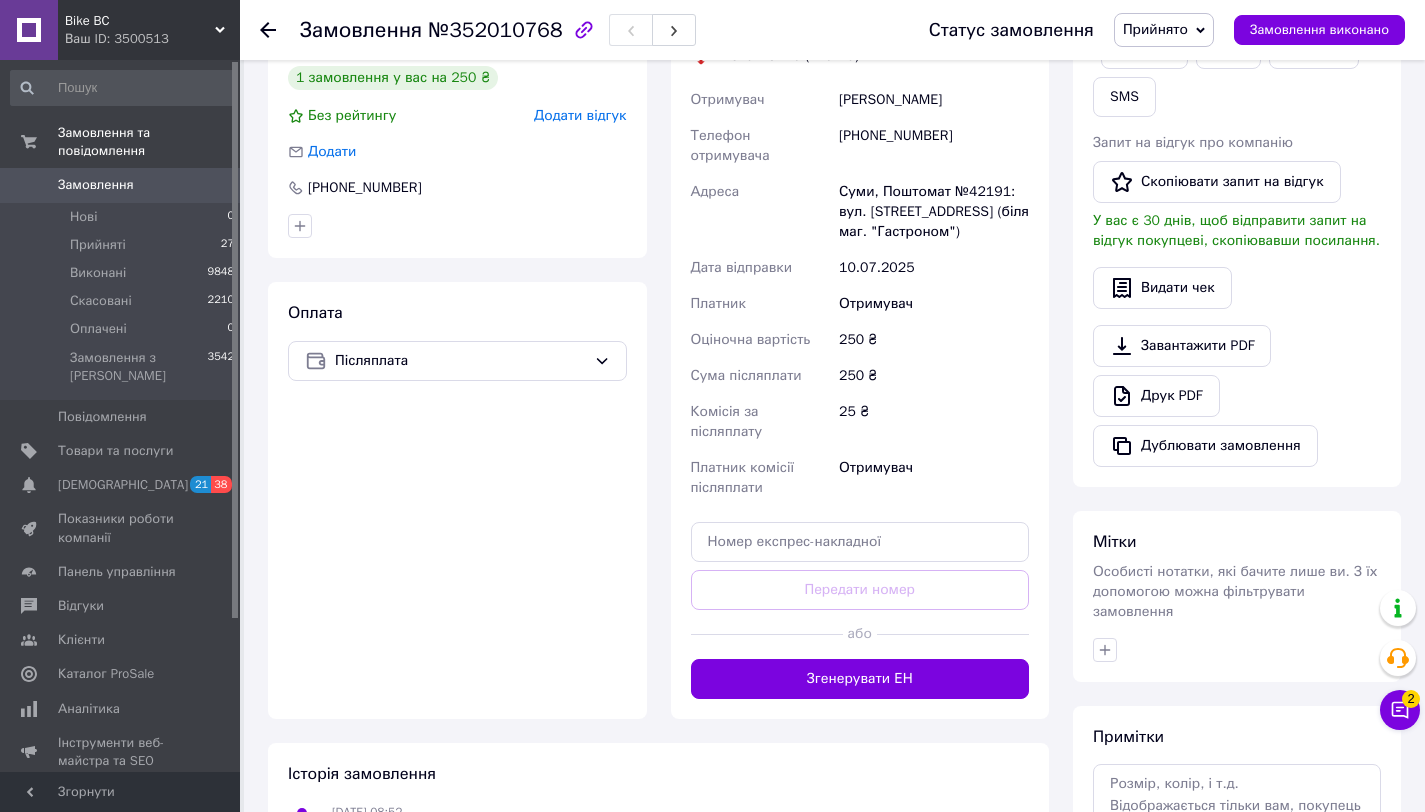 scroll, scrollTop: 642, scrollLeft: 0, axis: vertical 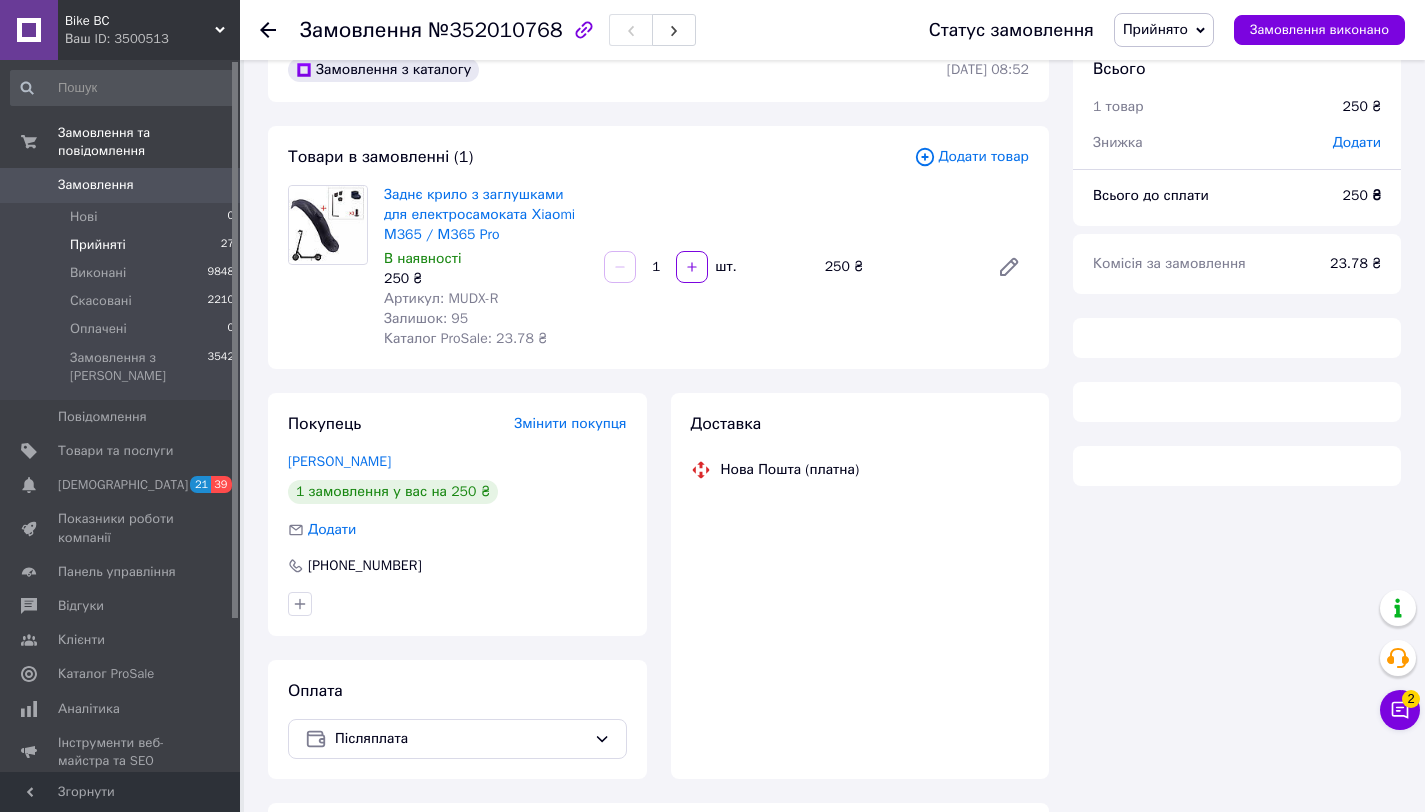 click on "Прийняті 27" at bounding box center [123, 245] 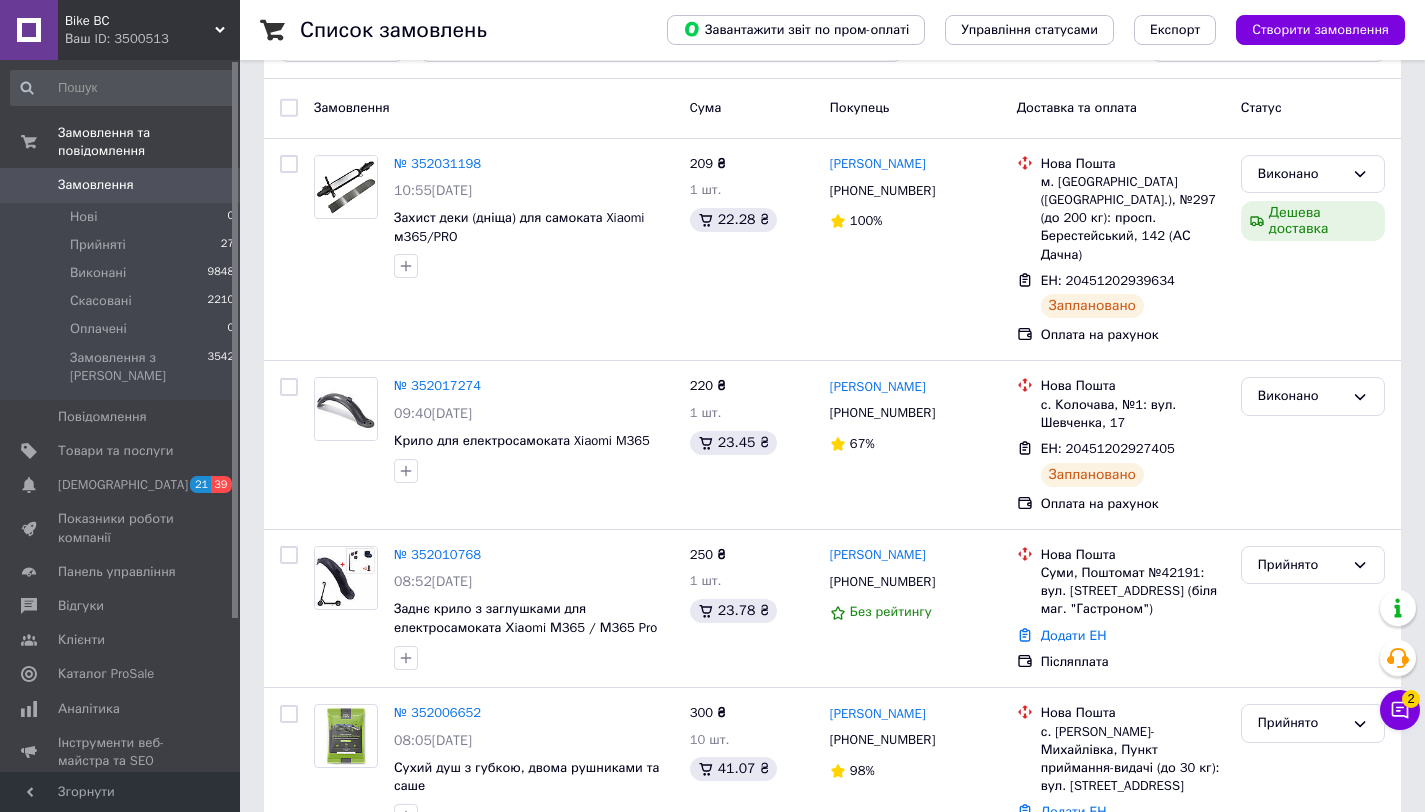 scroll, scrollTop: 95, scrollLeft: 0, axis: vertical 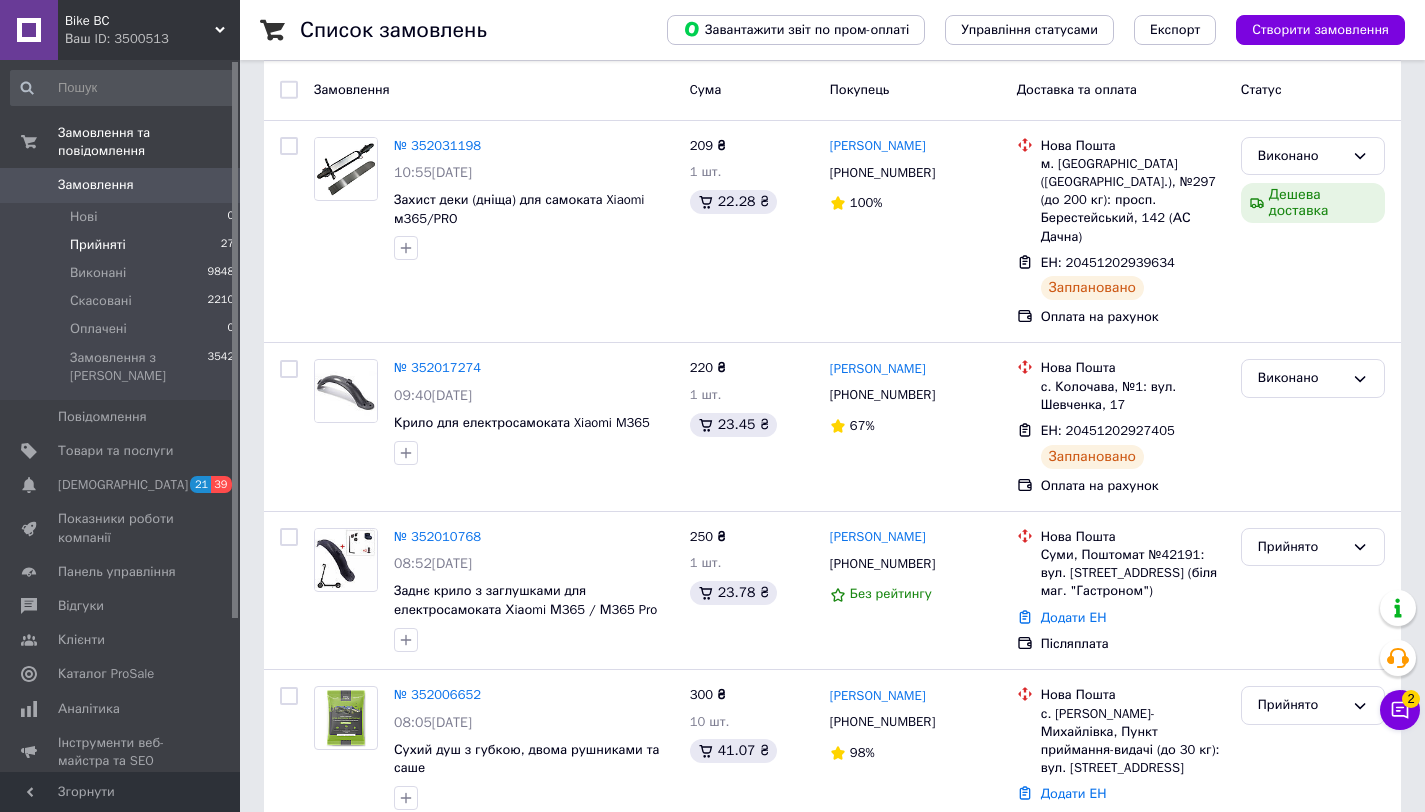 click on "Прийняті 27" at bounding box center [123, 245] 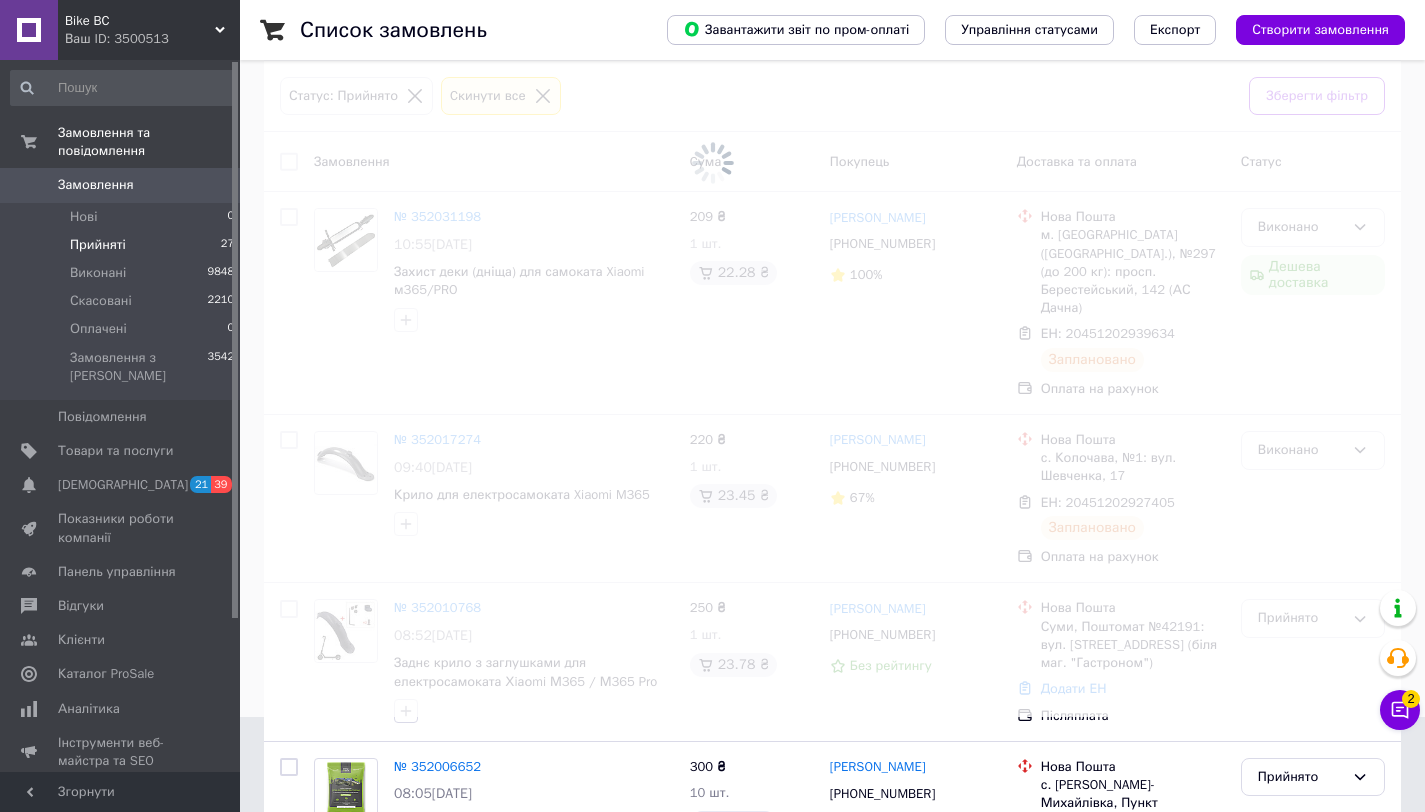 scroll, scrollTop: 0, scrollLeft: 0, axis: both 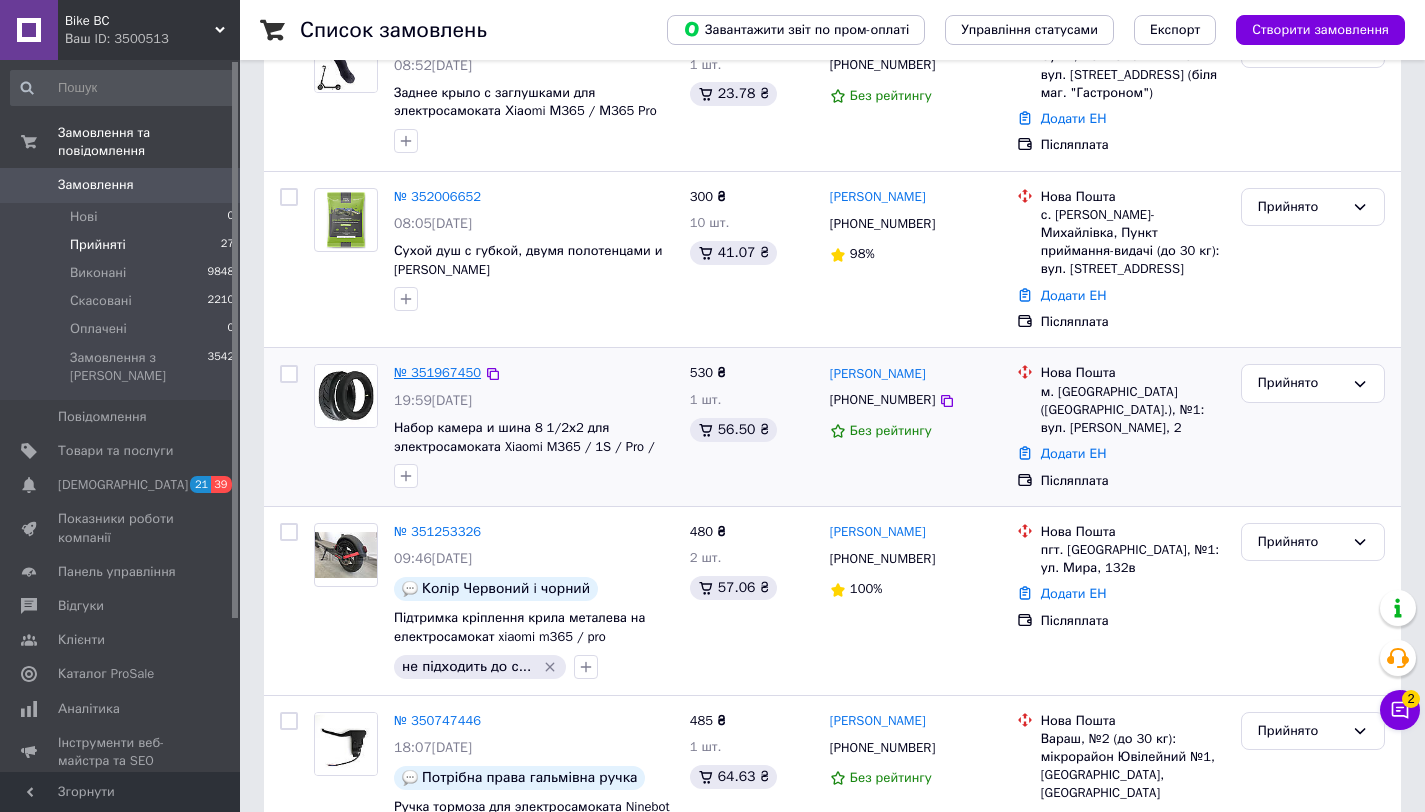 click on "№ 351967450" at bounding box center [437, 372] 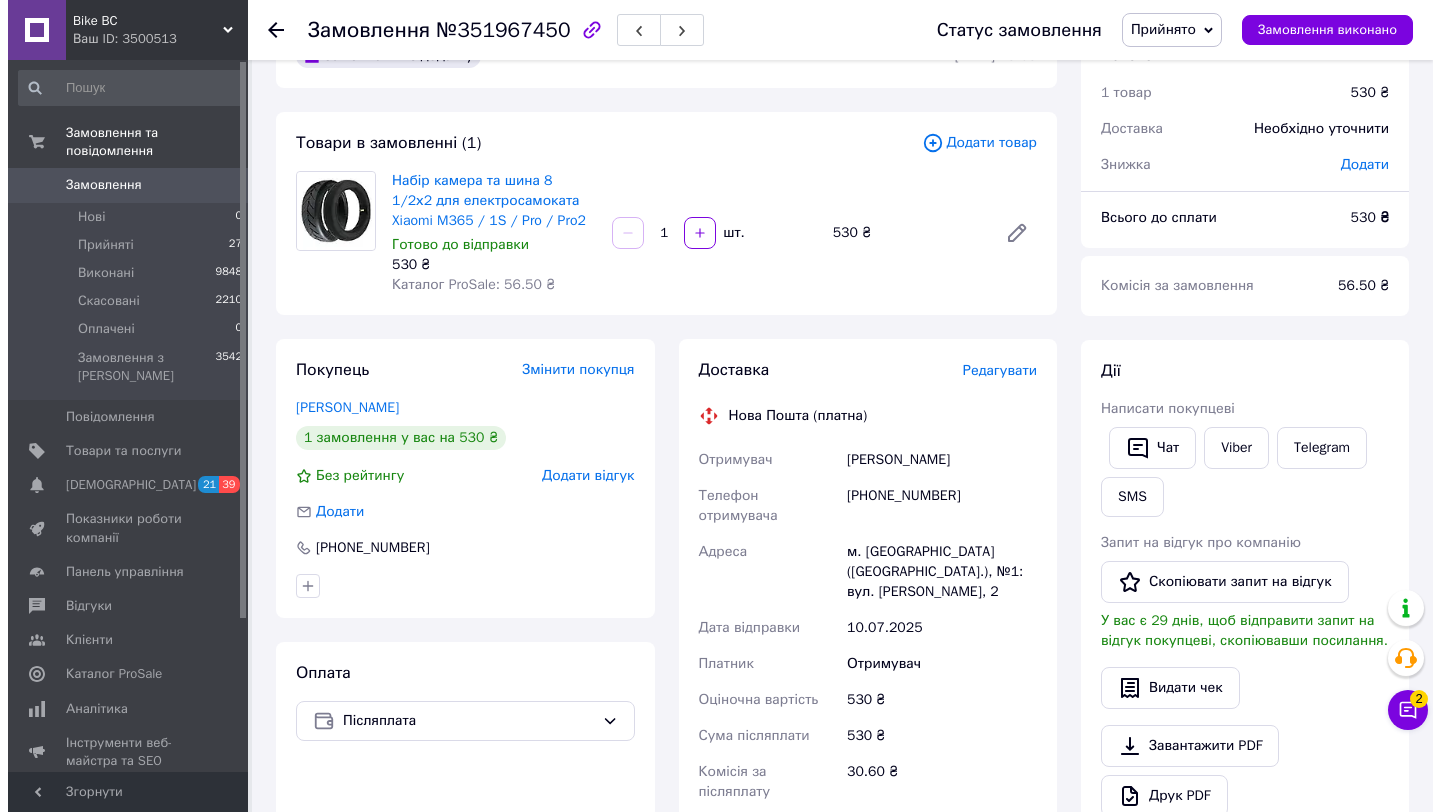scroll, scrollTop: 274, scrollLeft: 0, axis: vertical 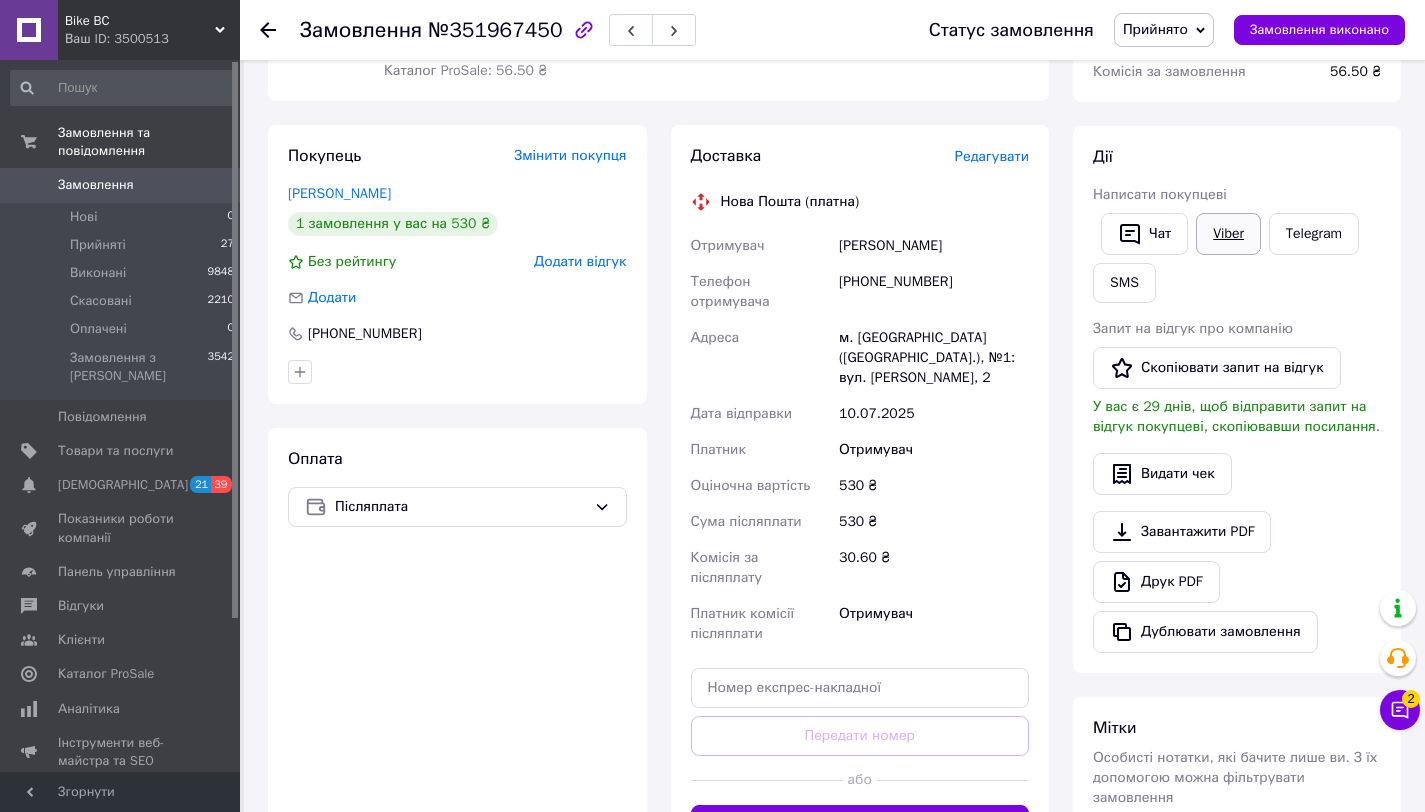 click on "Viber" at bounding box center (1228, 234) 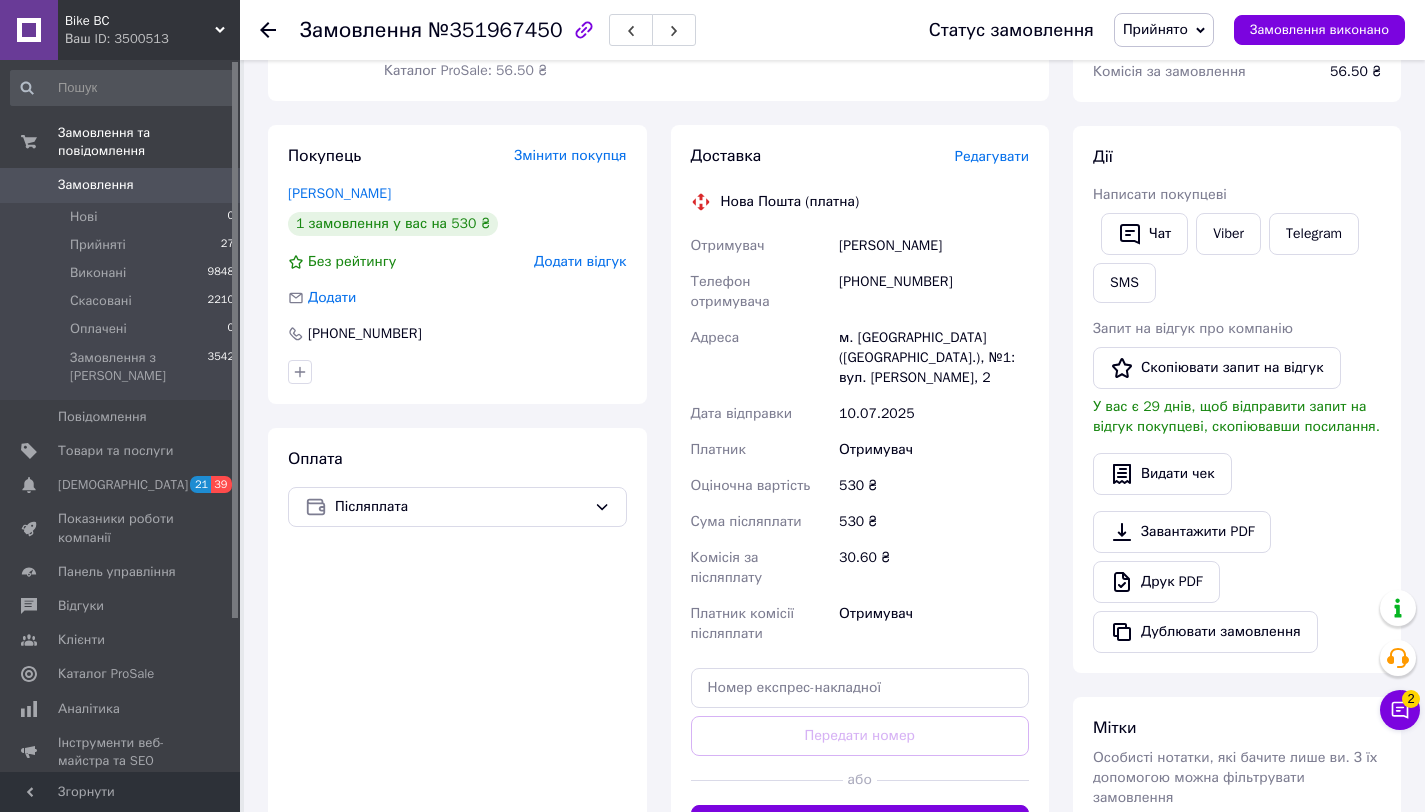 click on "Редагувати" at bounding box center (992, 156) 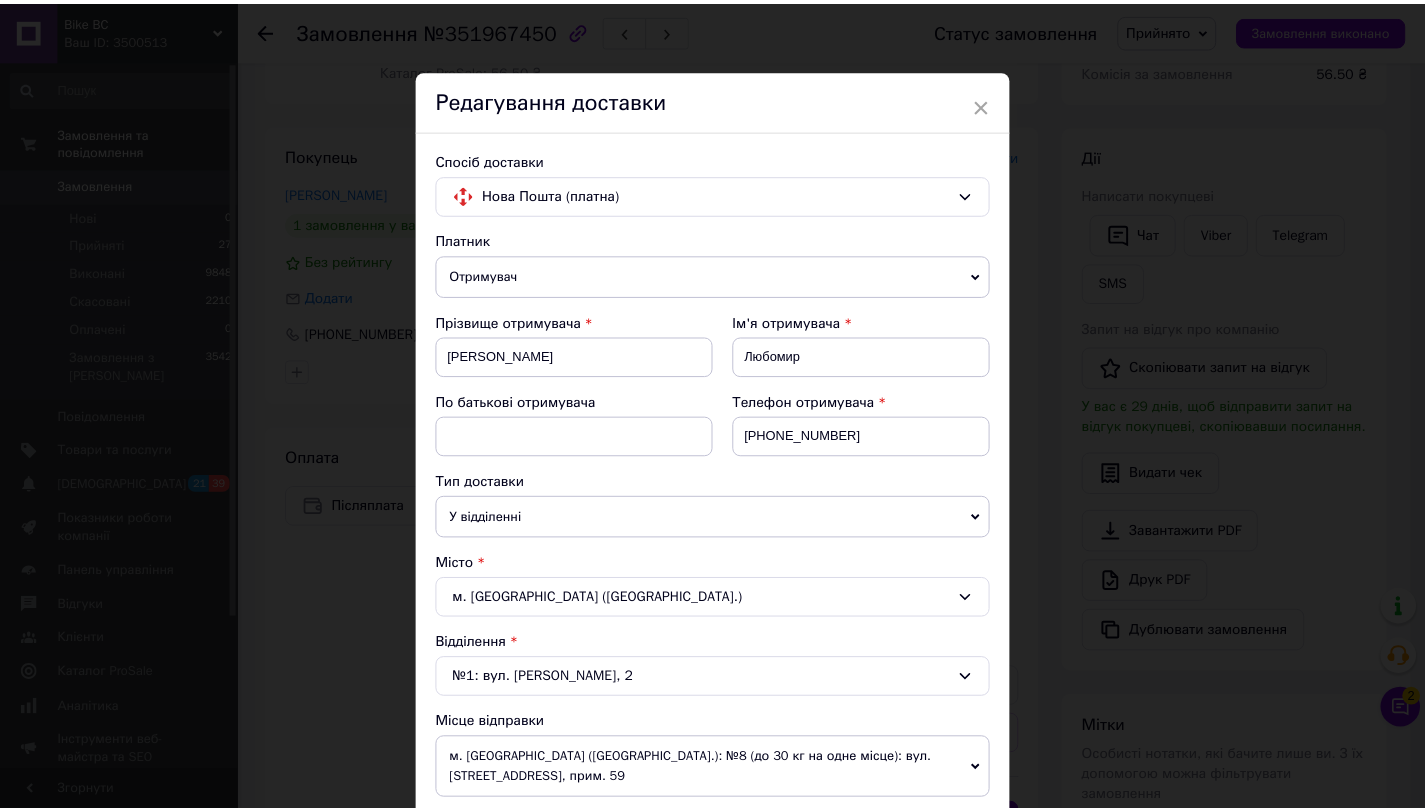 scroll, scrollTop: 978, scrollLeft: 0, axis: vertical 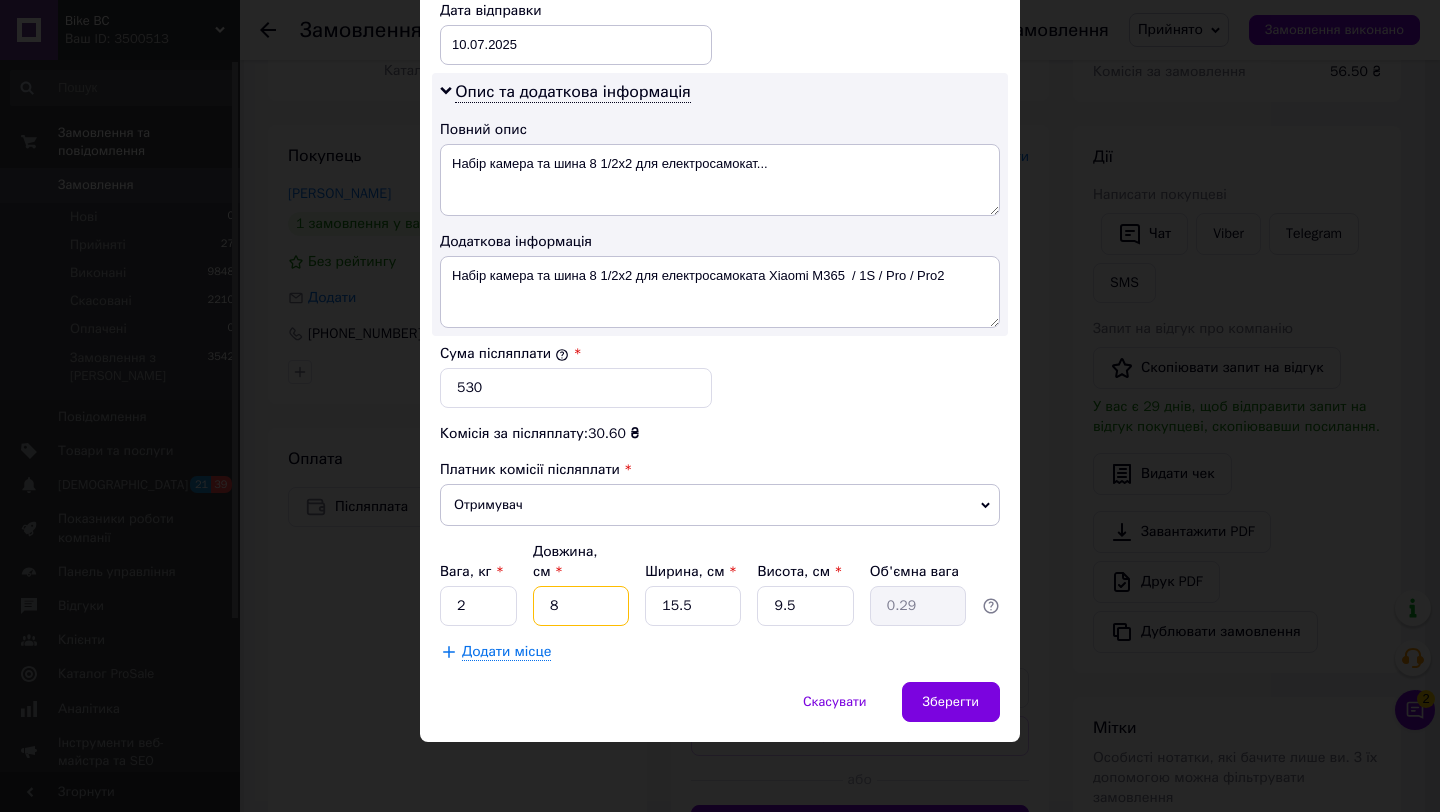click on "8" at bounding box center (581, 606) 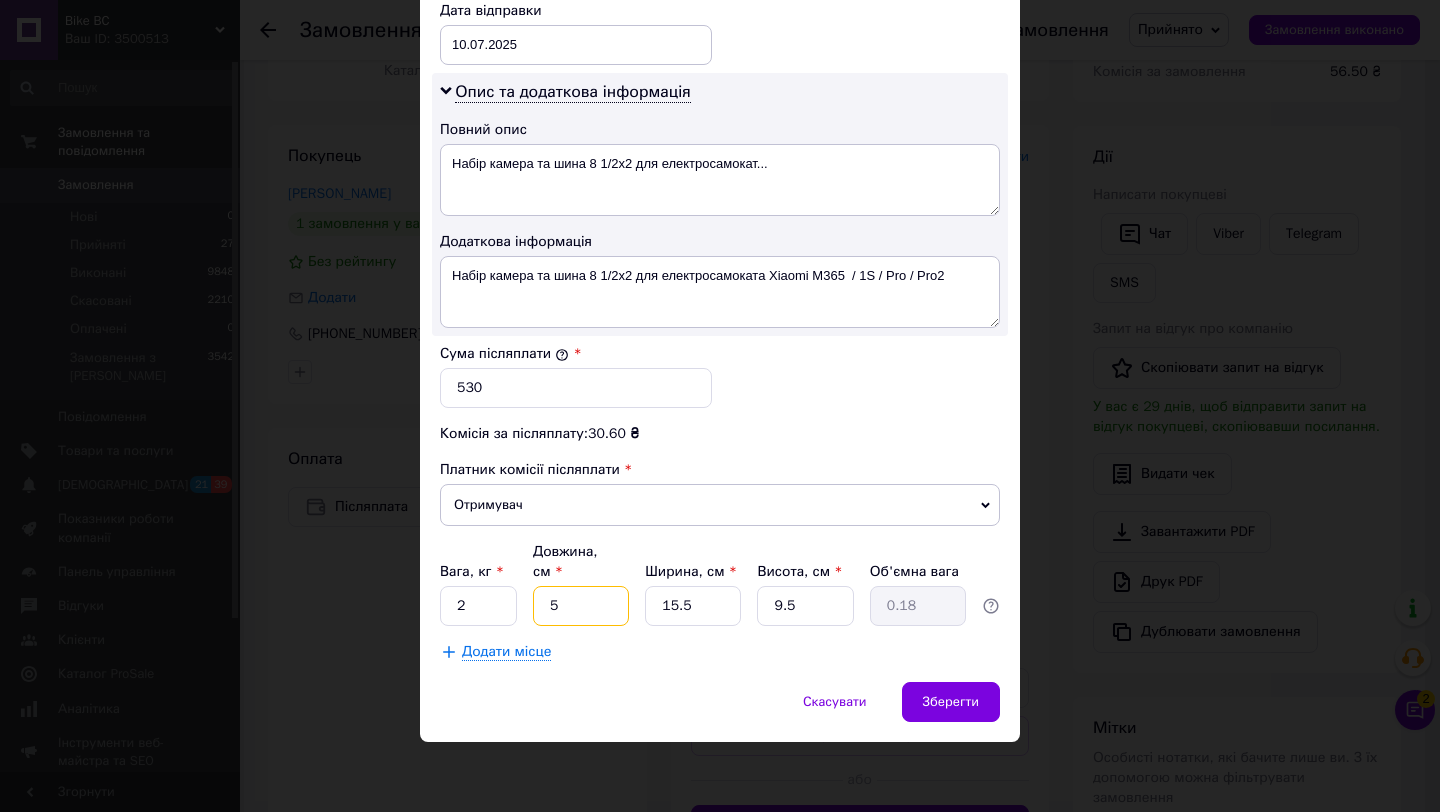 type on "5" 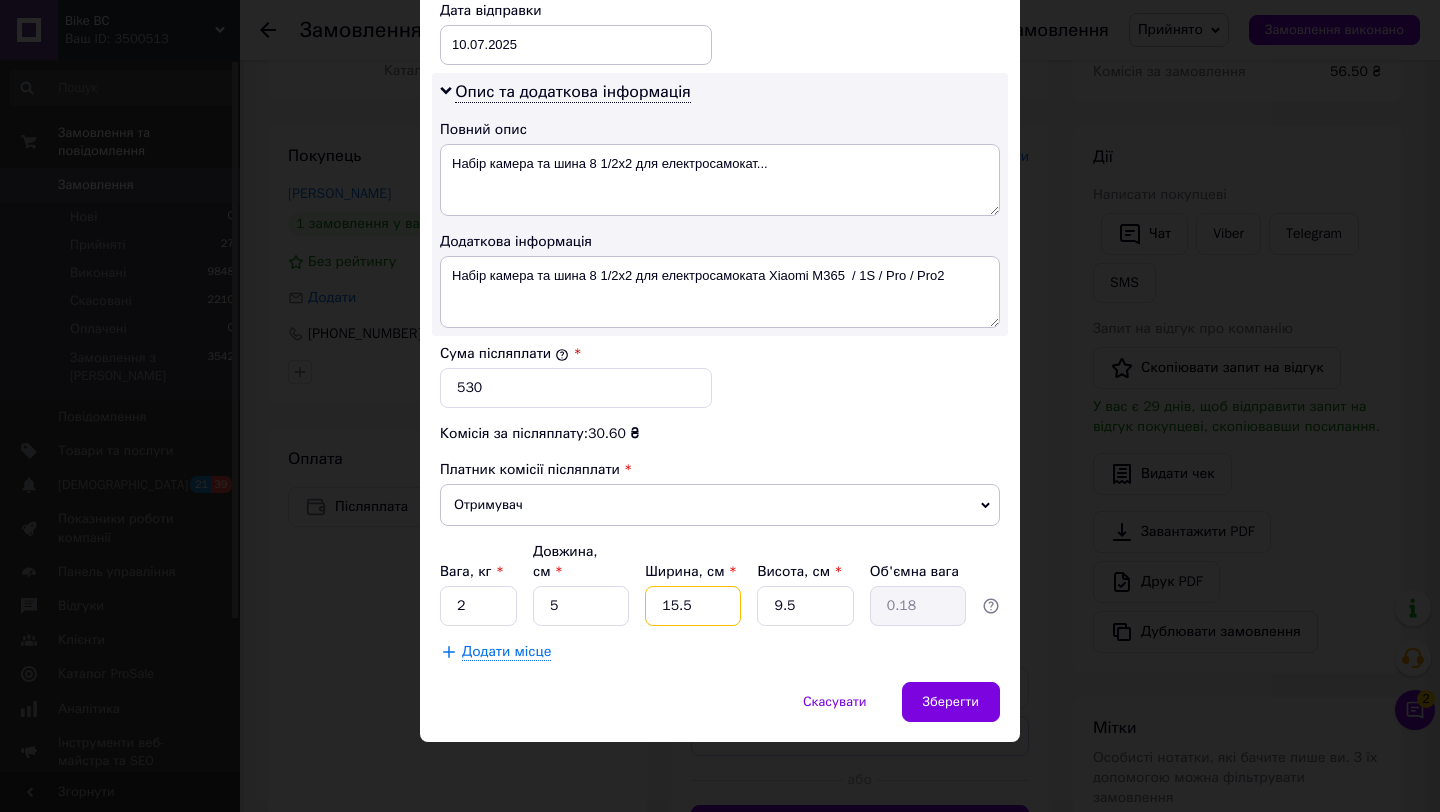 type on "5" 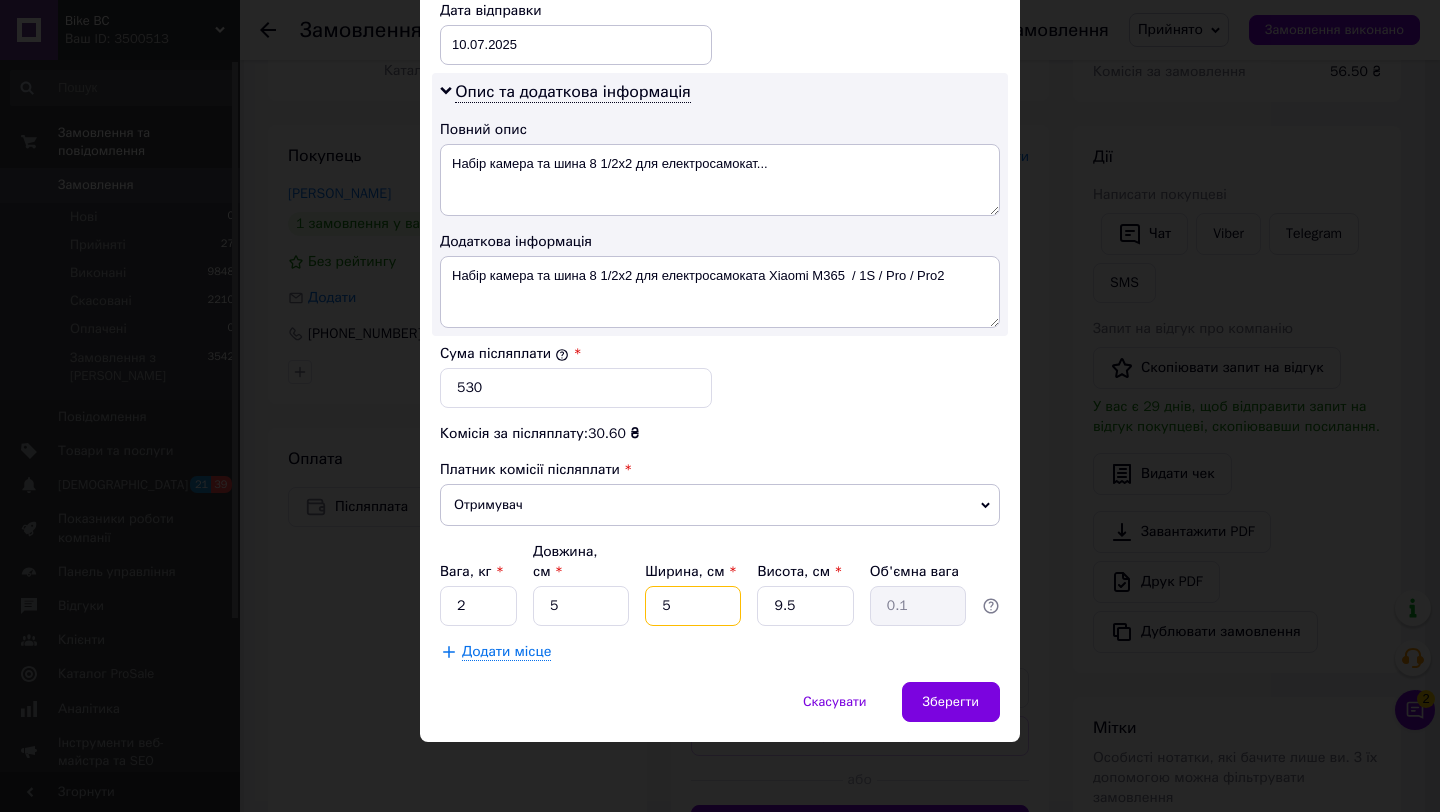 type on "5" 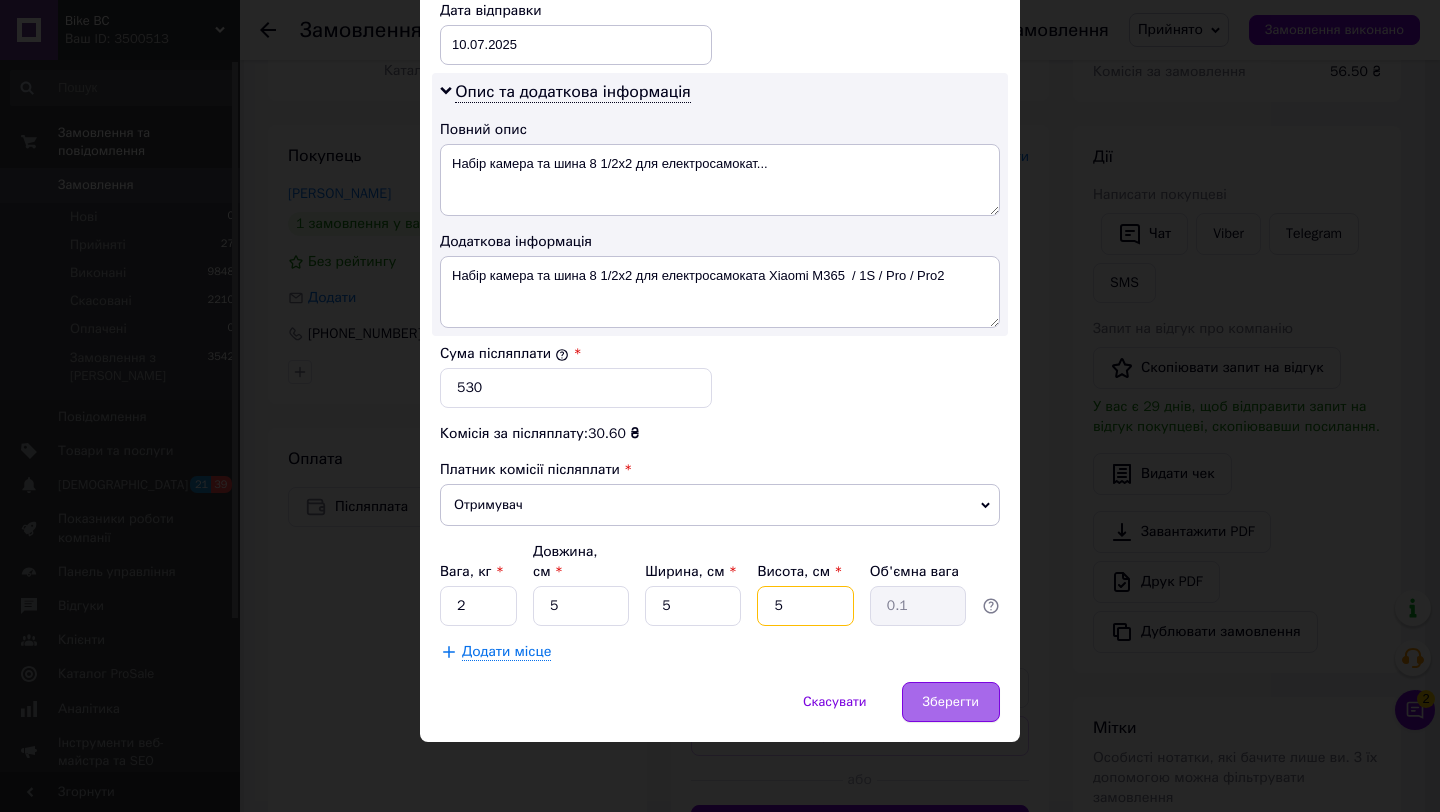 type on "5" 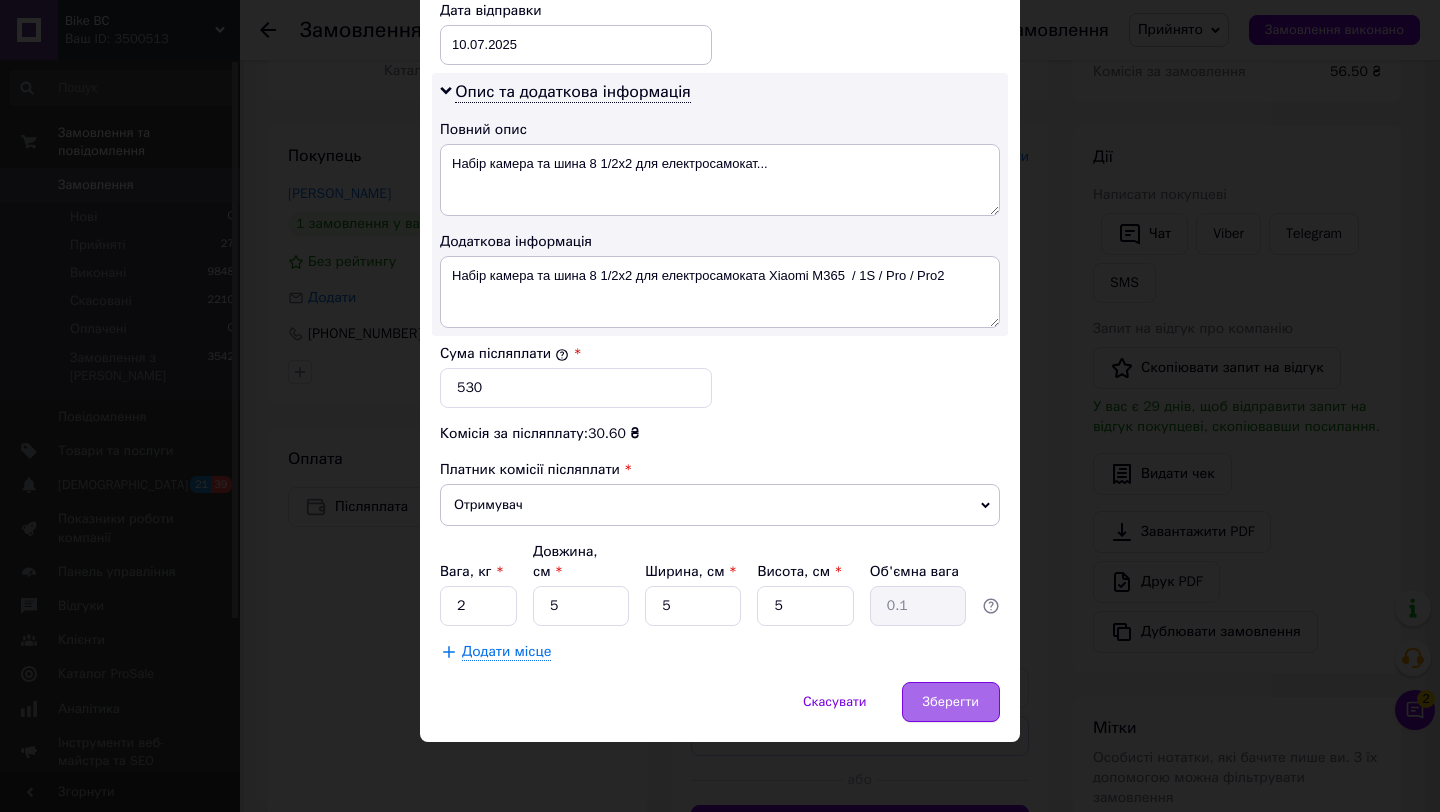 click on "Зберегти" at bounding box center [951, 702] 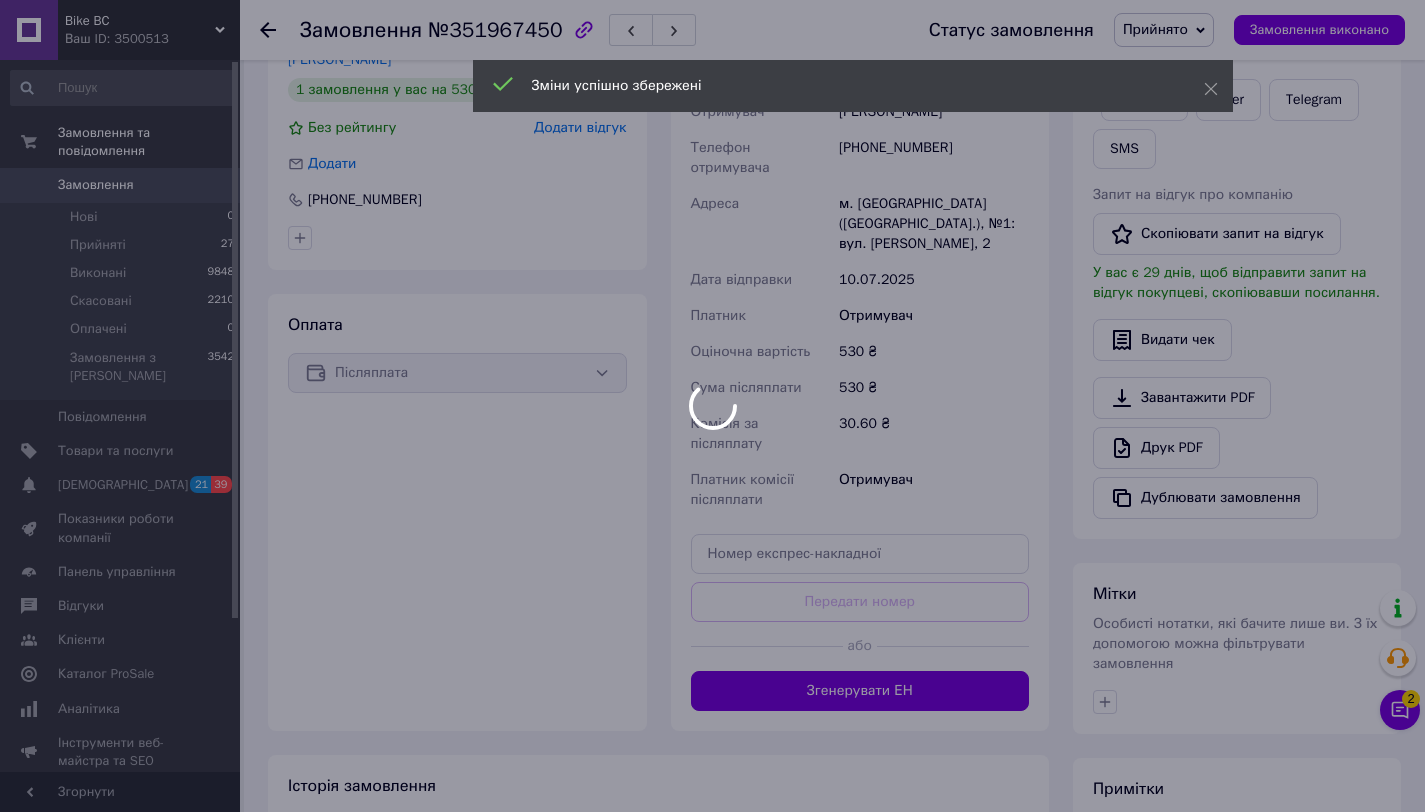 scroll, scrollTop: 546, scrollLeft: 0, axis: vertical 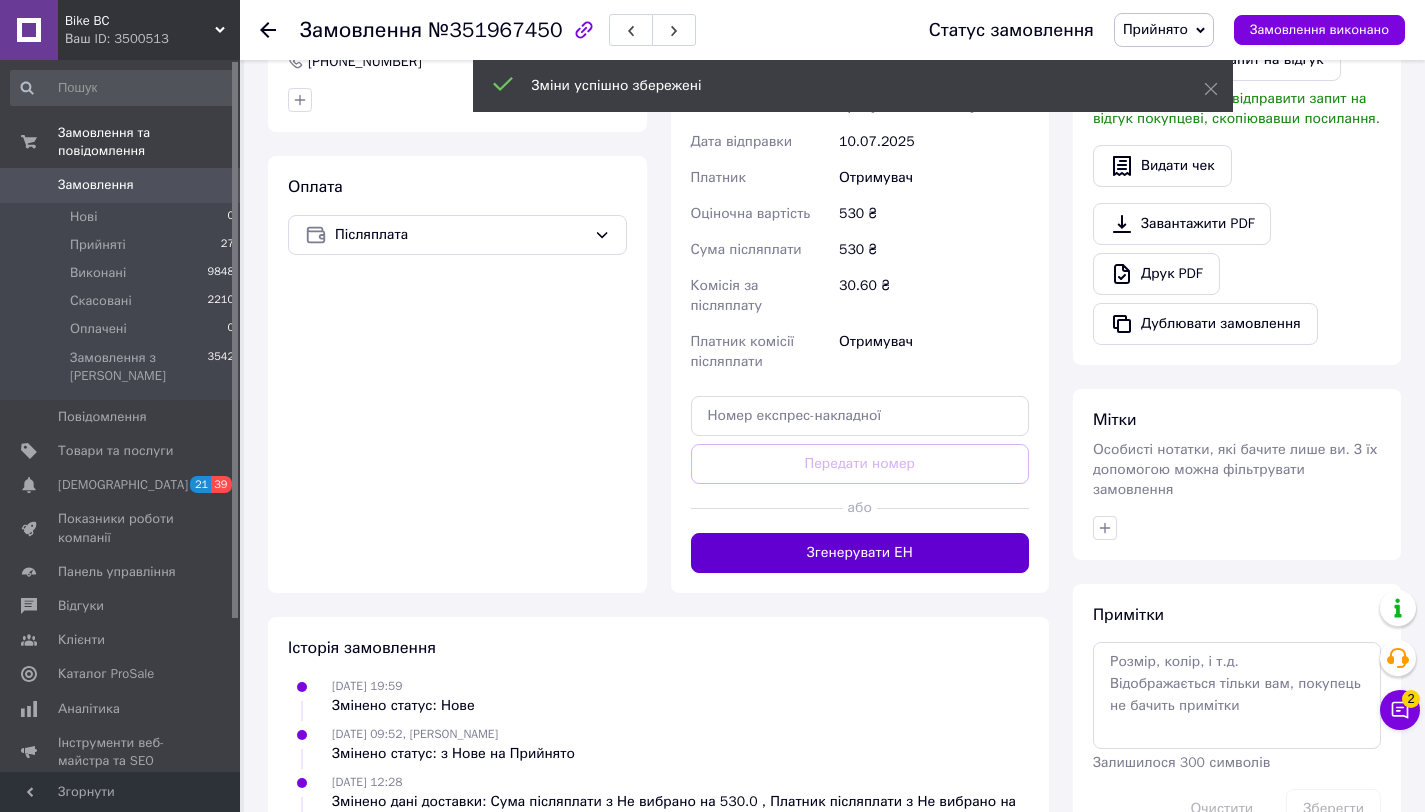 click on "Згенерувати ЕН" at bounding box center [860, 553] 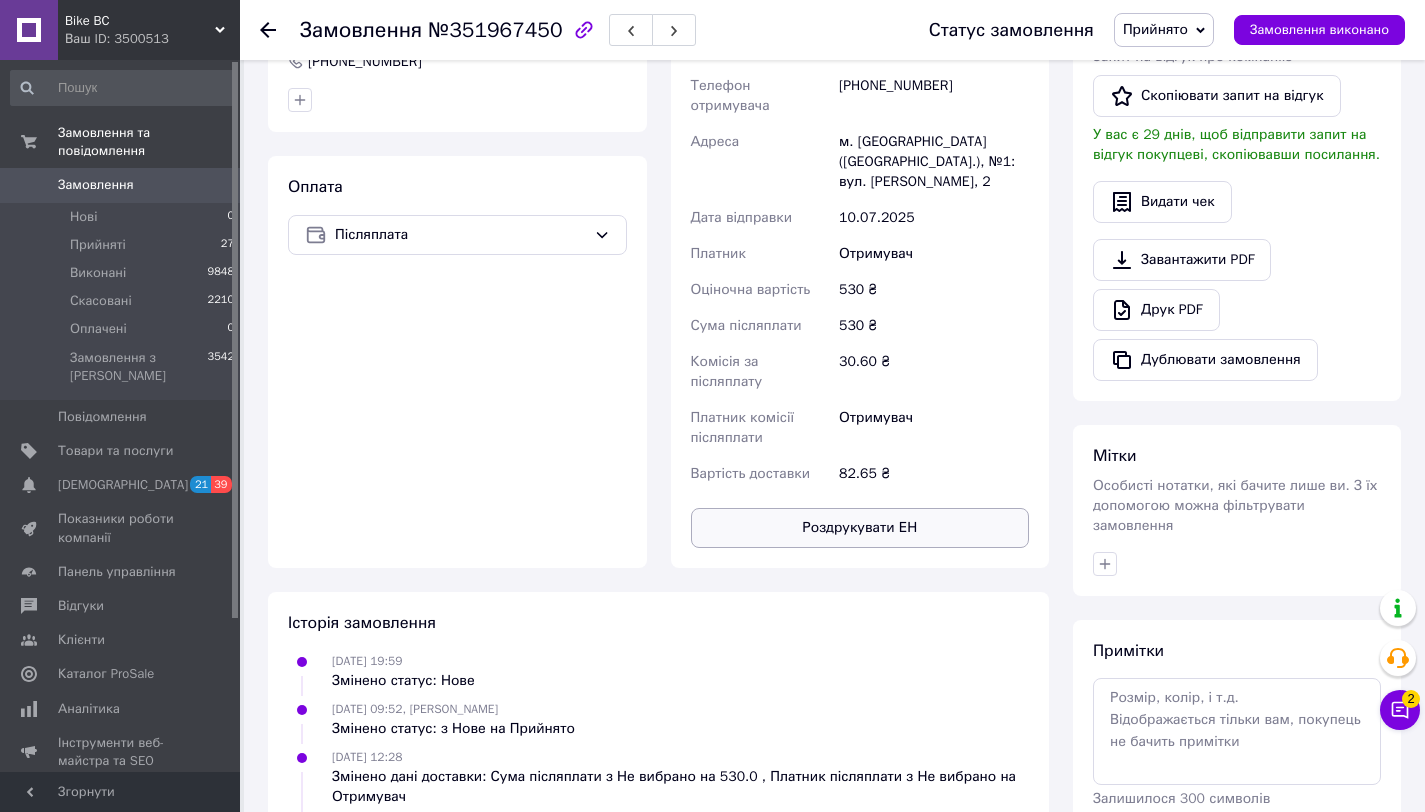 click on "Роздрукувати ЕН" at bounding box center (860, 528) 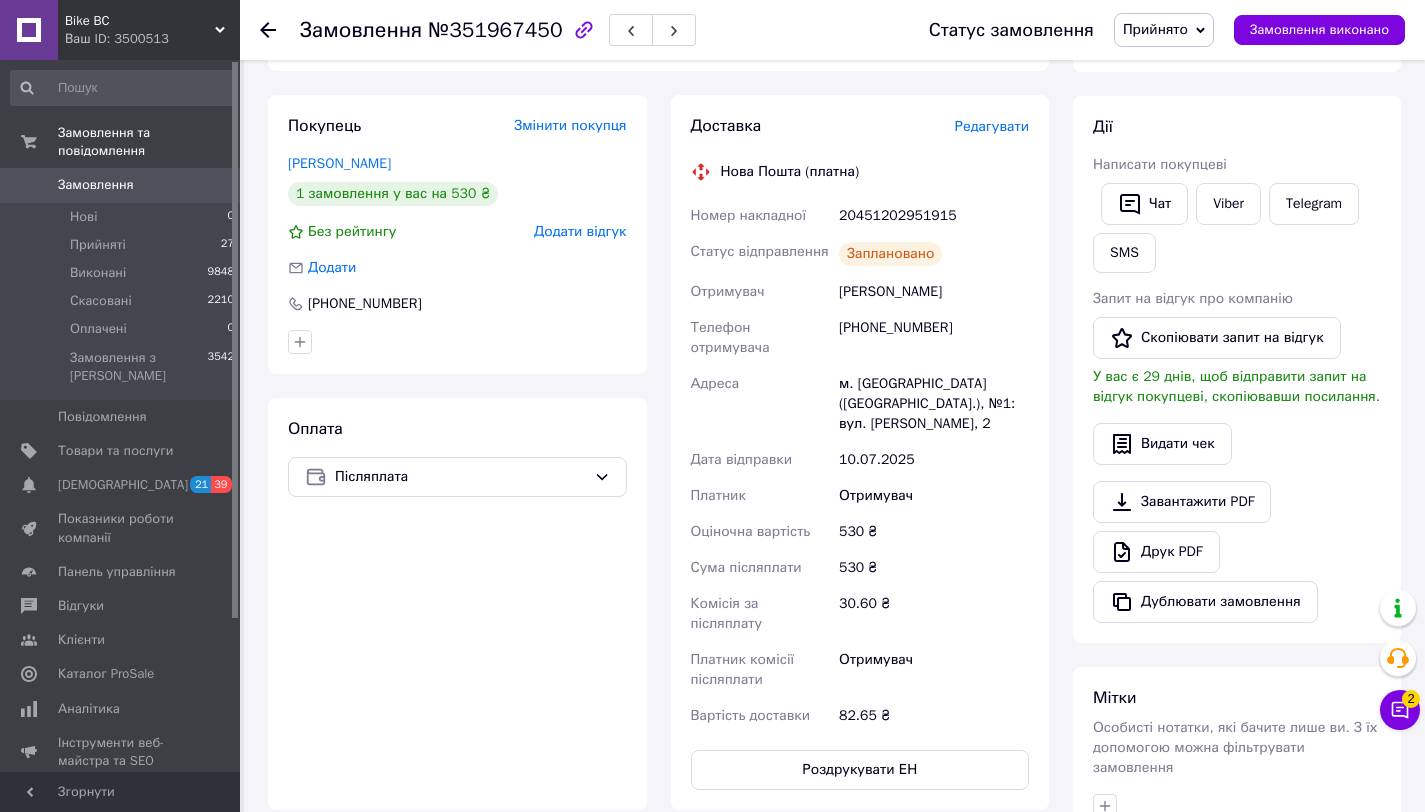 scroll, scrollTop: 281, scrollLeft: 0, axis: vertical 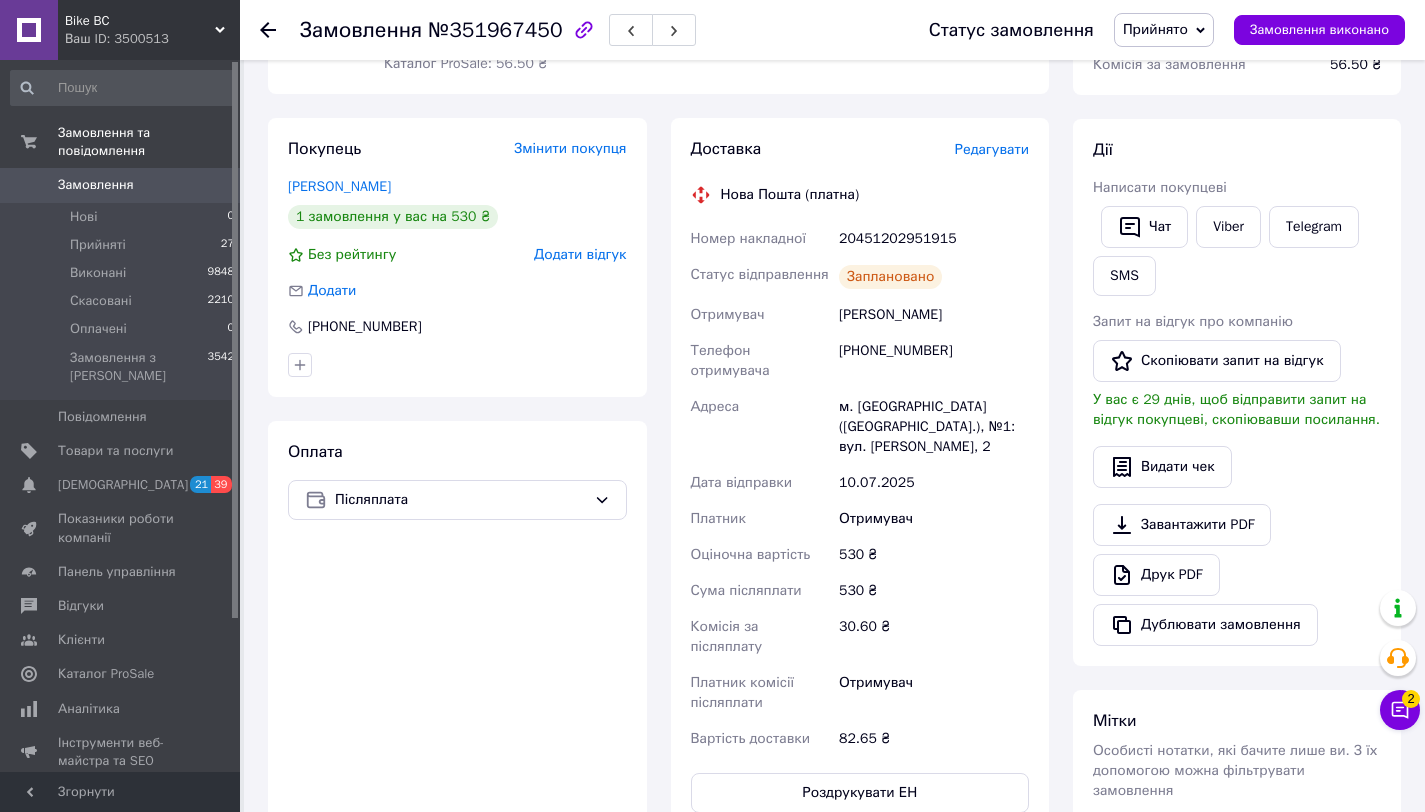 click on "Сидор Любомир" at bounding box center [934, 315] 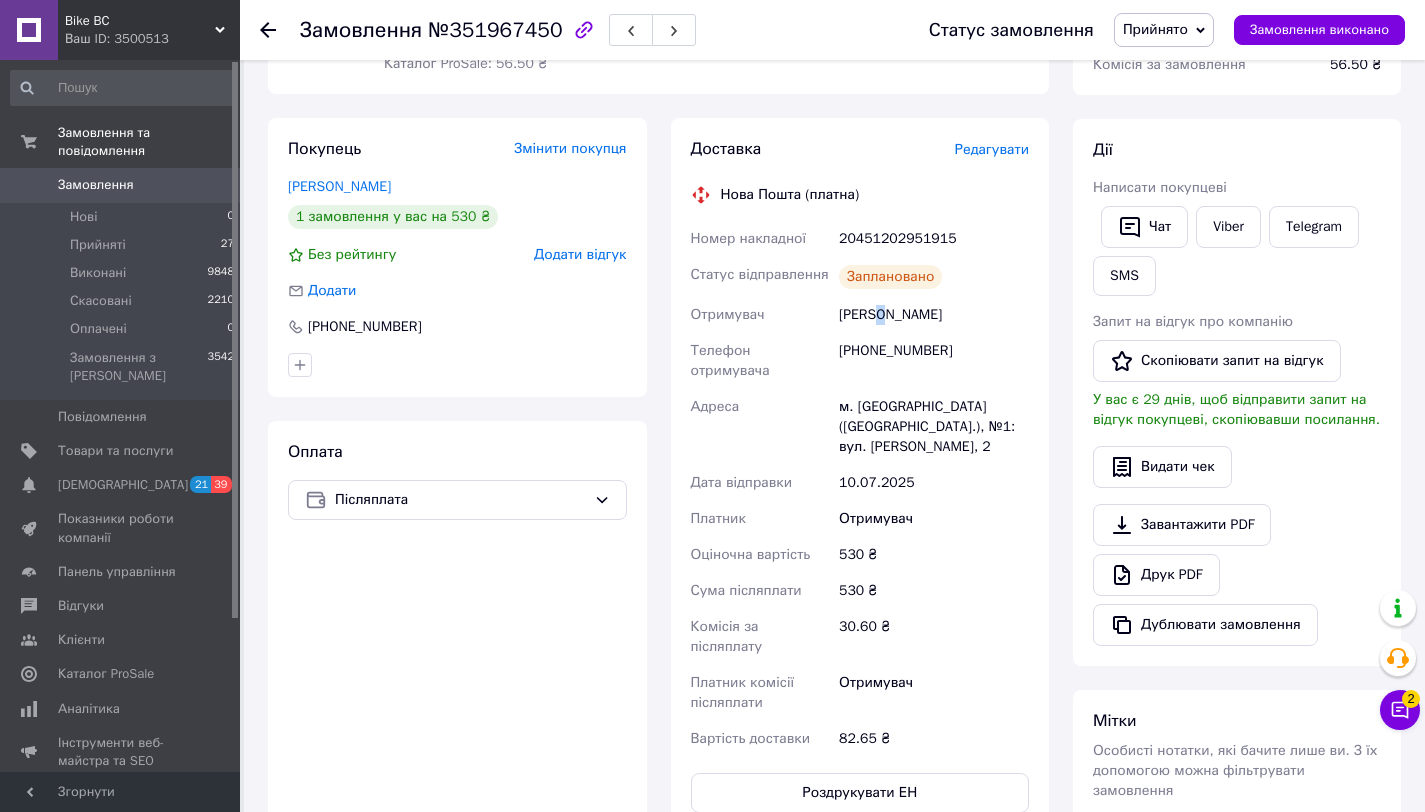 click on "Сидор Любомир" at bounding box center (934, 315) 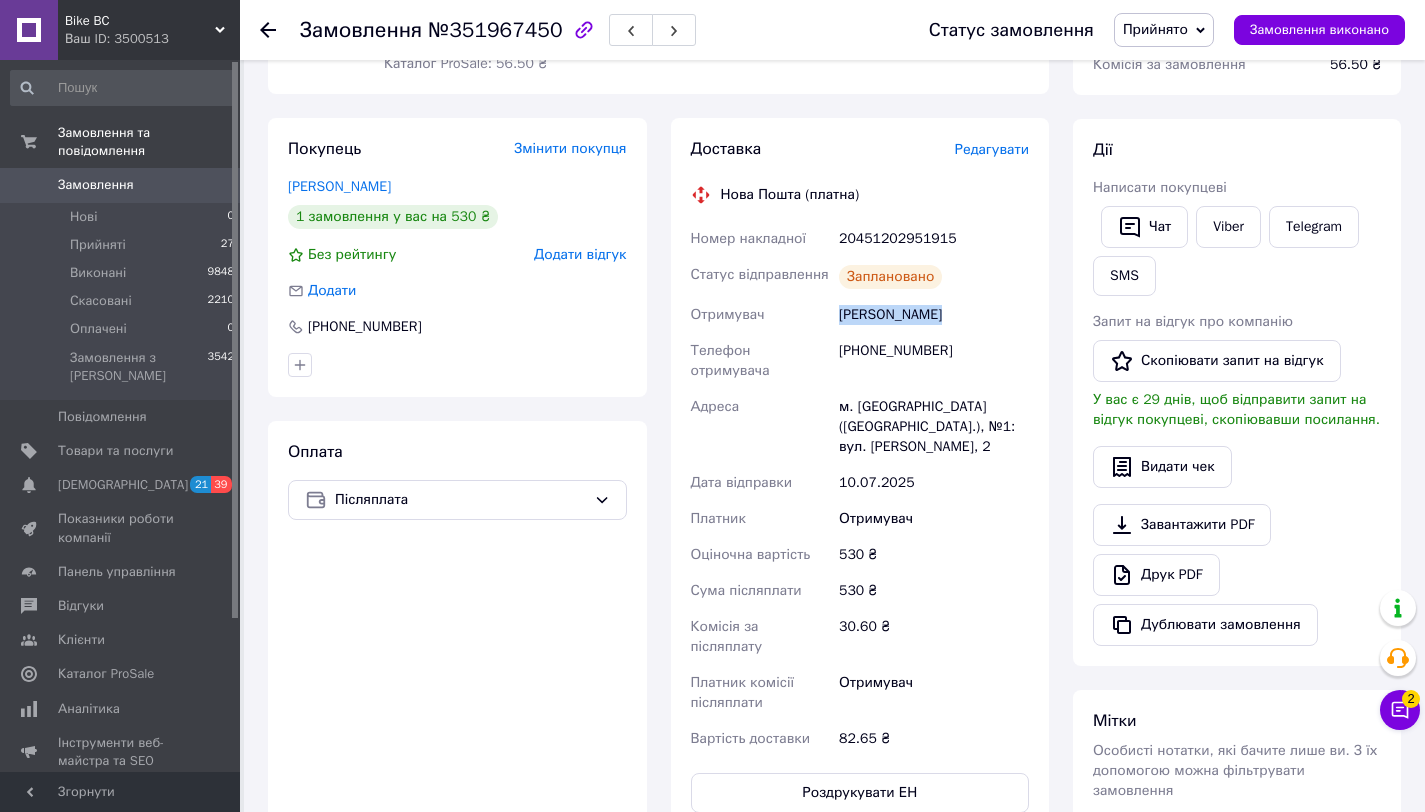 click on "Сидор Любомир" at bounding box center [934, 315] 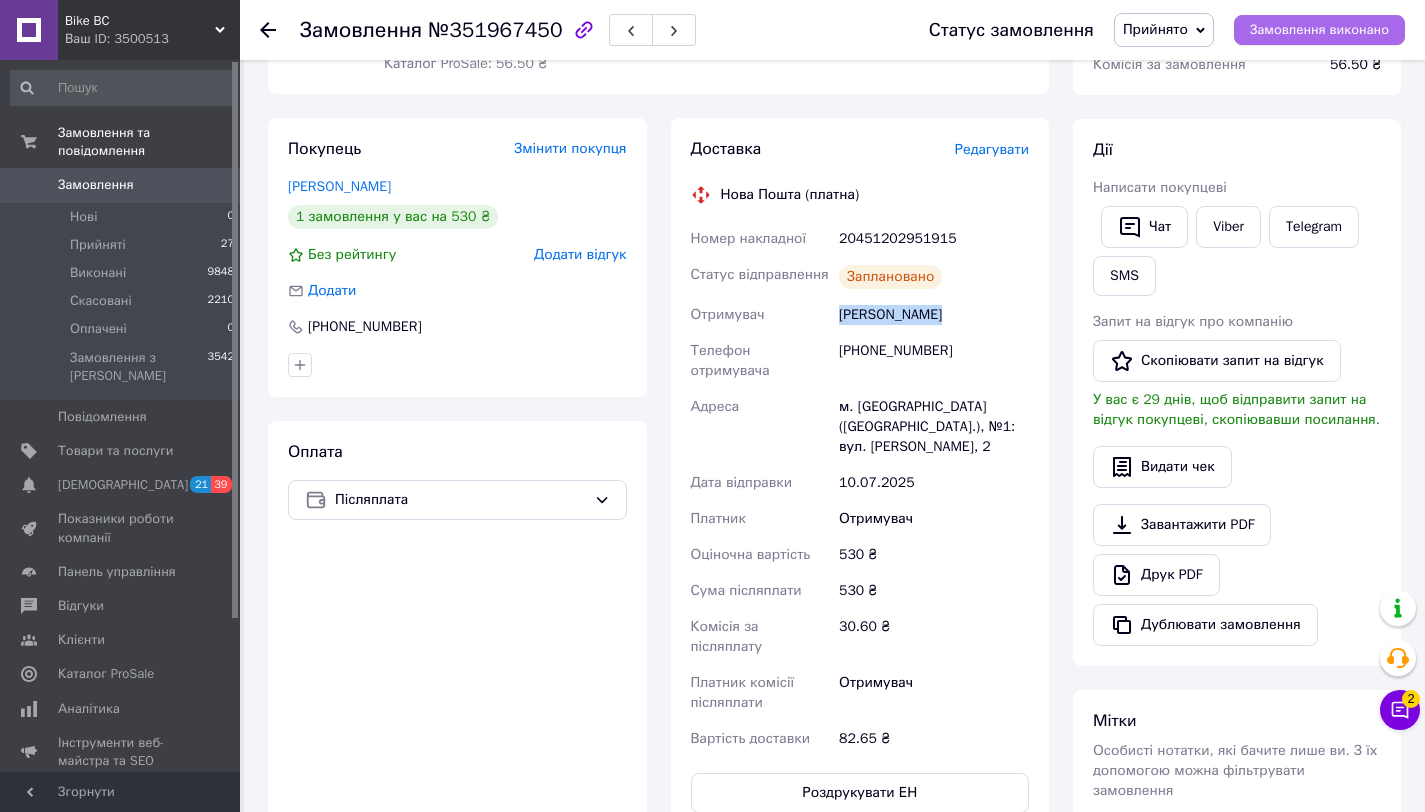 click on "Замовлення виконано" at bounding box center (1319, 30) 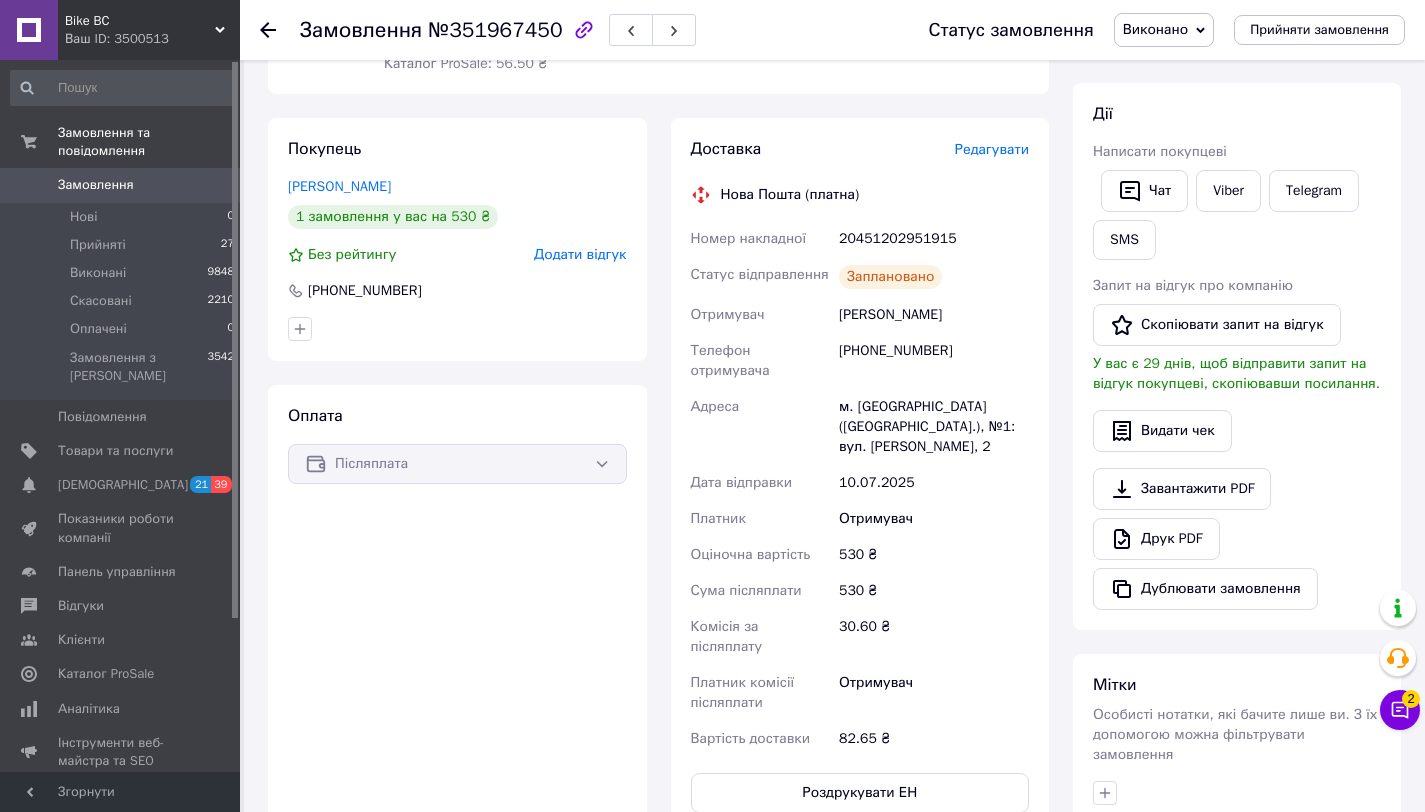 click on "[PHONE_NUMBER]" at bounding box center [934, 361] 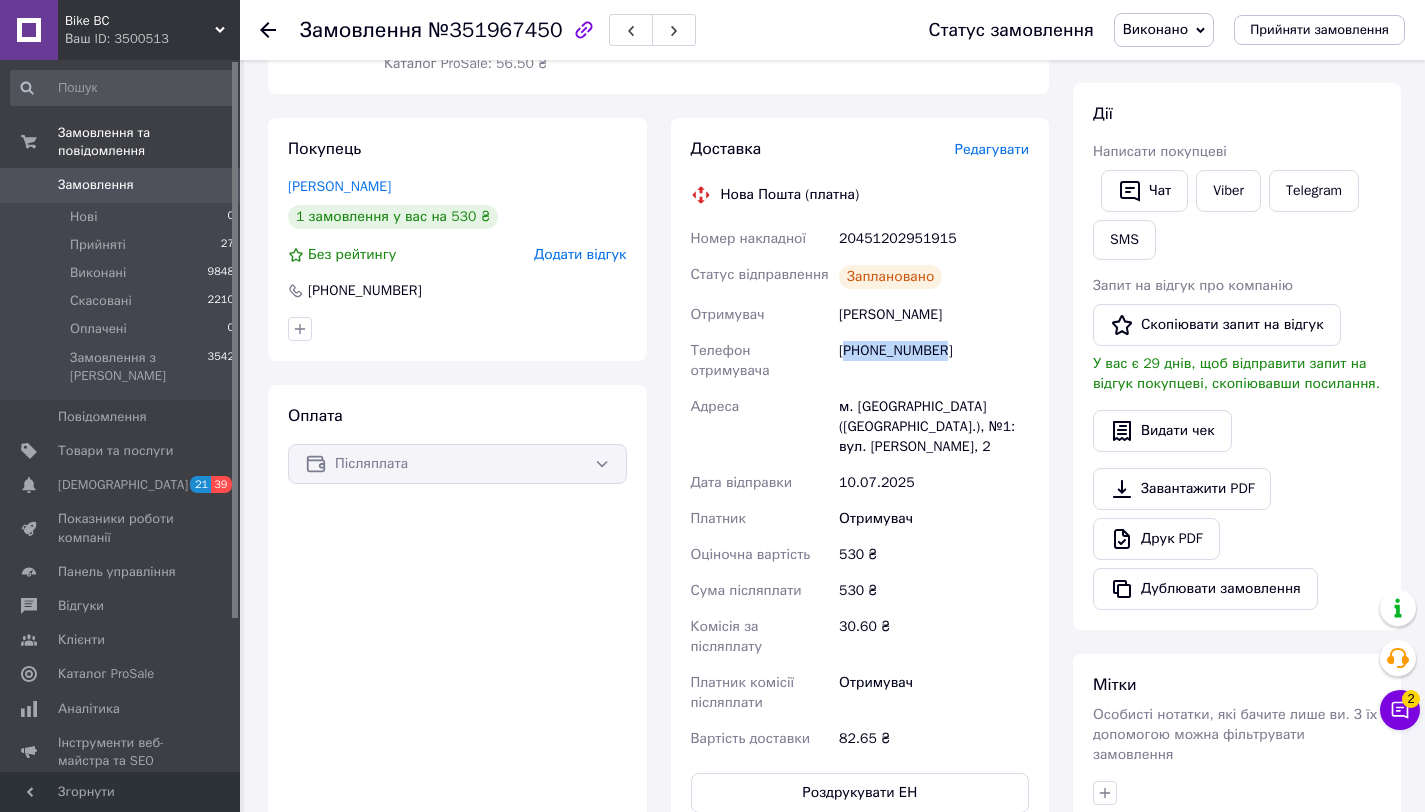click on "[PHONE_NUMBER]" at bounding box center (934, 361) 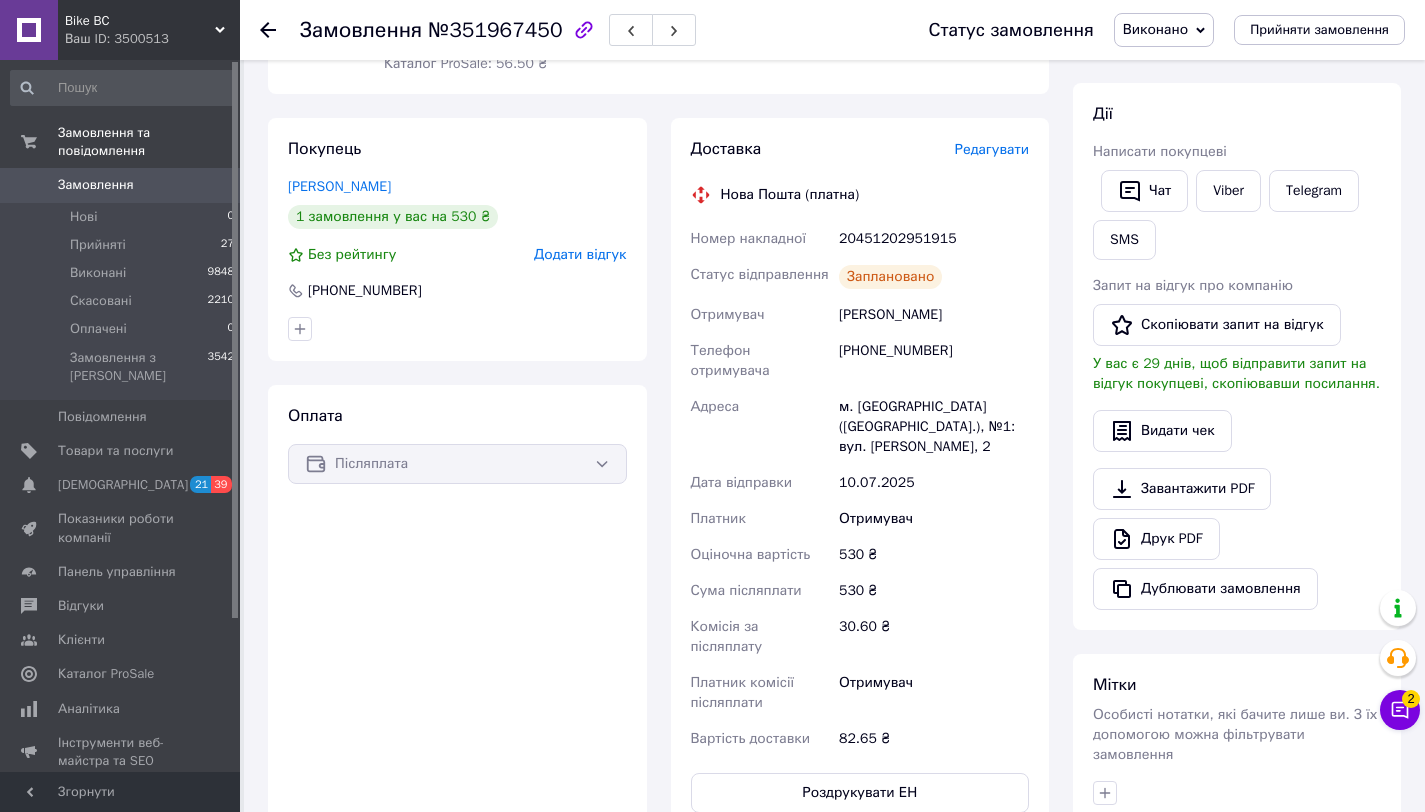 click on "№351967450" at bounding box center (495, 30) 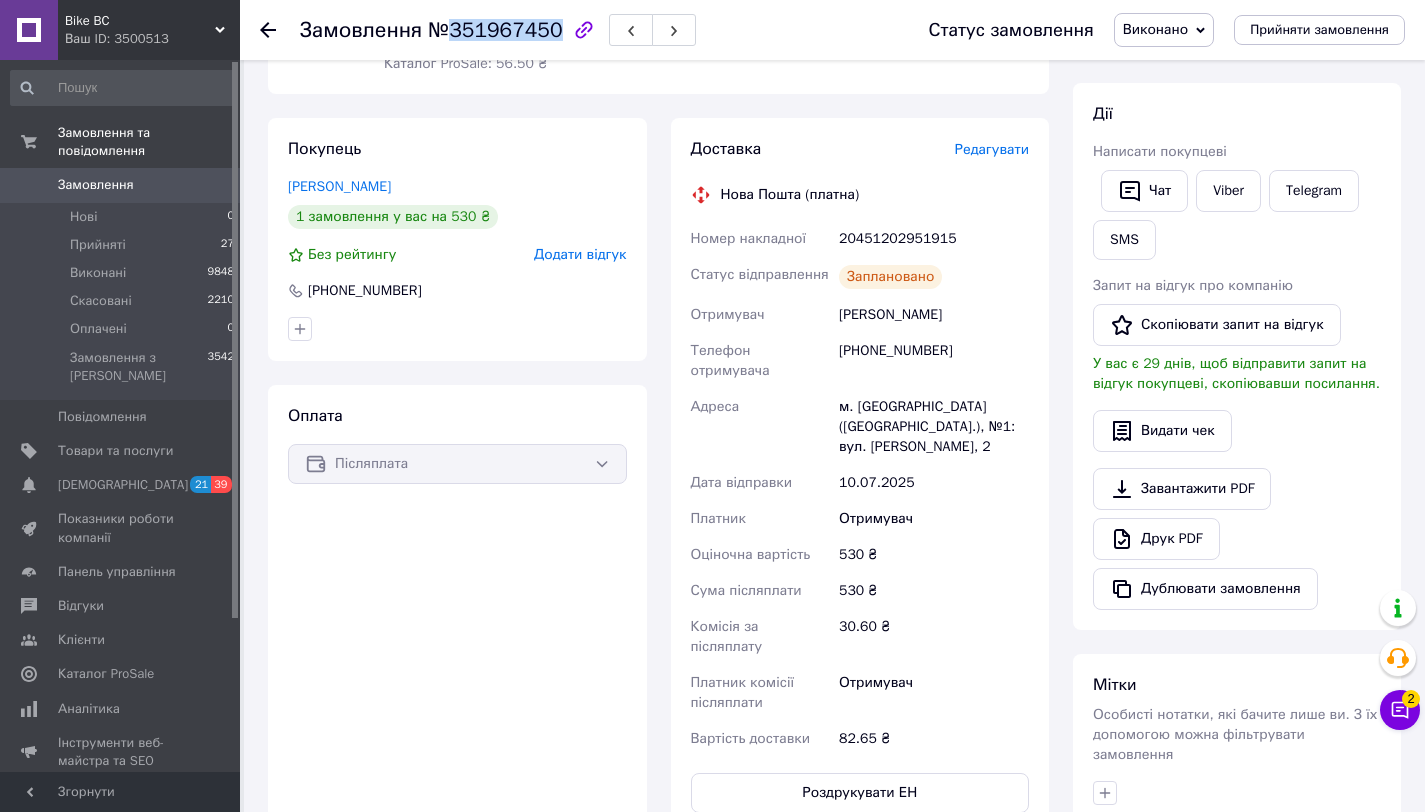 click on "№351967450" at bounding box center (495, 30) 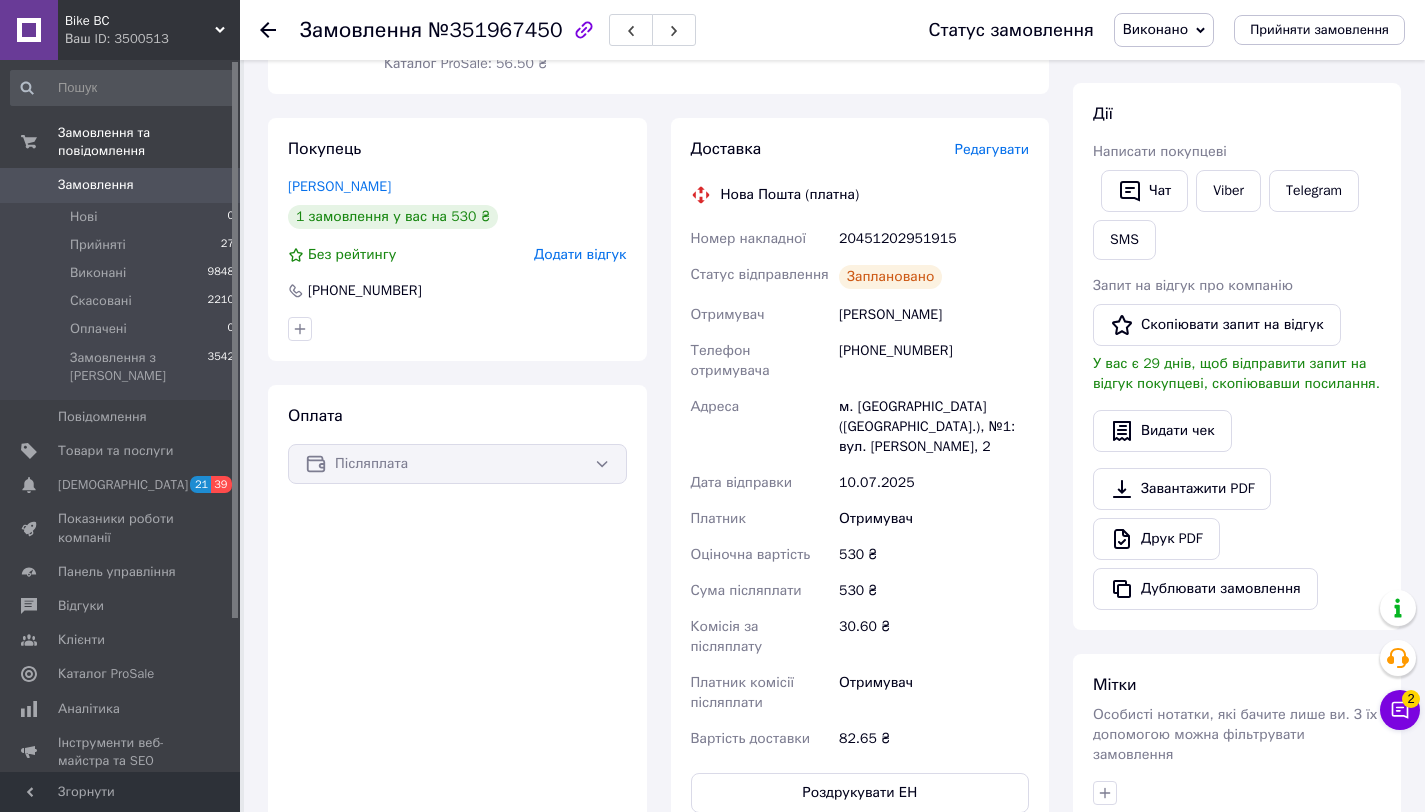 click on "20451202951915" at bounding box center [934, 239] 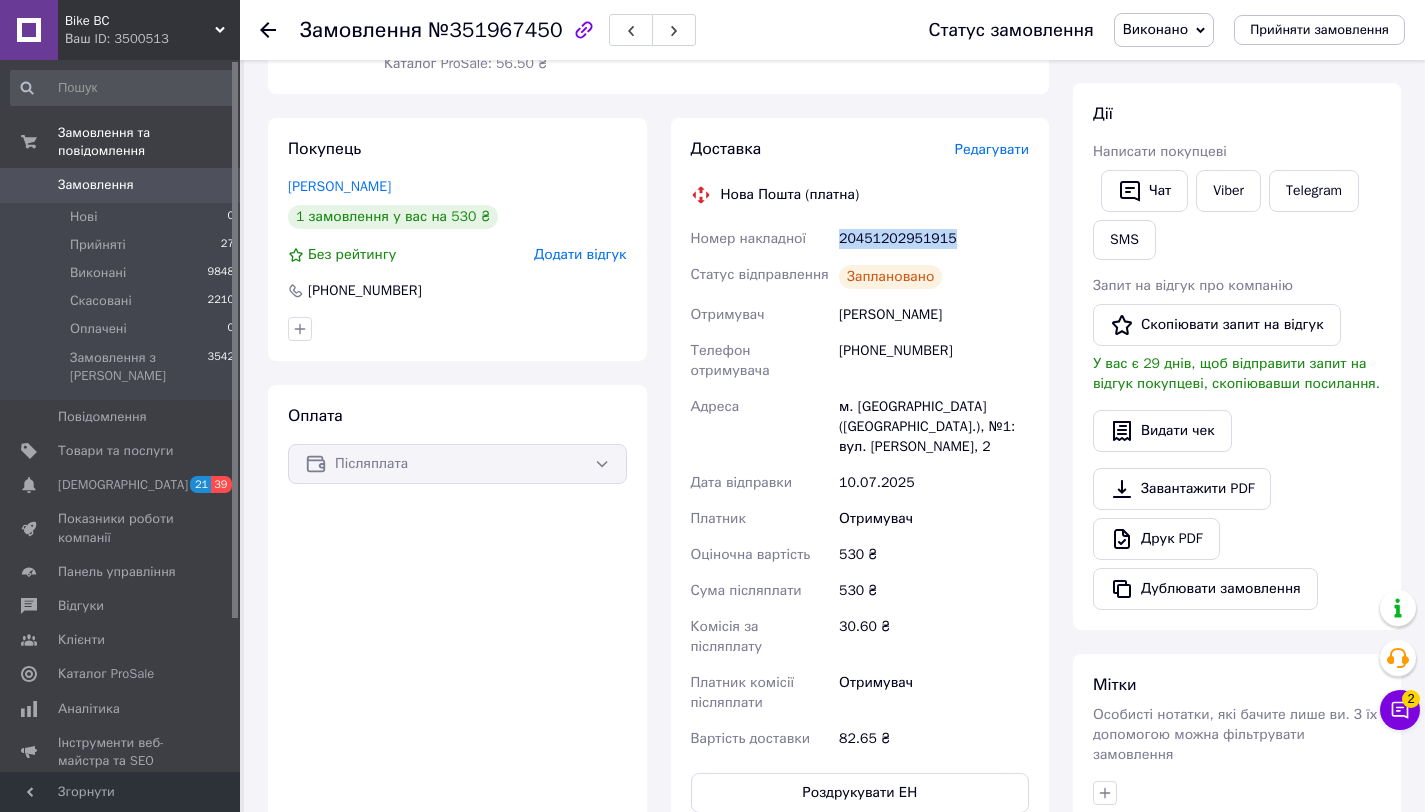 click on "20451202951915" at bounding box center [934, 239] 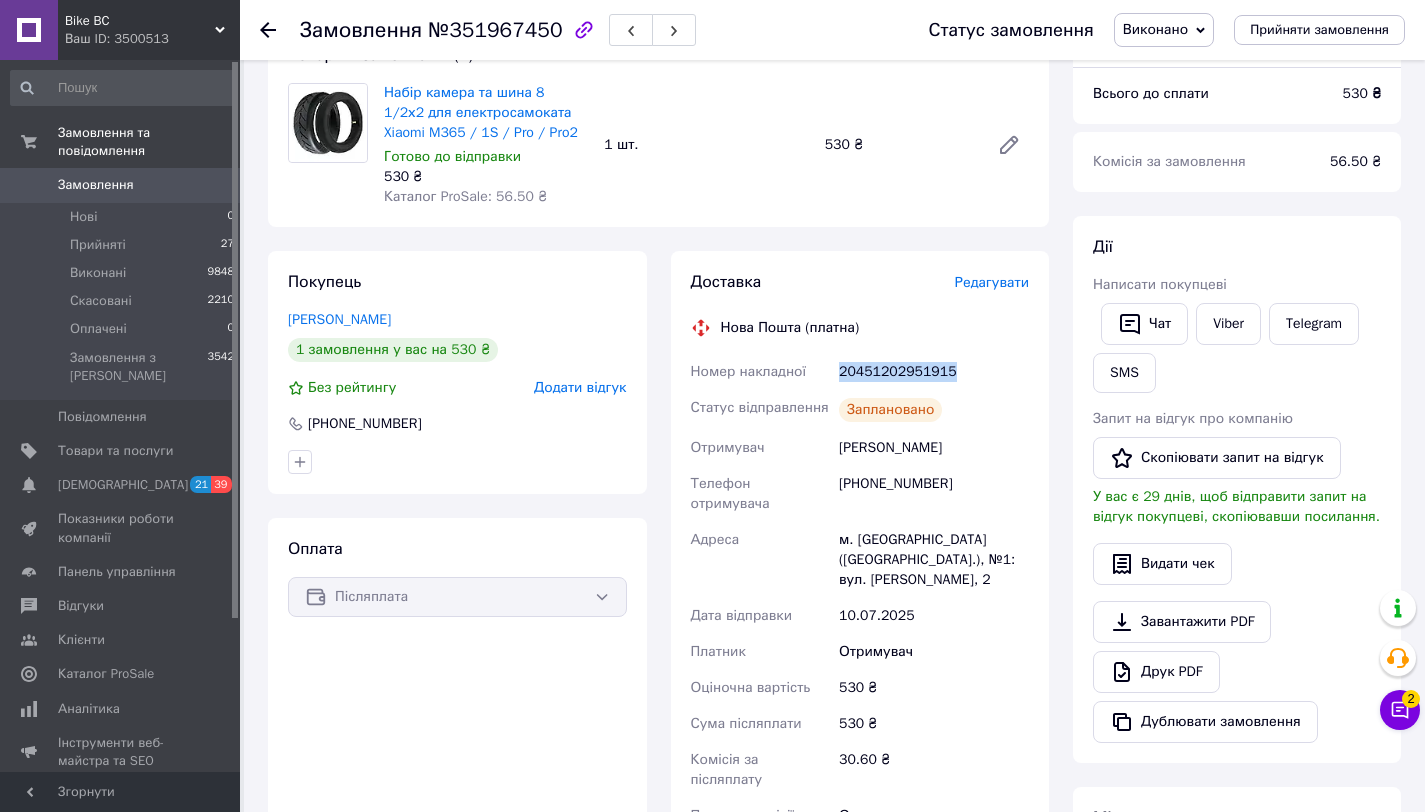 scroll, scrollTop: 0, scrollLeft: 0, axis: both 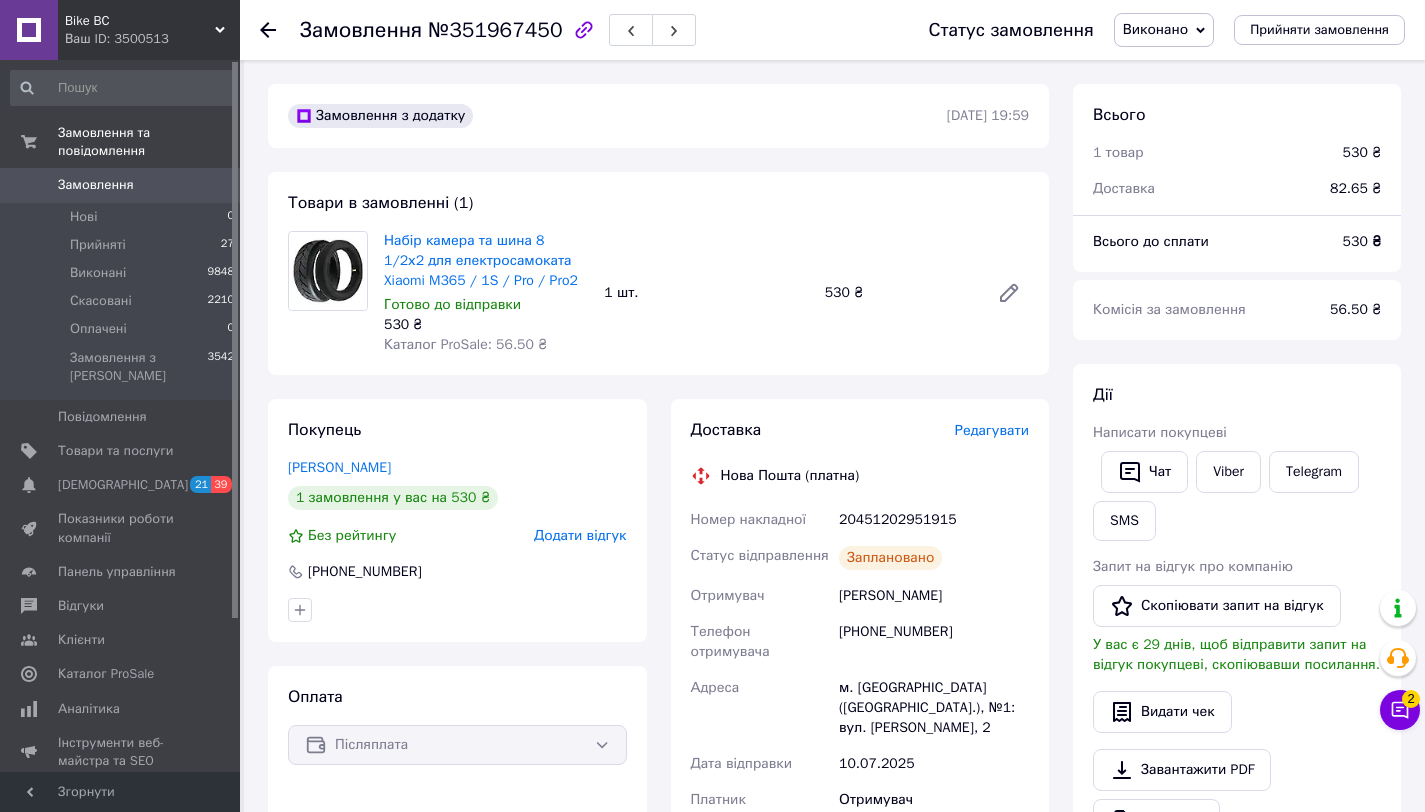 click 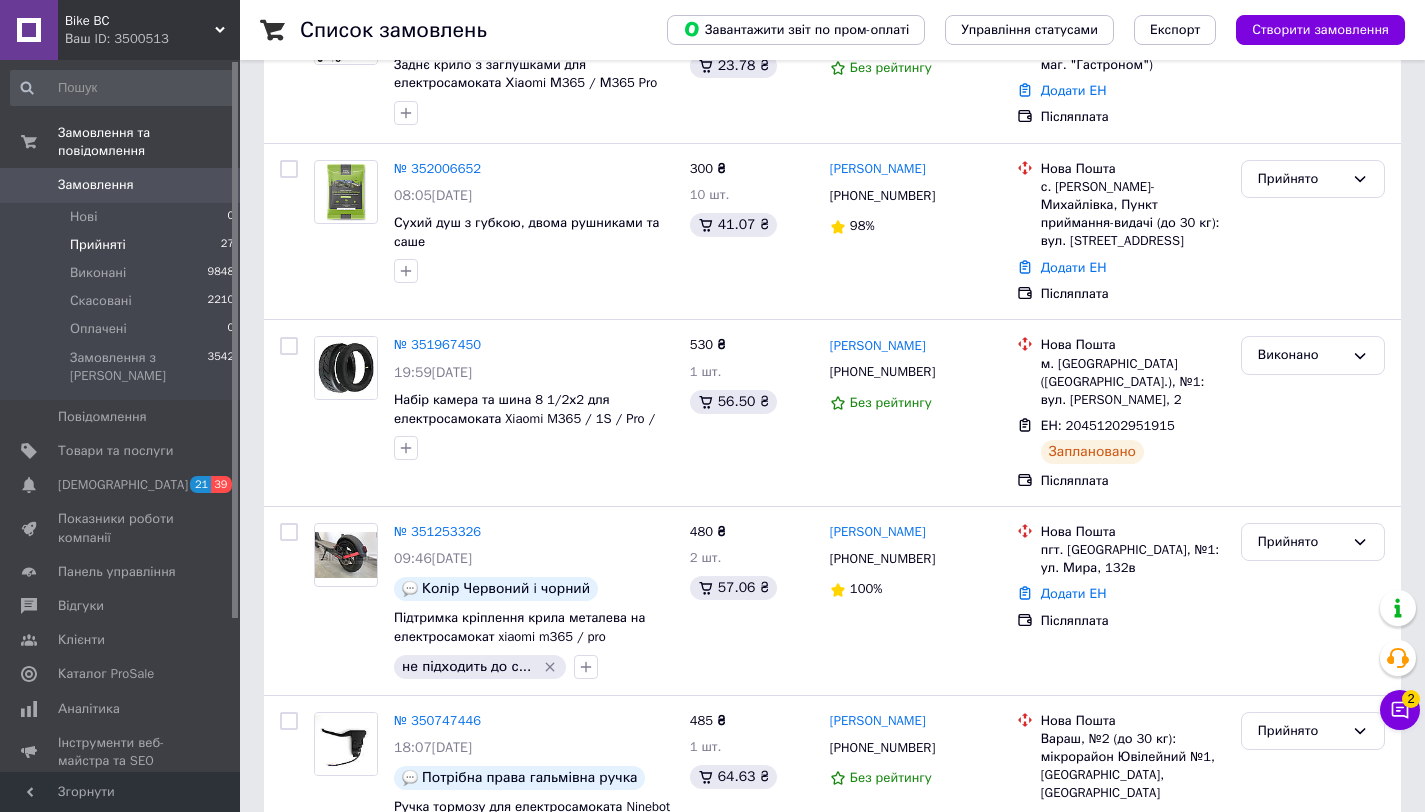 scroll, scrollTop: 304, scrollLeft: 0, axis: vertical 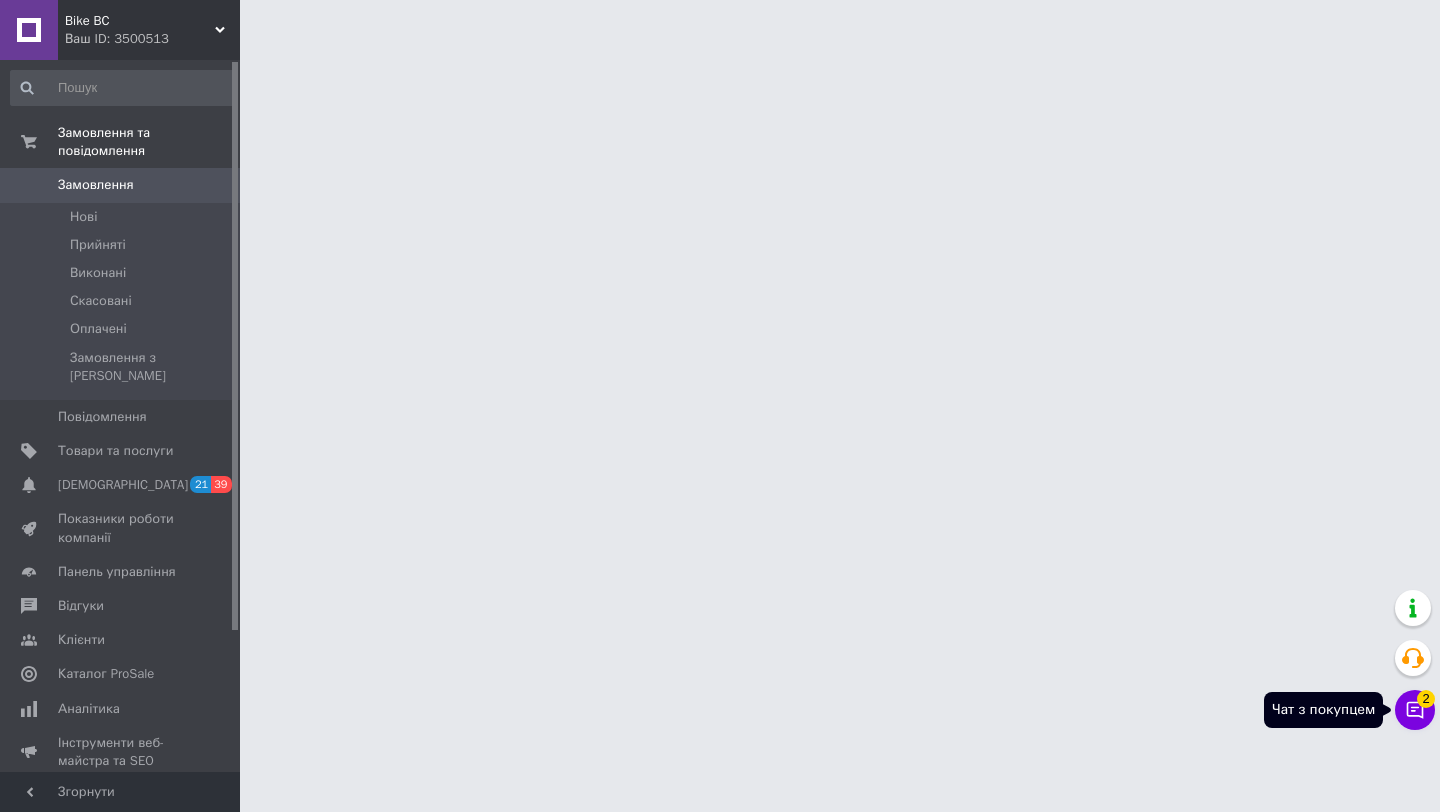 click on "Bike BC Ваш ID: 3500513 Сайт Bike BC Кабінет покупця Перевірити стан системи Сторінка на порталі Довідка Вийти Замовлення та повідомлення Замовлення 0 [GEOGRAPHIC_DATA] Виконані Скасовані Оплачені Замовлення з Розетки Повідомлення 0 Товари та послуги Сповіщення 21 39 Показники роботи компанії Панель управління Відгуки Клієнти Каталог ProSale Аналітика Інструменти веб-майстра та SEO Управління сайтом Гаманець компанії [PERSON_NAME] Тарифи та рахунки Prom мікс 6 000 Згорнути
2" at bounding box center [720, 25] 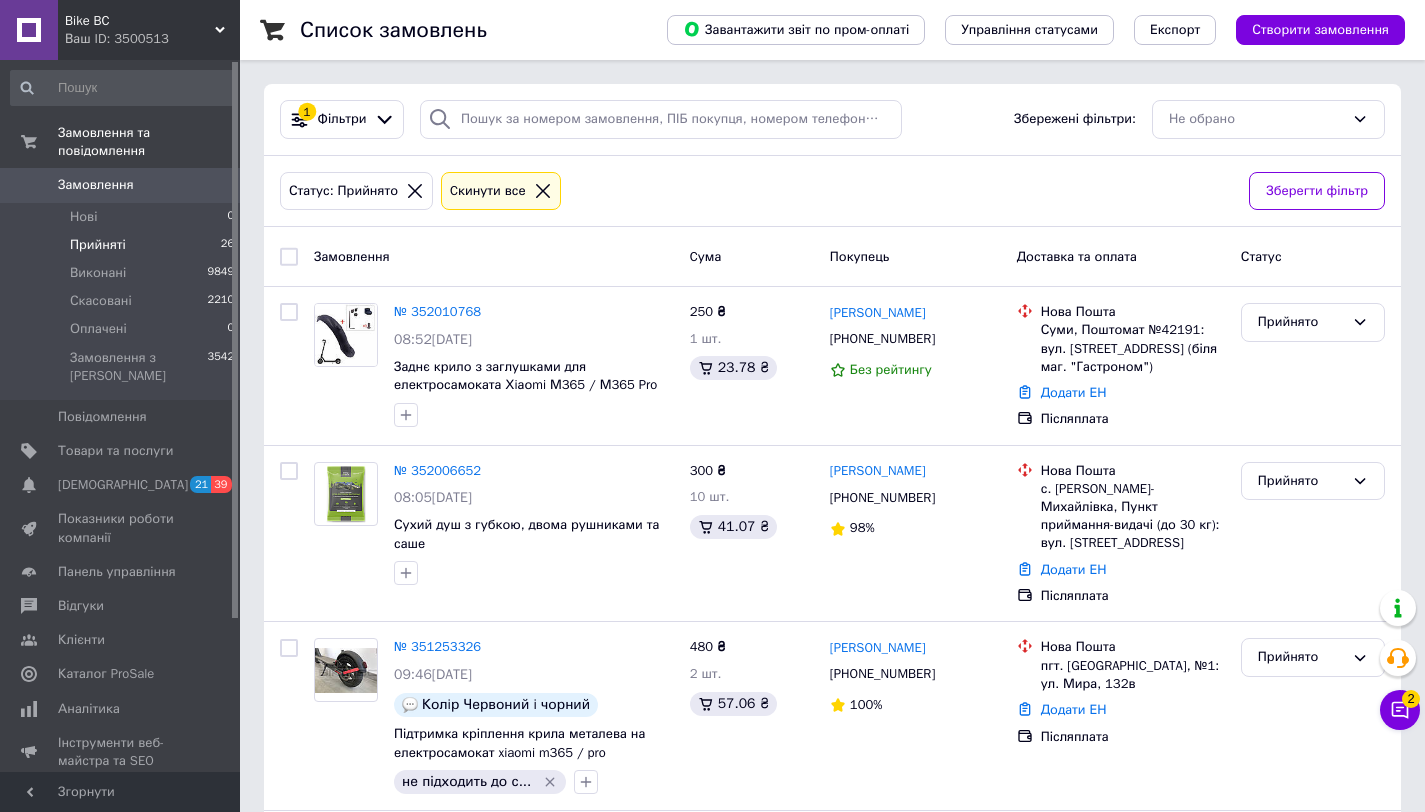 click on "Список замовлень   Завантажити звіт по пром-оплаті Управління статусами Експорт Створити замовлення 1 Фільтри Збережені фільтри: Не обрано Статус: Прийнято Cкинути все Зберегти фільтр Замовлення Cума Покупець Доставка та оплата Статус № 352010768 08:52[DATE] Заднє крило з заглушками для електросамоката Хiаоmi М365 / М365 Pro 250 ₴ 1 шт. 23.78 ₴ [PERSON_NAME] [PHONE_NUMBER] Без рейтингу Нова Пошта Суми, Поштомат №42191: вул. [STREET_ADDRESS] (біля маг. "Гастроном") Додати ЕН Післяплата Прийнято № 352006652 08:05[DATE] Сухий душ з губкою, двома рушниками та саше 300 ₴ 10 шт. 41.07 ₴ [PERSON_NAME] 98% 1" at bounding box center (832, 1894) 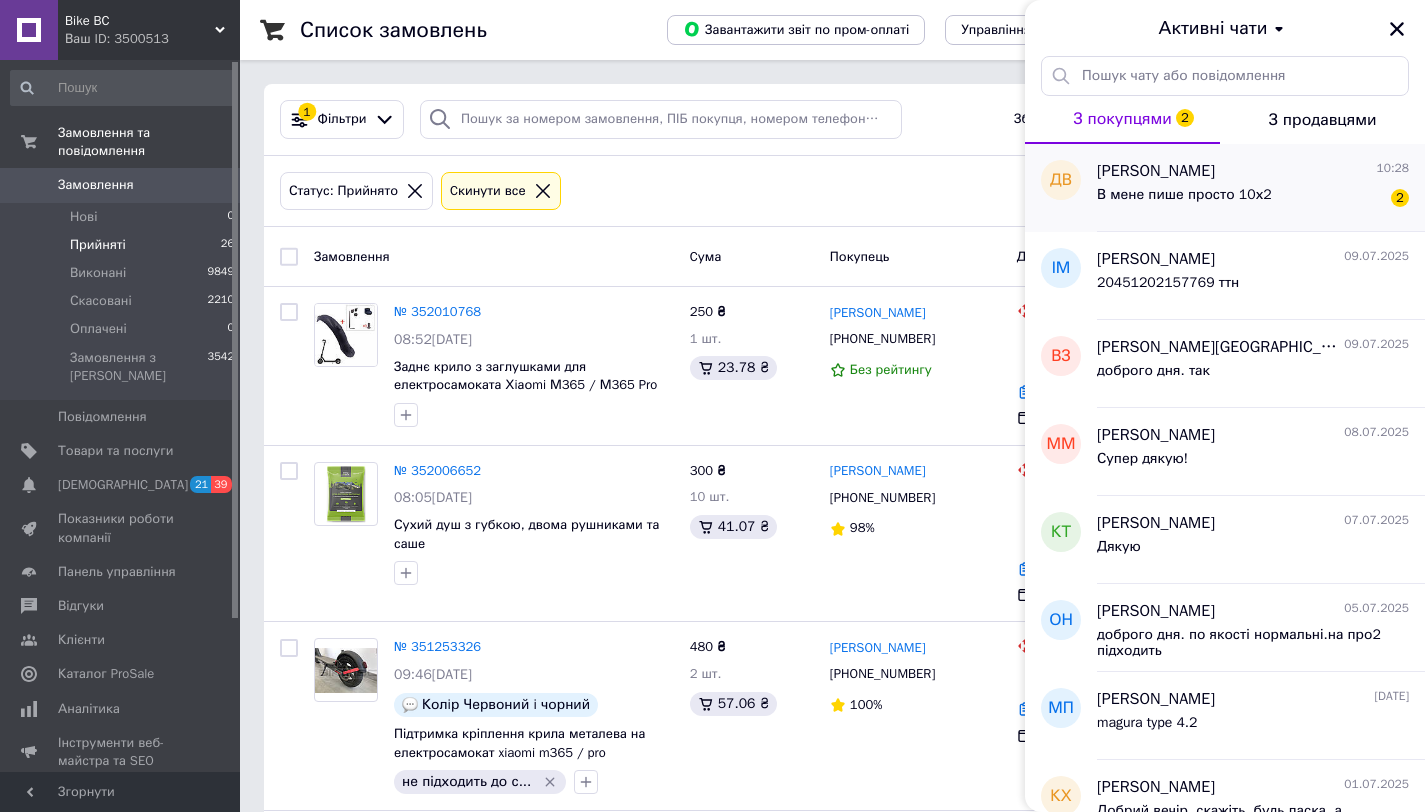 click on "[PERSON_NAME] 10:28 В мене пише просто 10х2 2" at bounding box center (1261, 188) 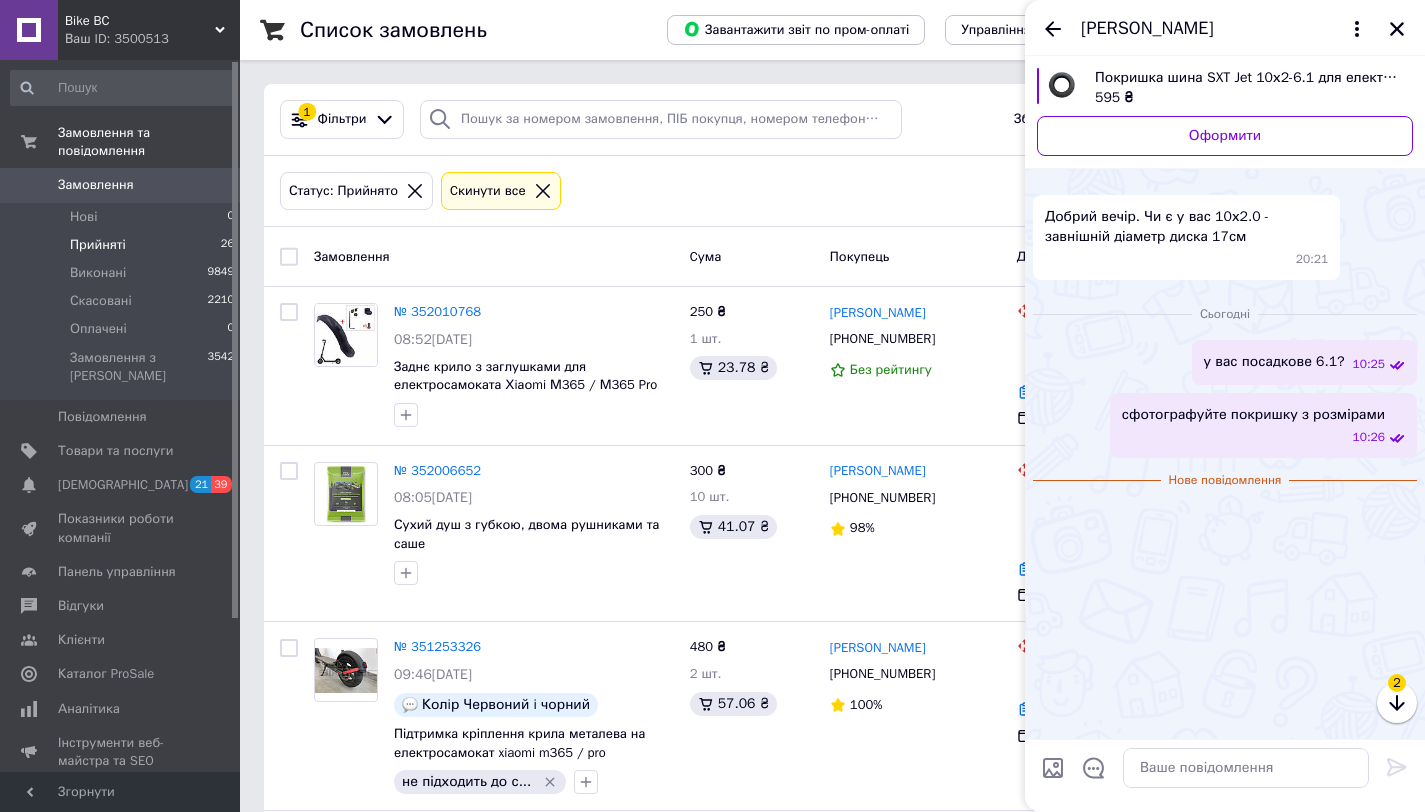 scroll, scrollTop: 48, scrollLeft: 0, axis: vertical 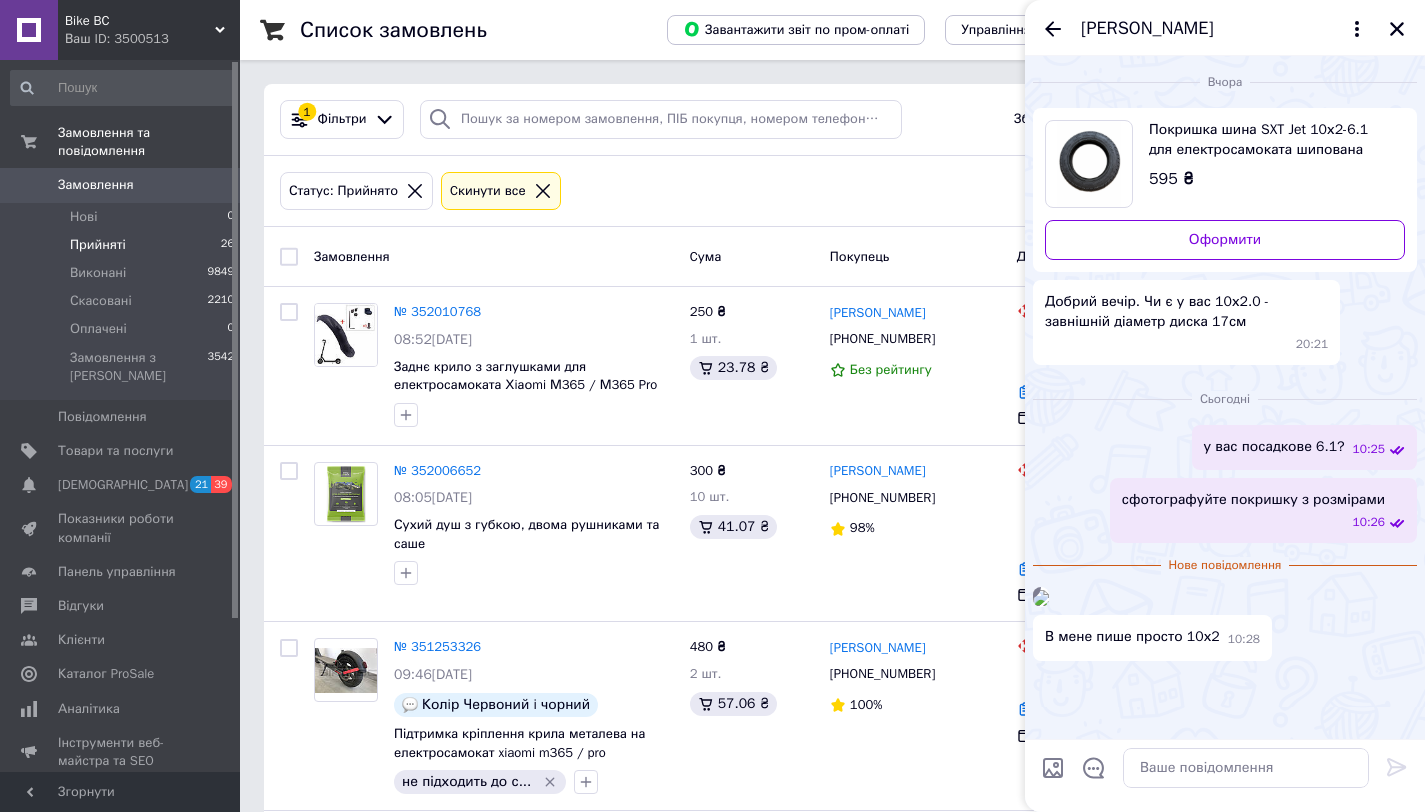 click at bounding box center (1041, 598) 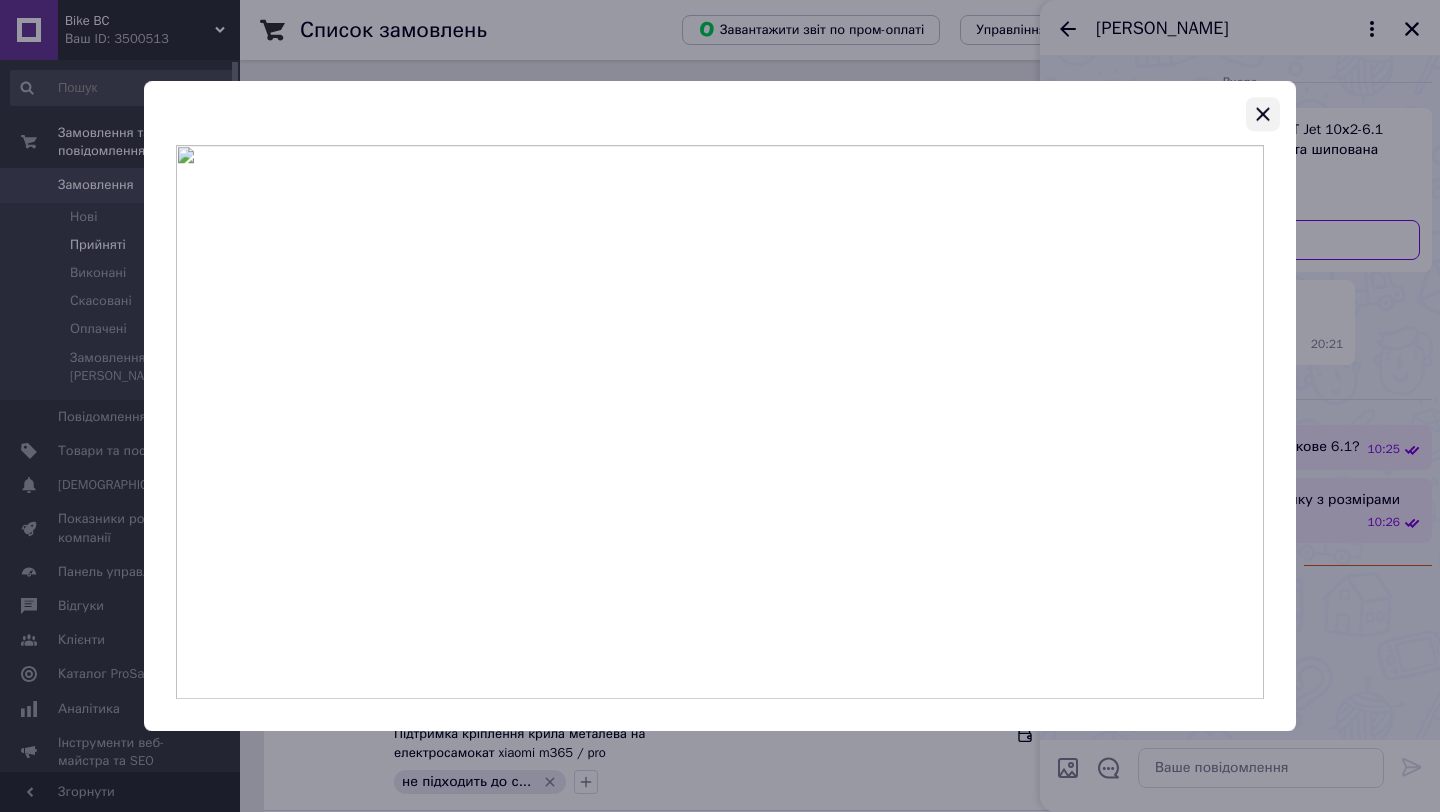 click 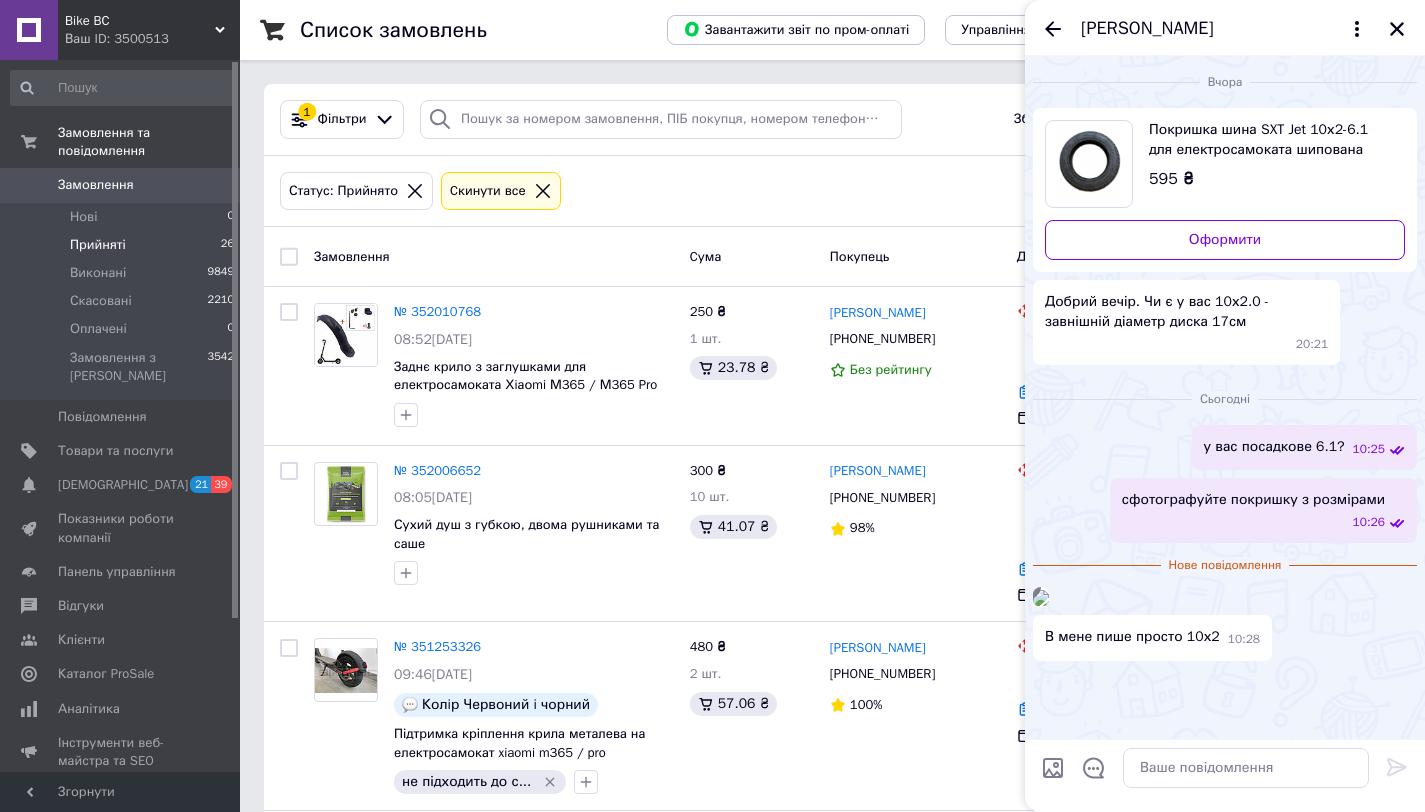 scroll, scrollTop: 0, scrollLeft: 0, axis: both 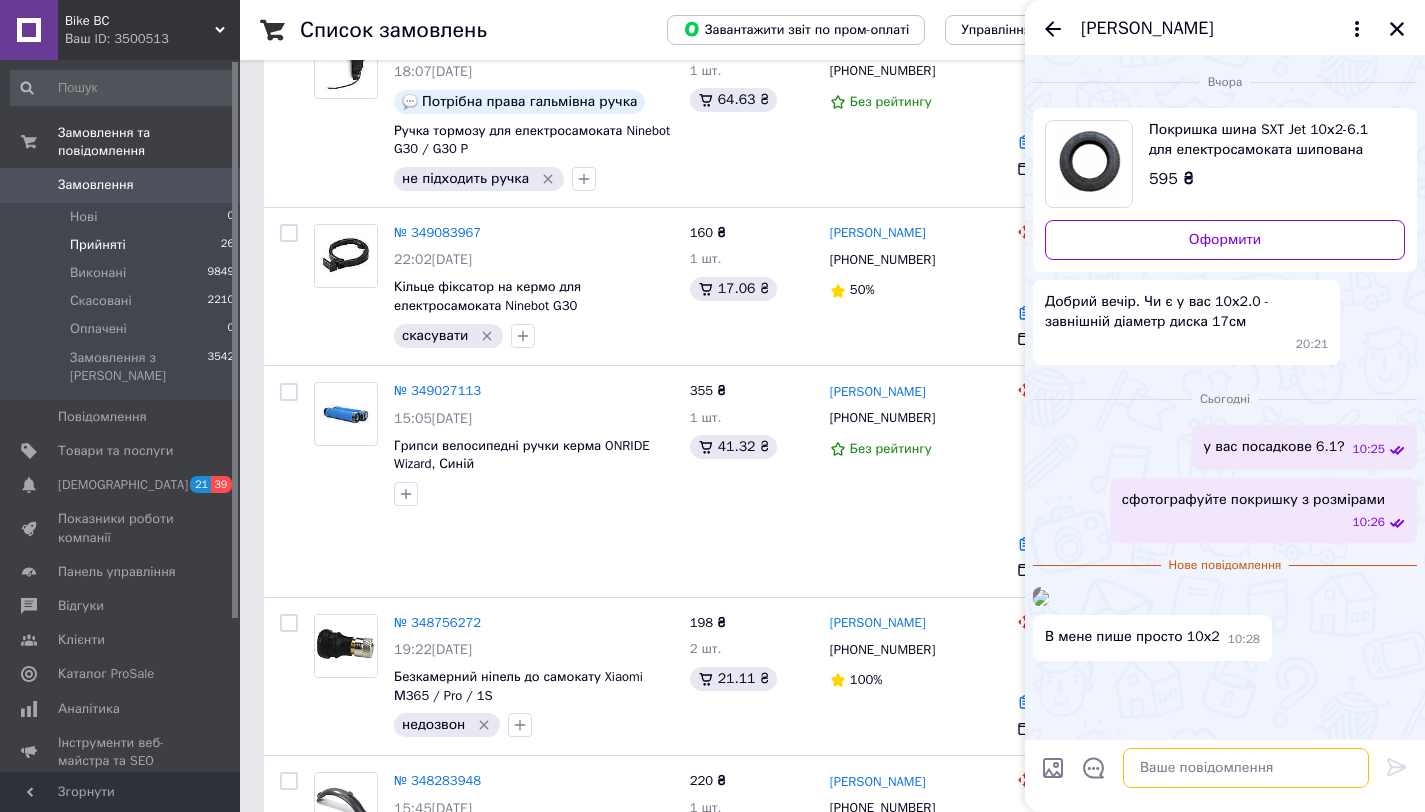 click at bounding box center [1246, 768] 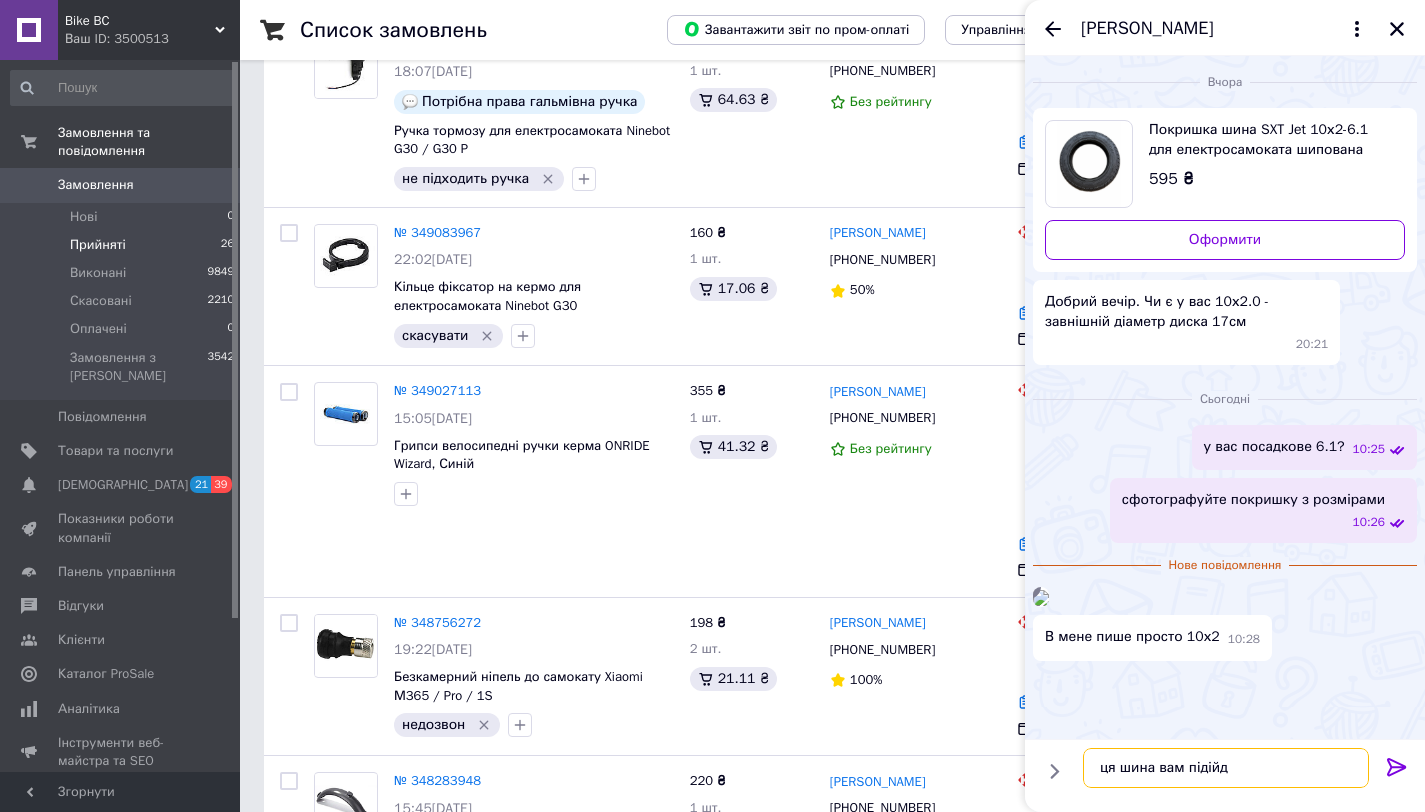 type on "ця шина вам підійде" 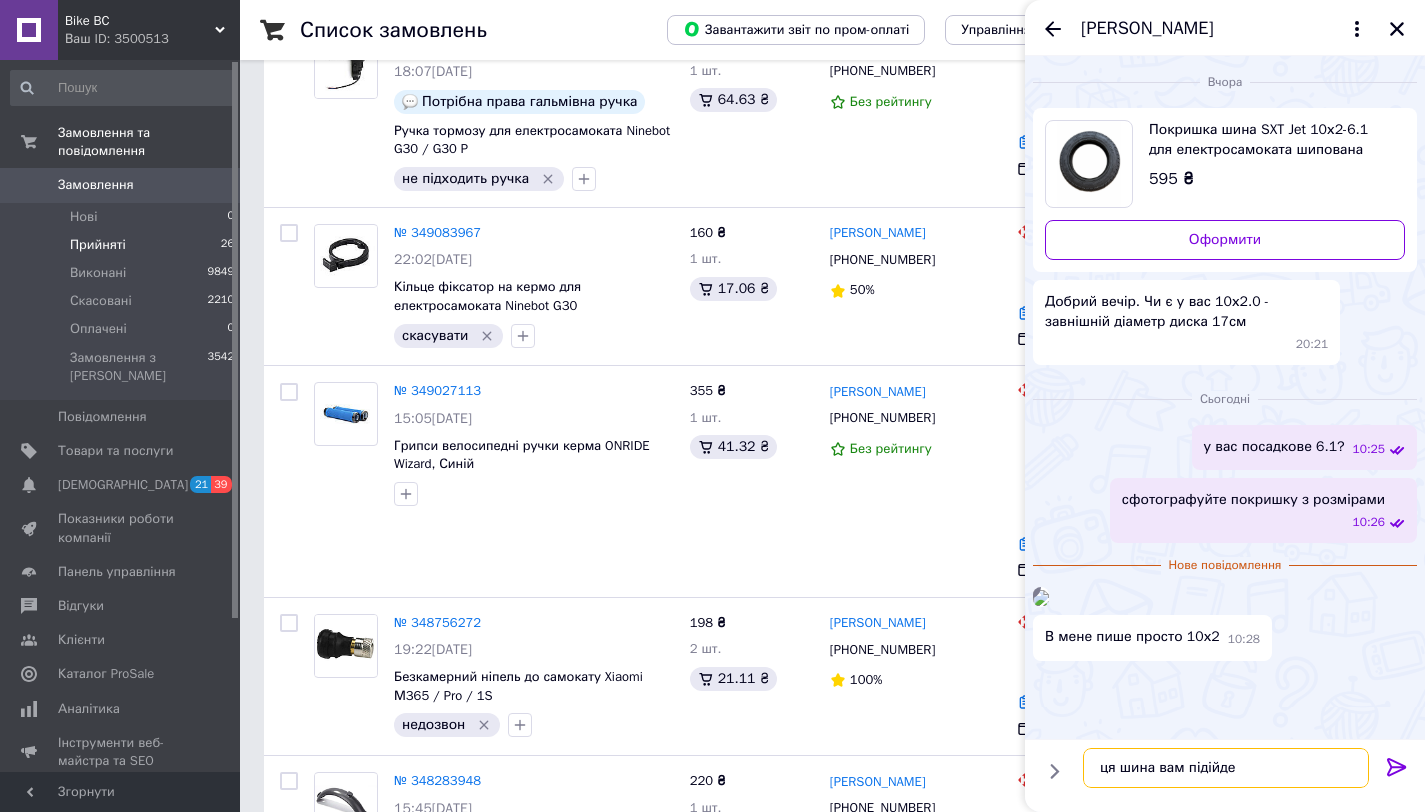type 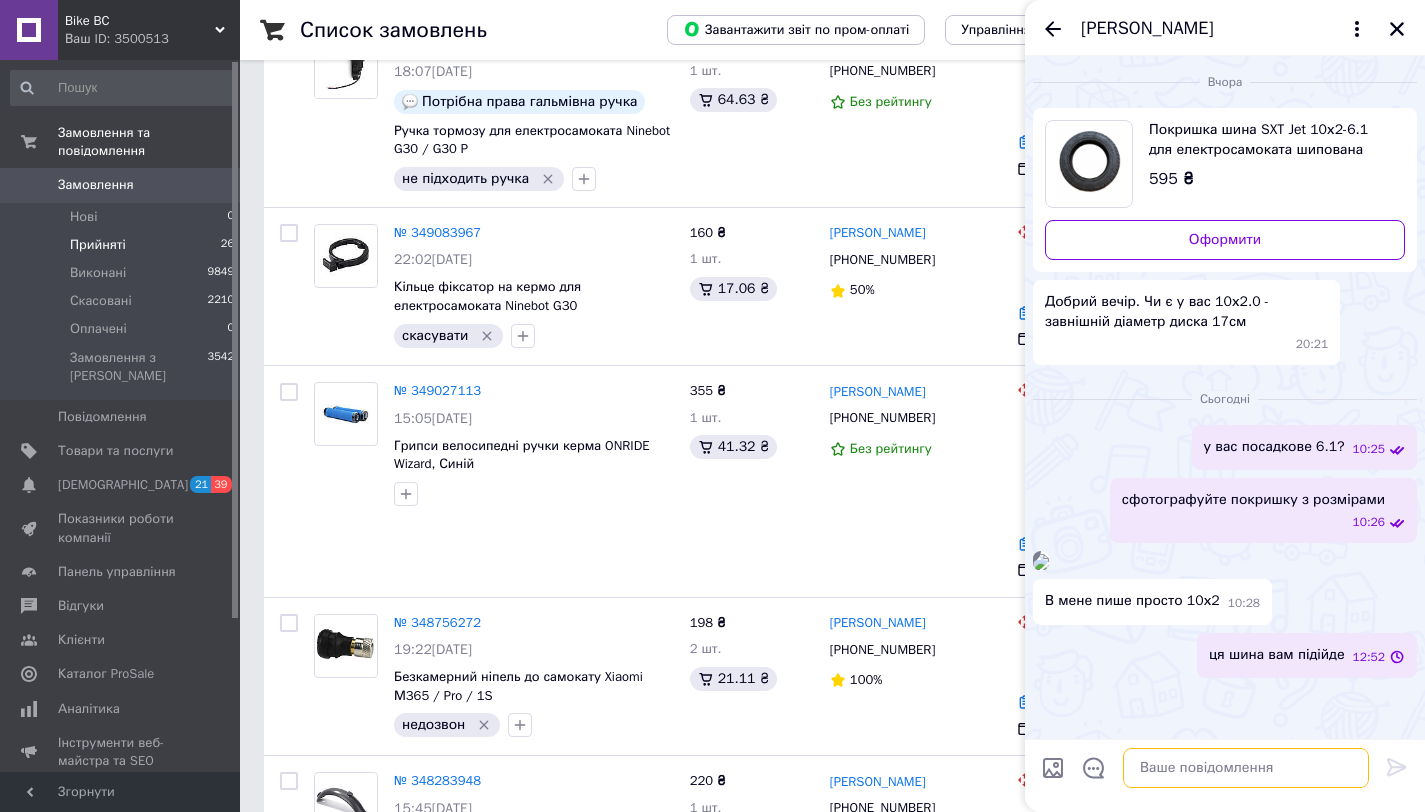 scroll, scrollTop: 65, scrollLeft: 0, axis: vertical 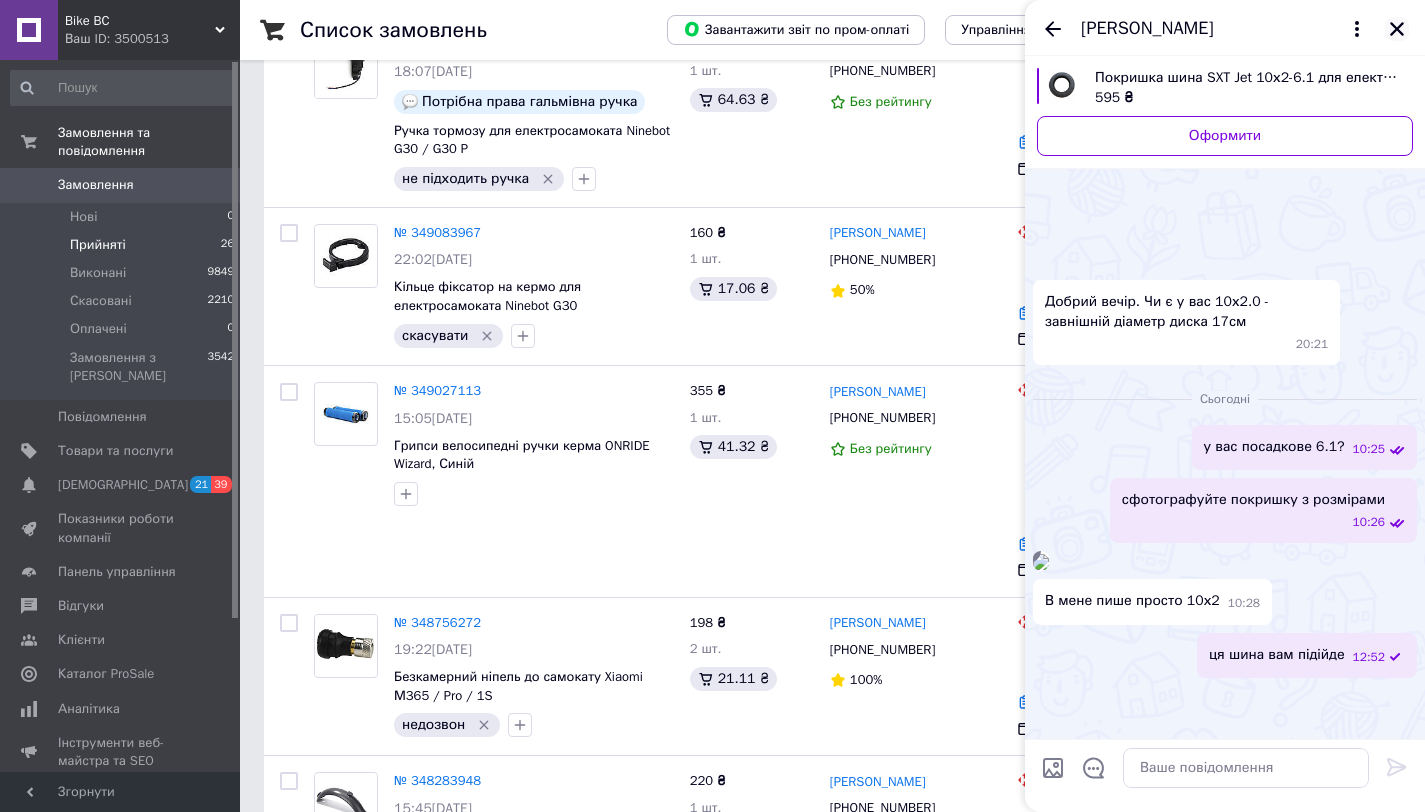 click 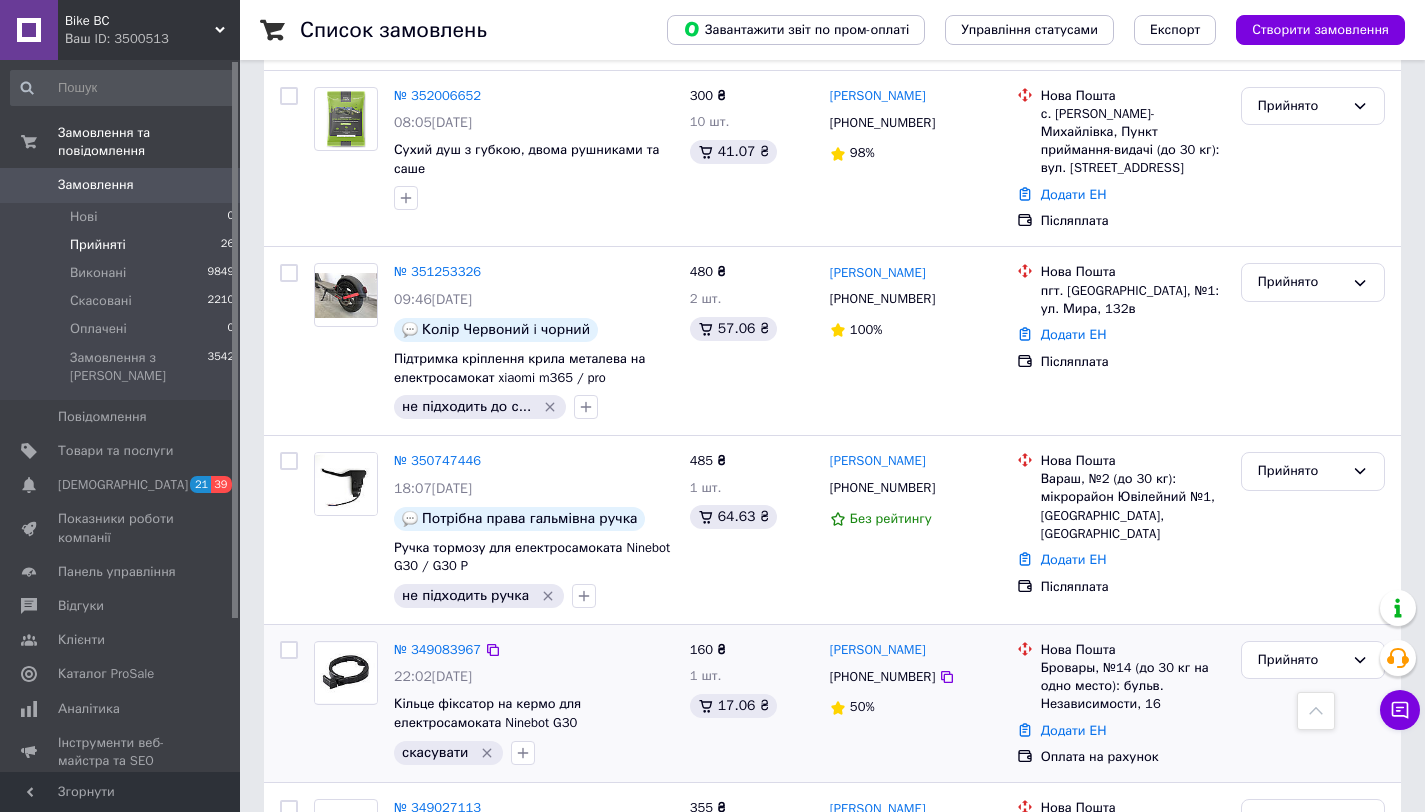 scroll, scrollTop: 0, scrollLeft: 0, axis: both 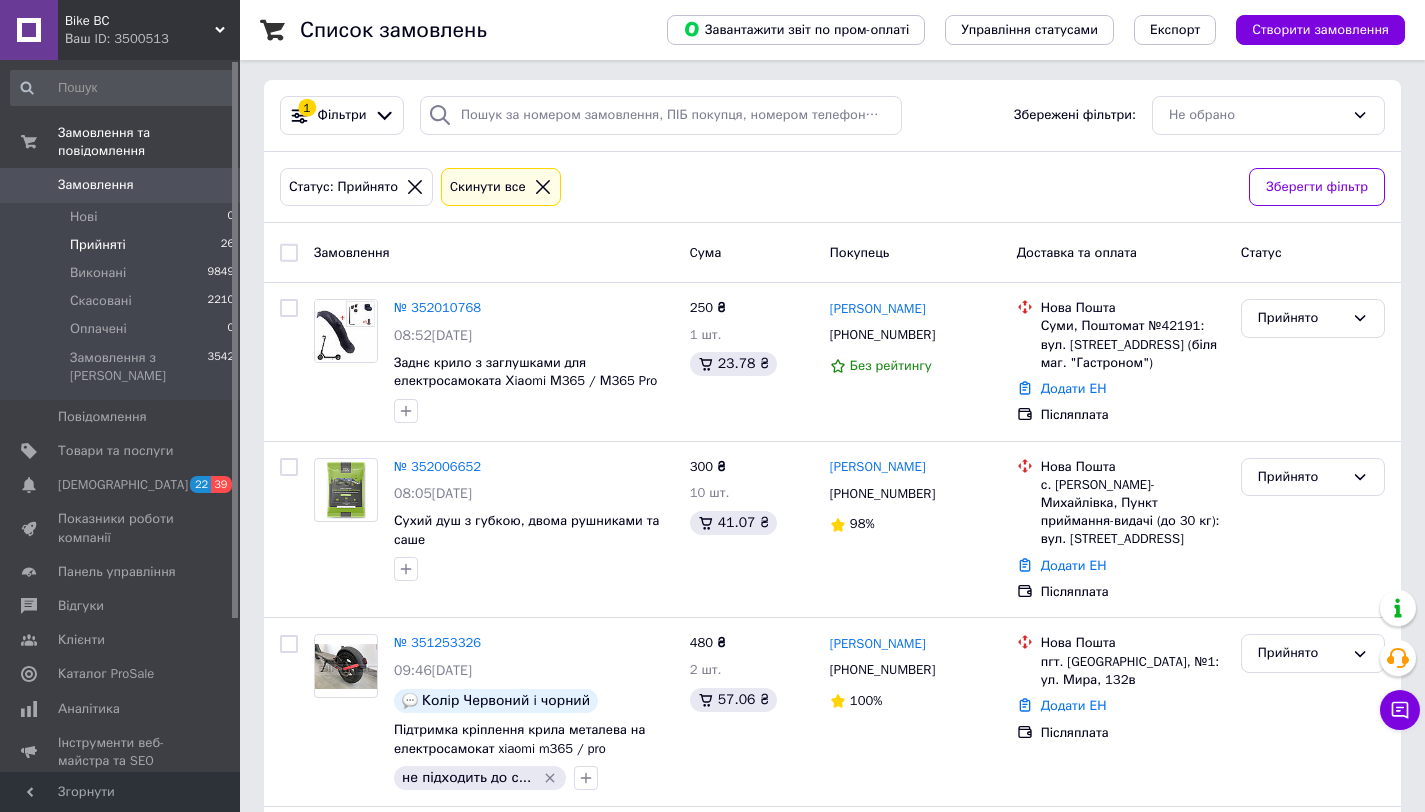 click on "Замовлення" at bounding box center (96, 185) 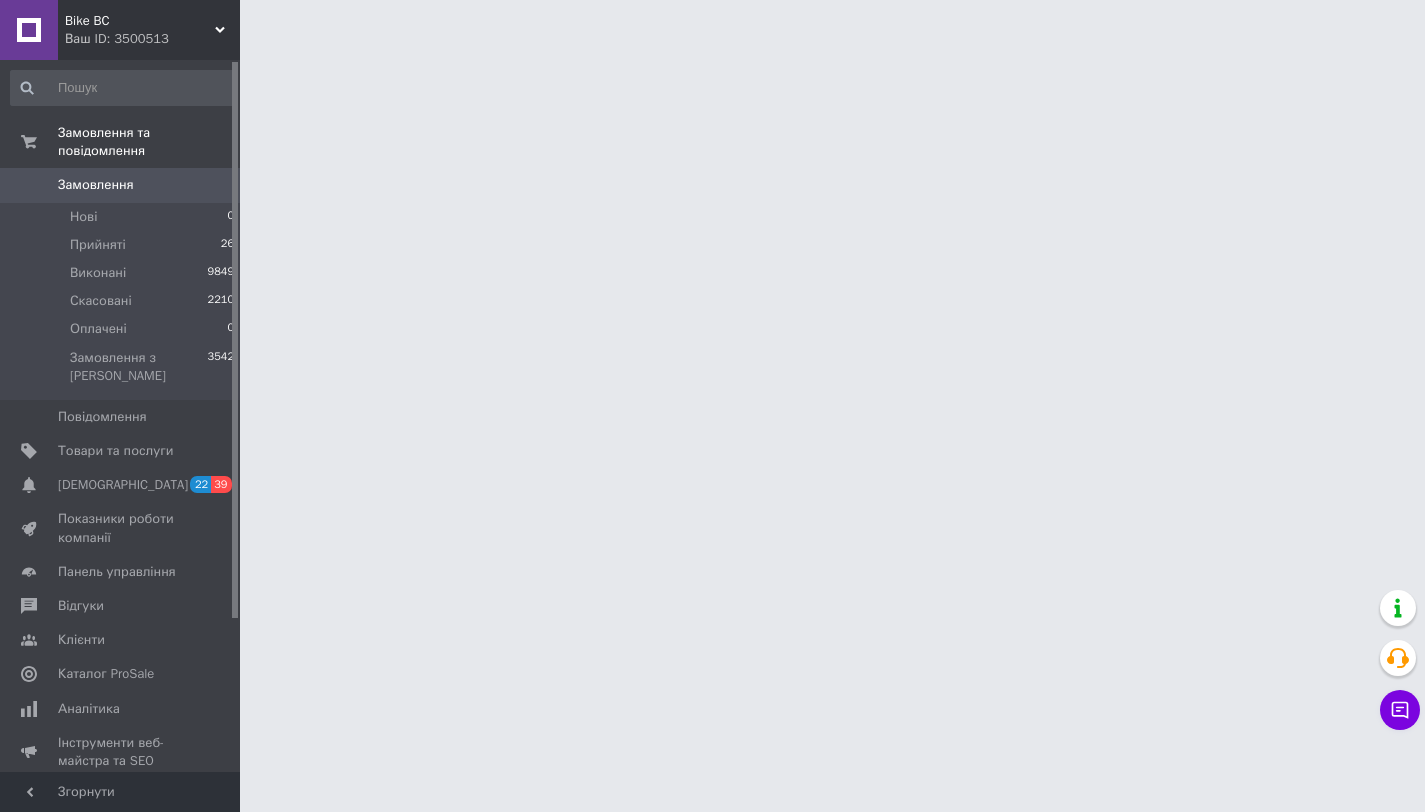 scroll, scrollTop: 0, scrollLeft: 0, axis: both 